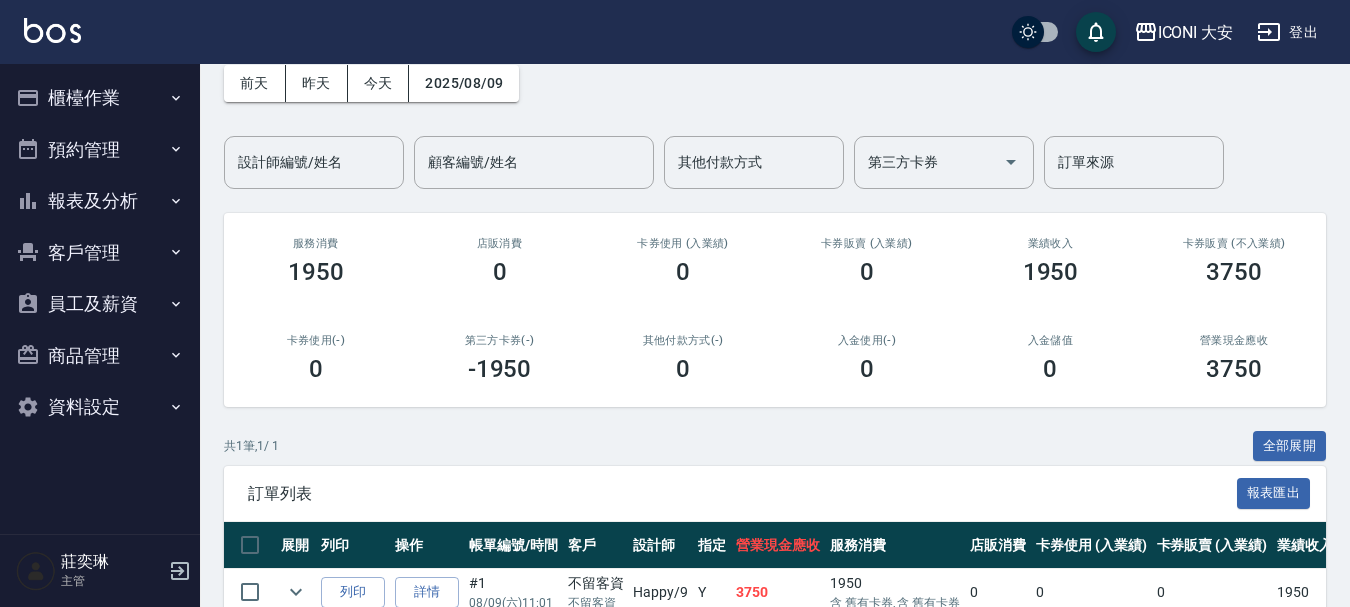 scroll, scrollTop: 0, scrollLeft: 0, axis: both 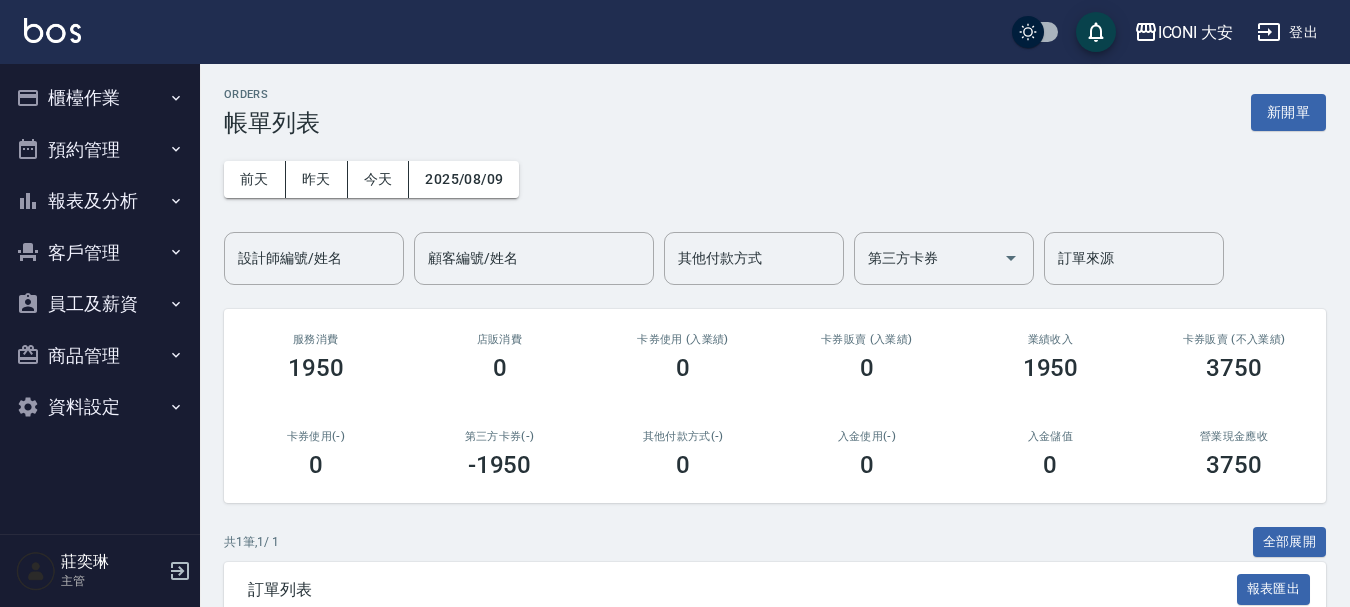 click on "櫃檯作業" at bounding box center [100, 98] 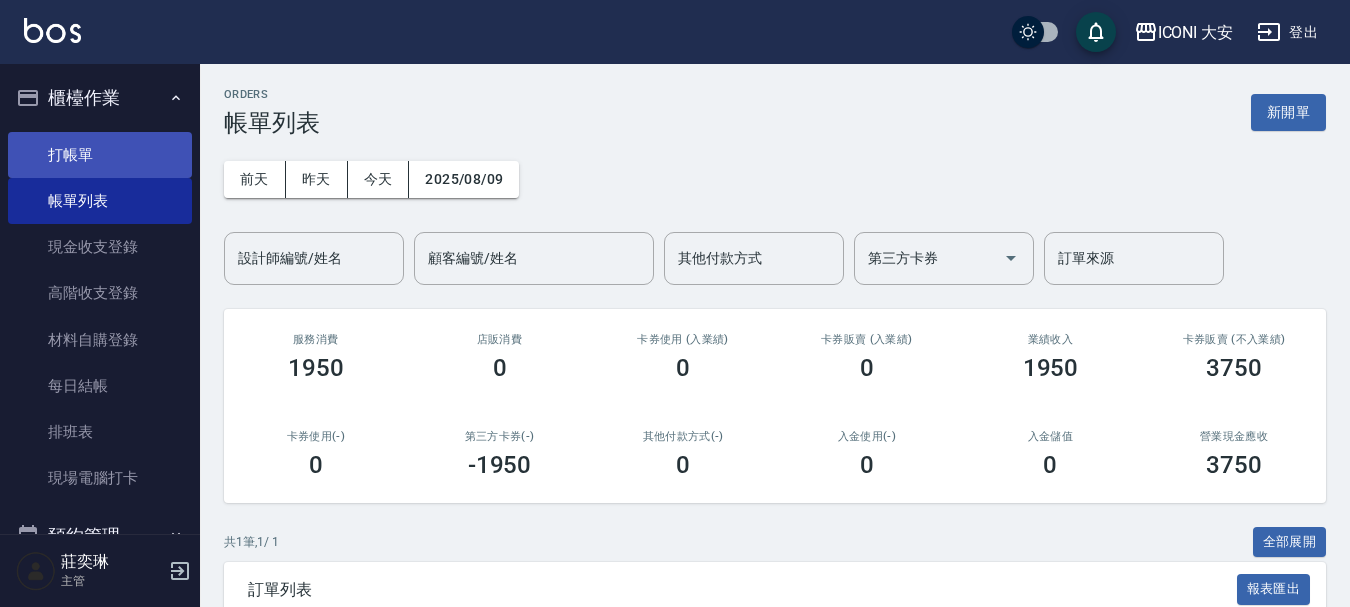 click on "打帳單" at bounding box center [100, 155] 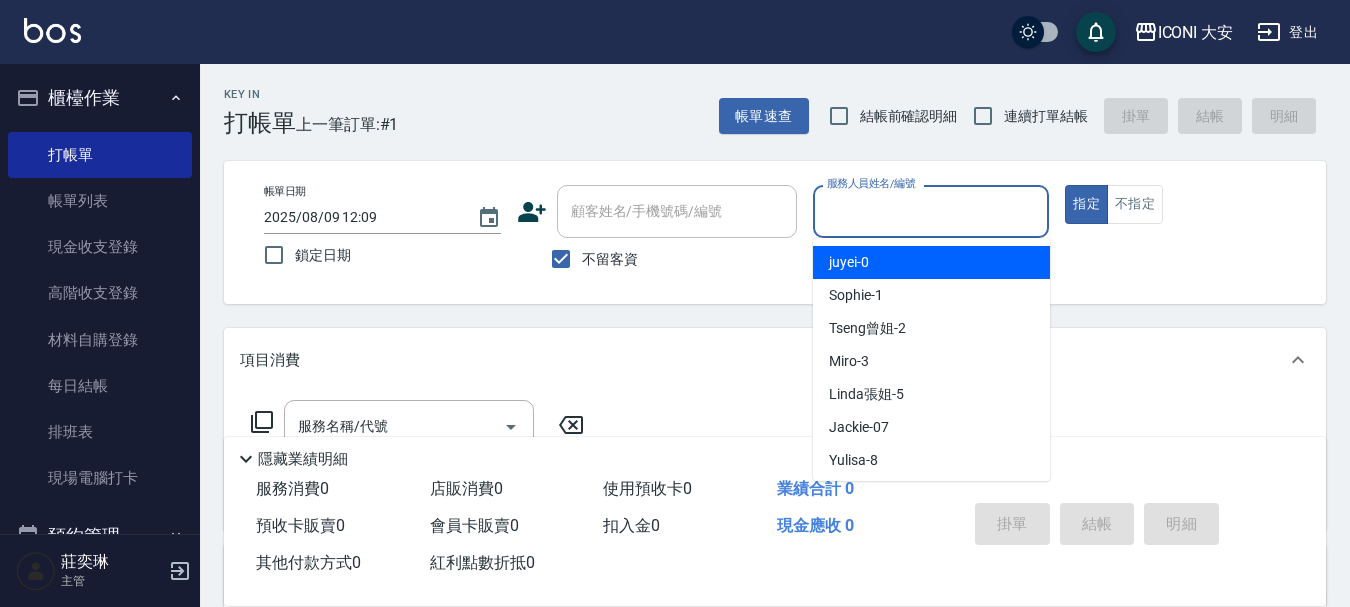 click on "服務人員姓名/編號" at bounding box center (931, 211) 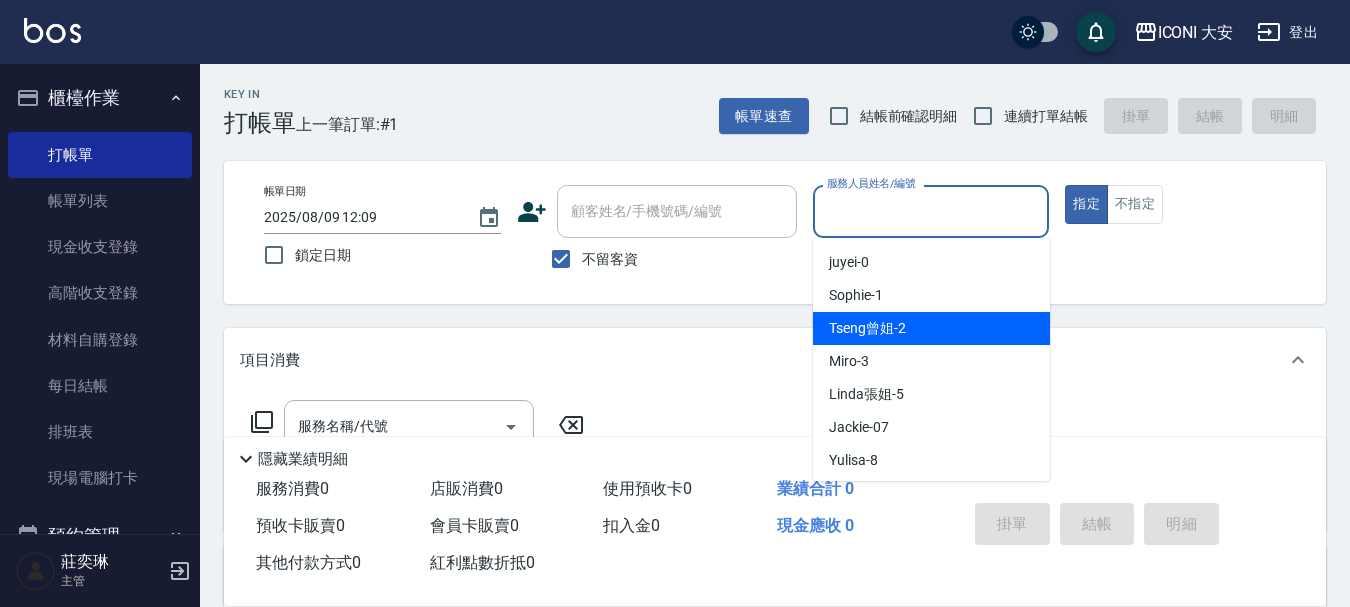 click on "Tseng曾姐 -2" at bounding box center (867, 328) 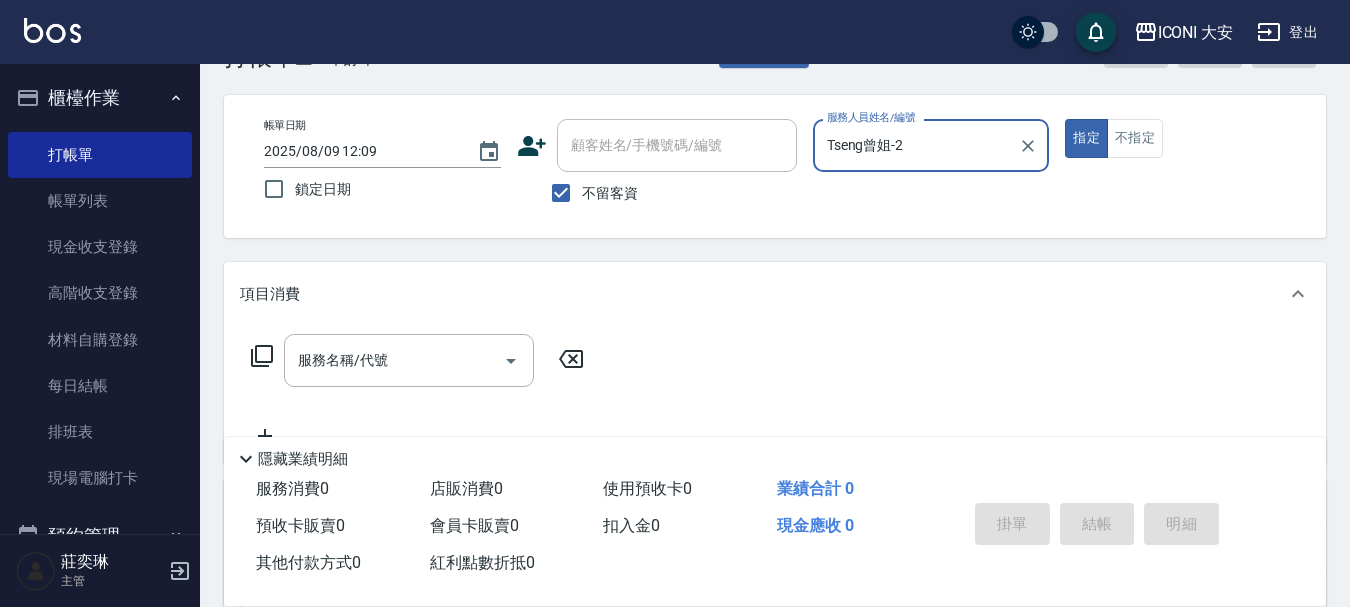 scroll, scrollTop: 100, scrollLeft: 0, axis: vertical 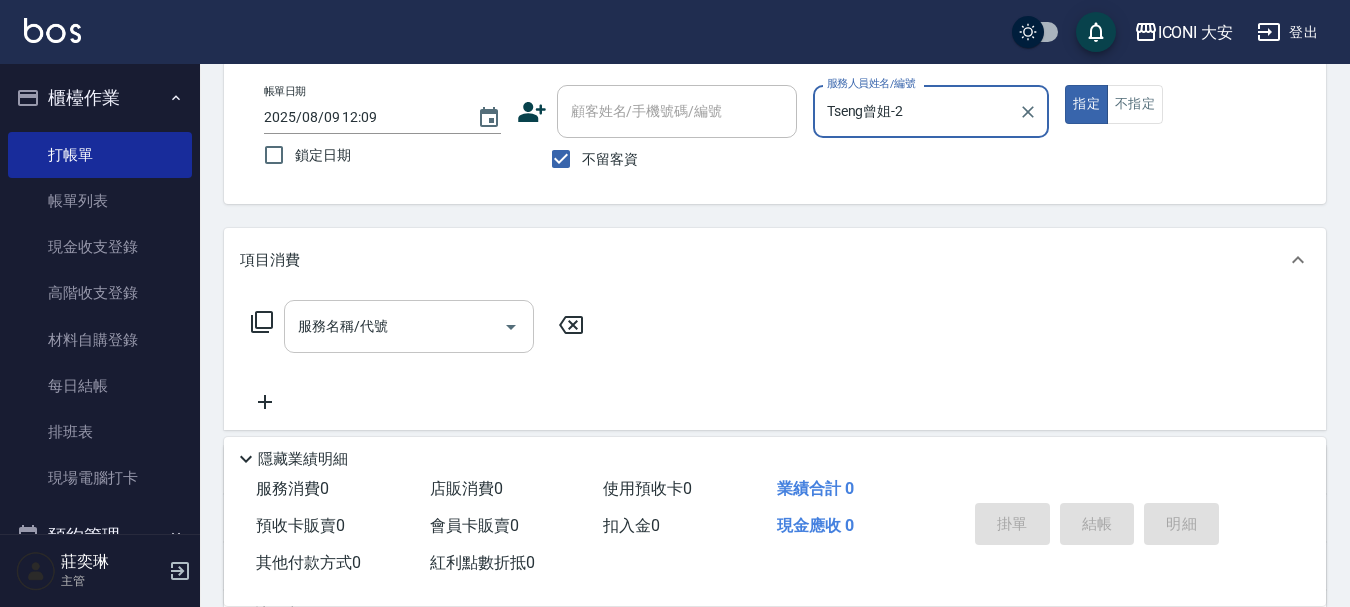 click on "服務名稱/代號" at bounding box center [394, 326] 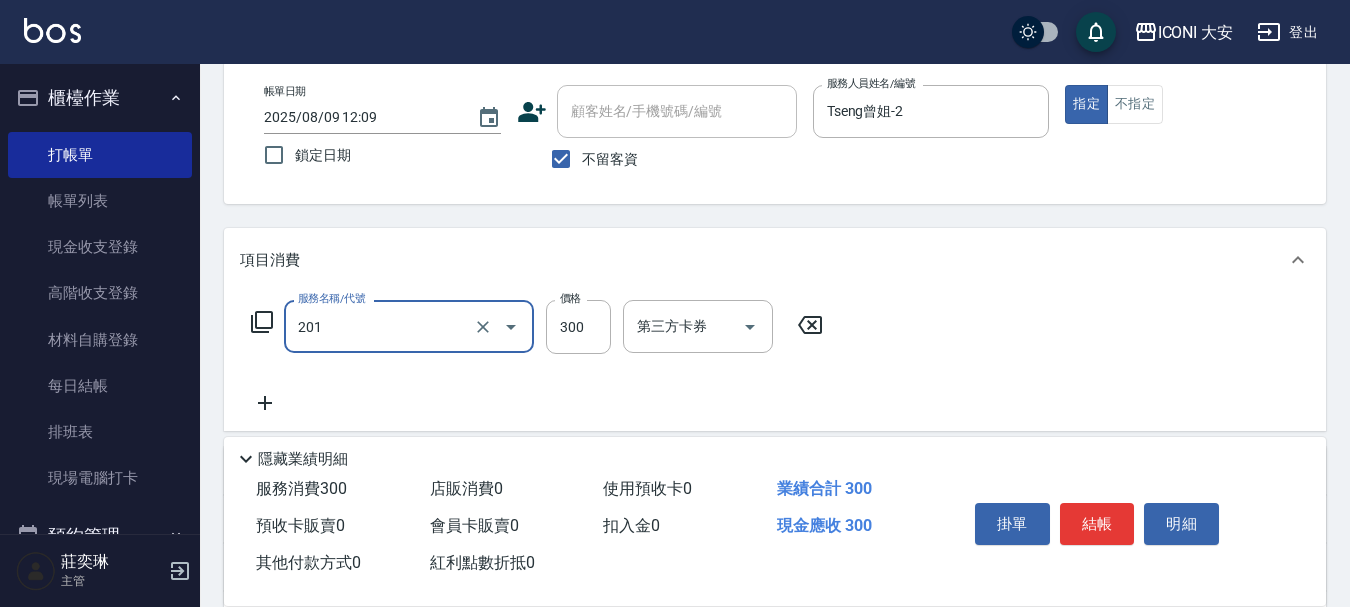 type on "[LAST] [PRODUCT]  ([NUM])" 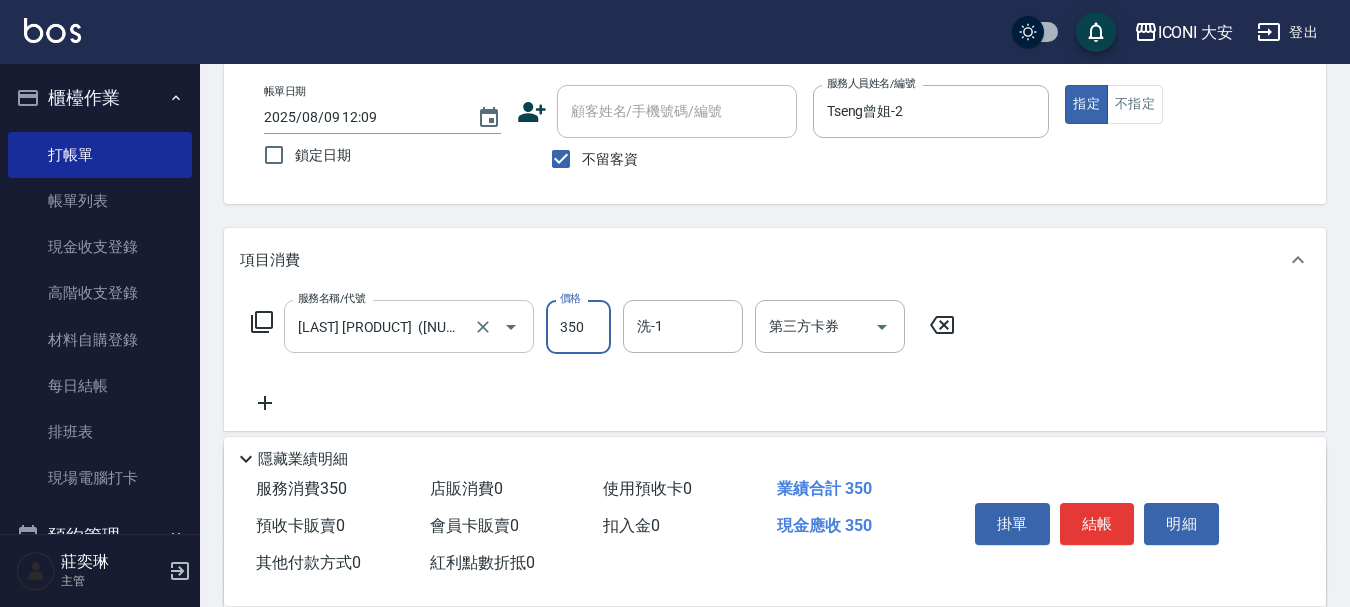 type on "350" 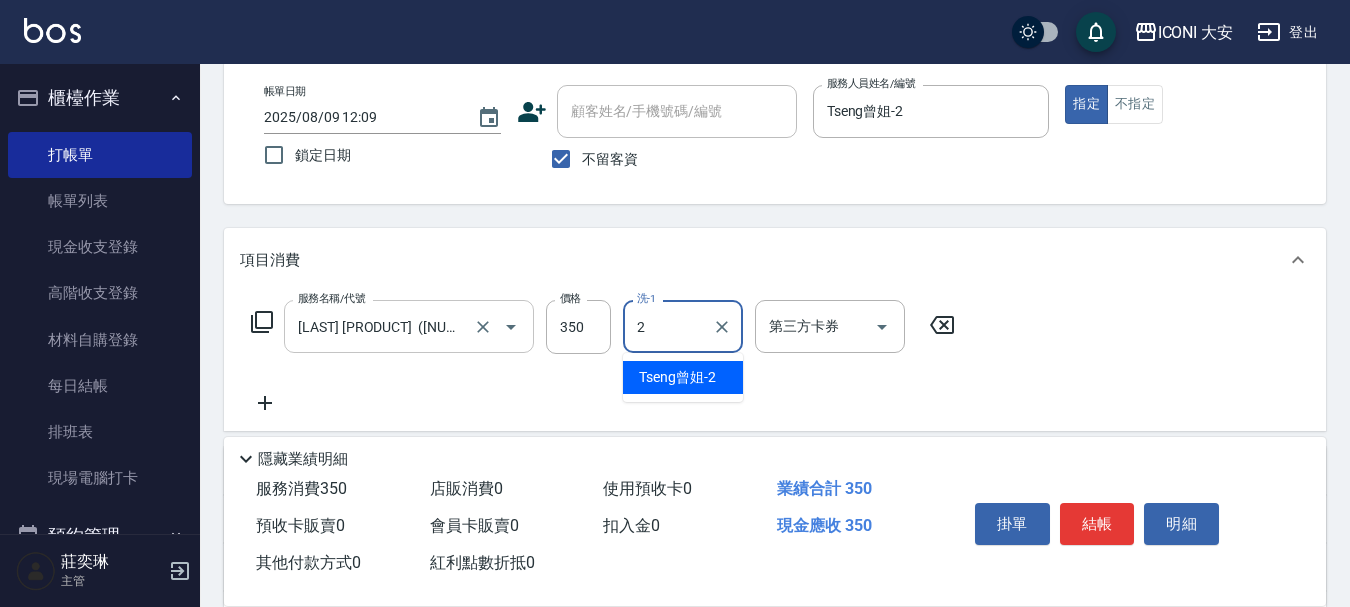 type on "Tseng曾姐-2" 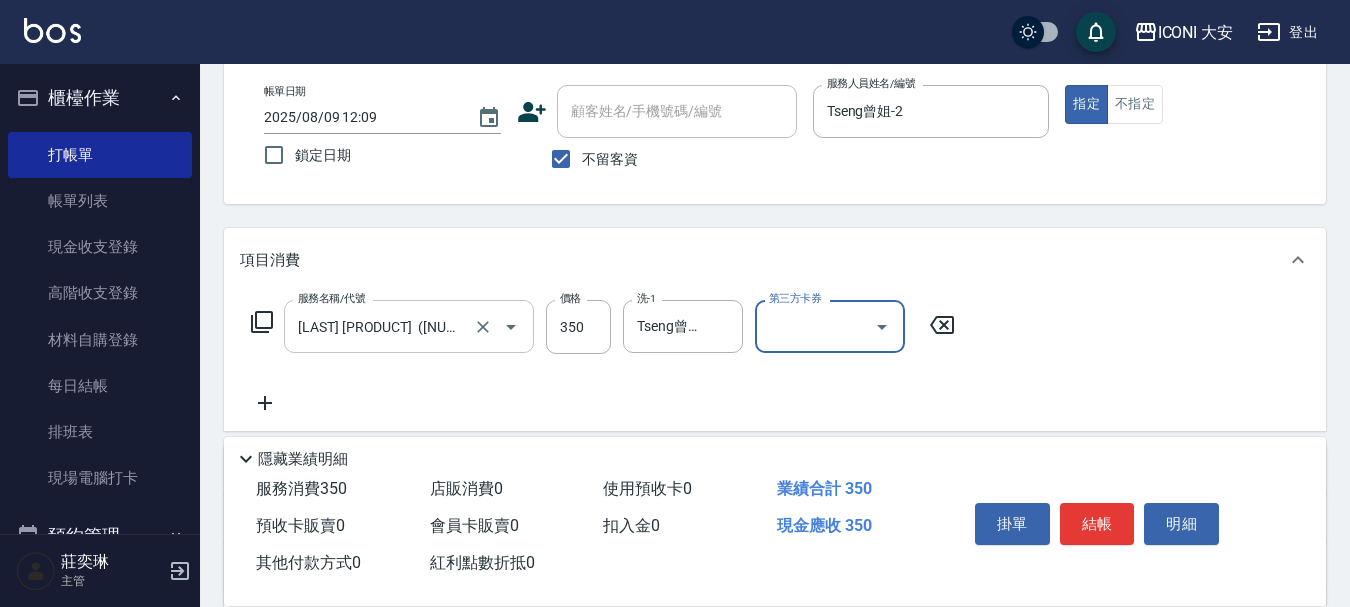 scroll, scrollTop: 300, scrollLeft: 0, axis: vertical 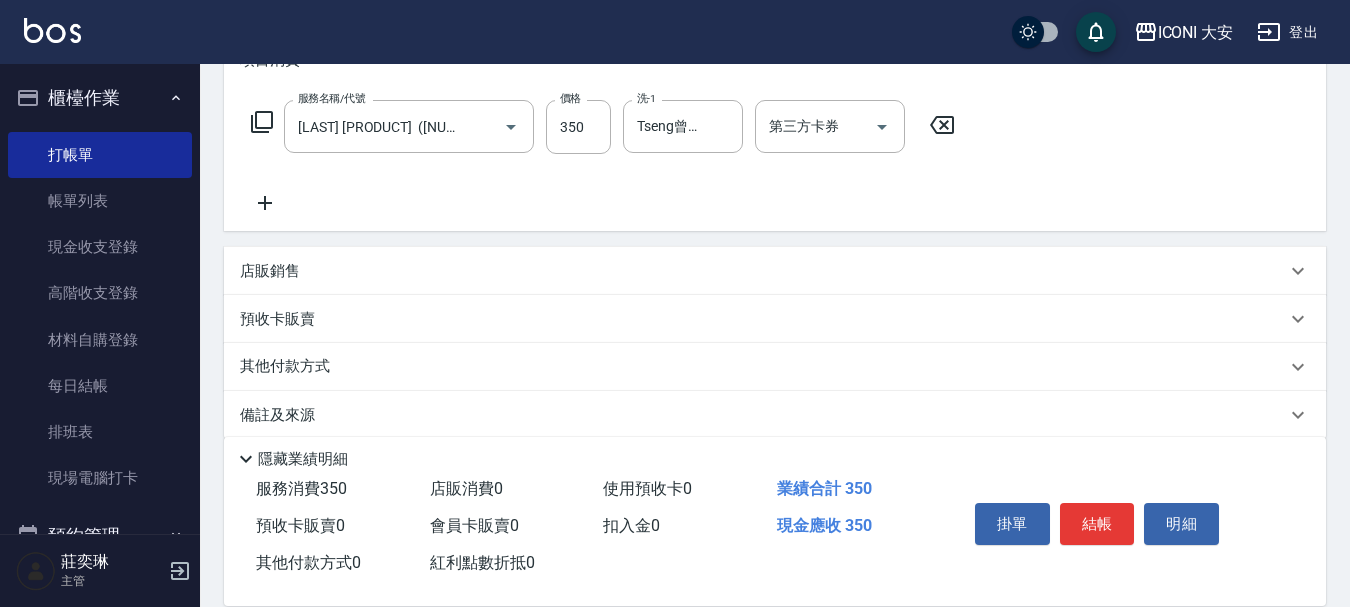 click 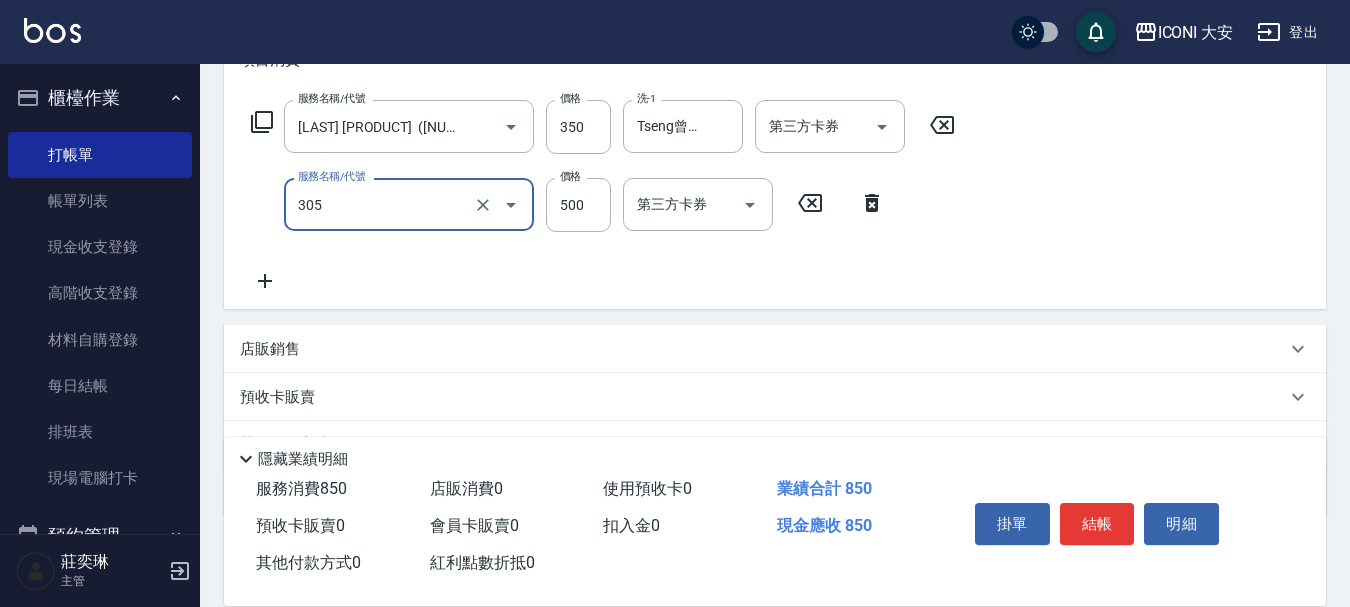 type on "剪髮(305)" 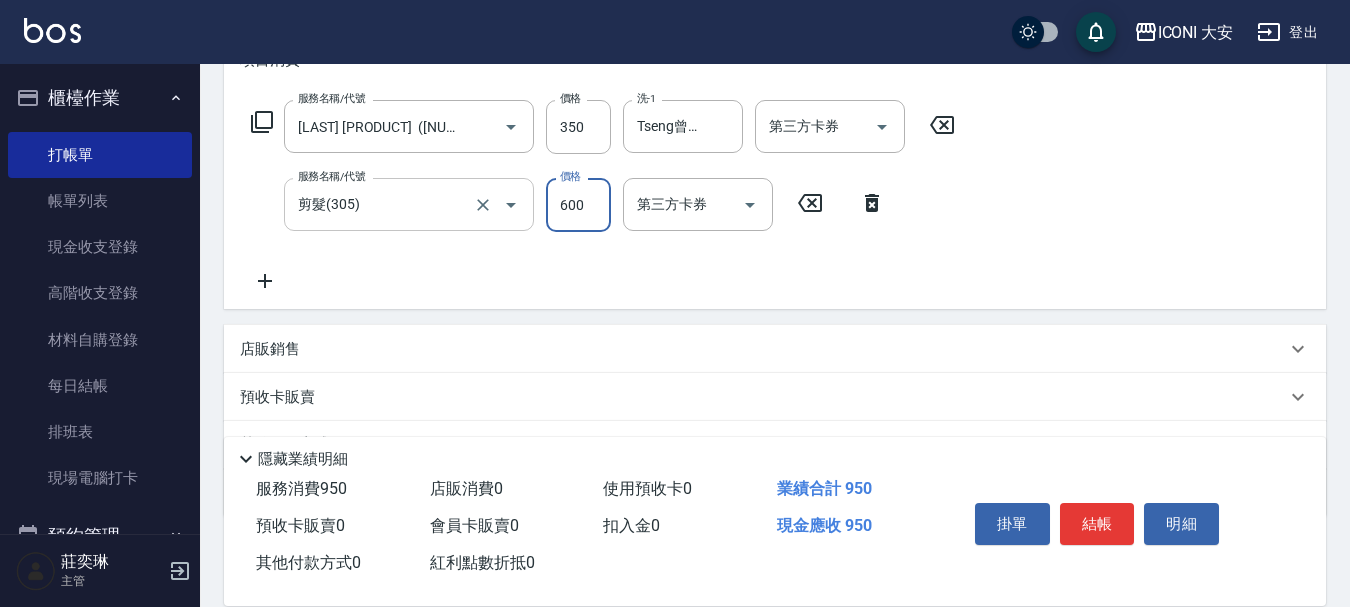 type on "600" 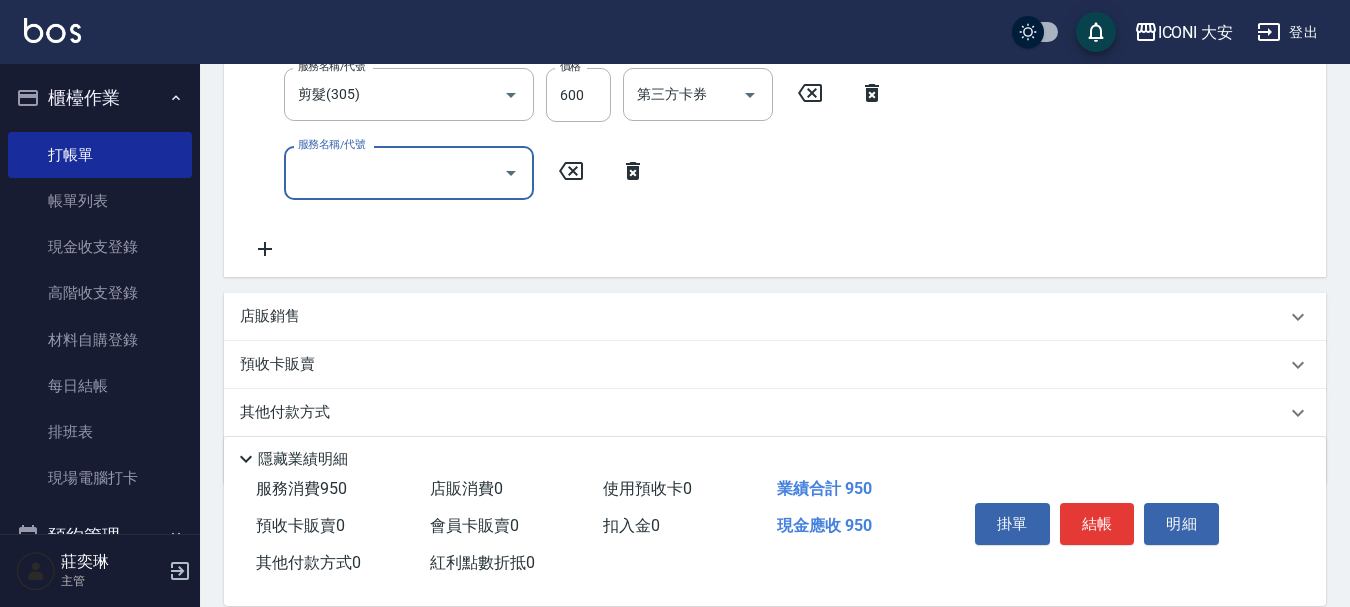 scroll, scrollTop: 480, scrollLeft: 0, axis: vertical 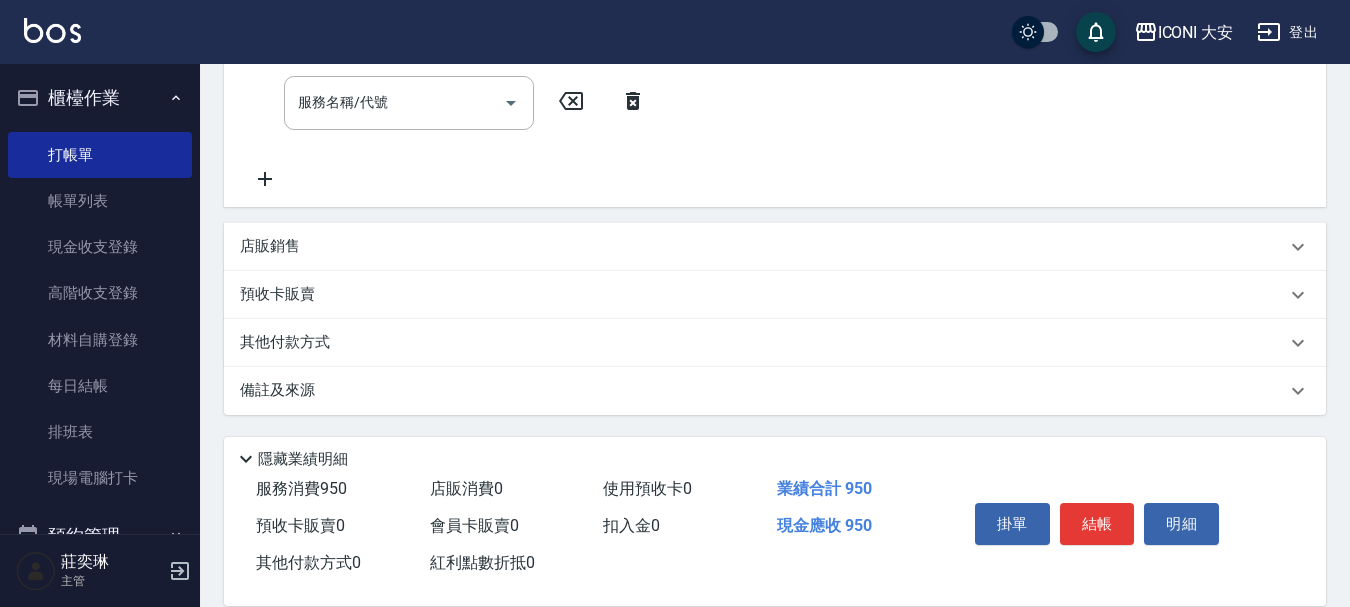 click 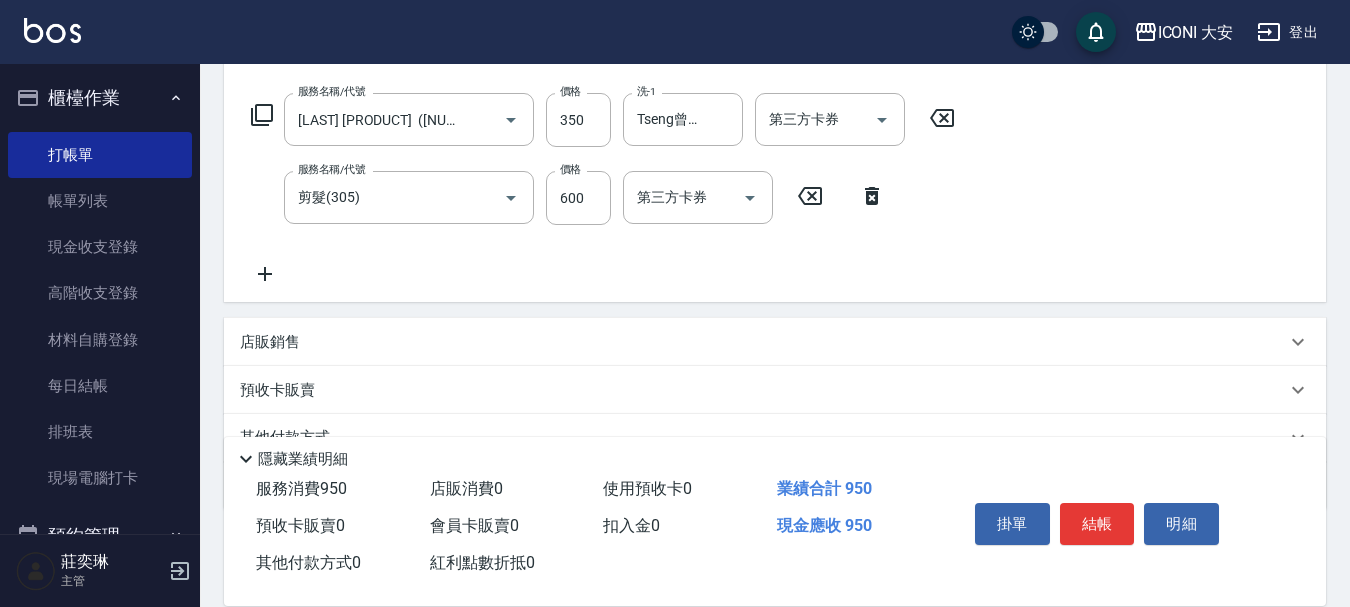 scroll, scrollTop: 402, scrollLeft: 0, axis: vertical 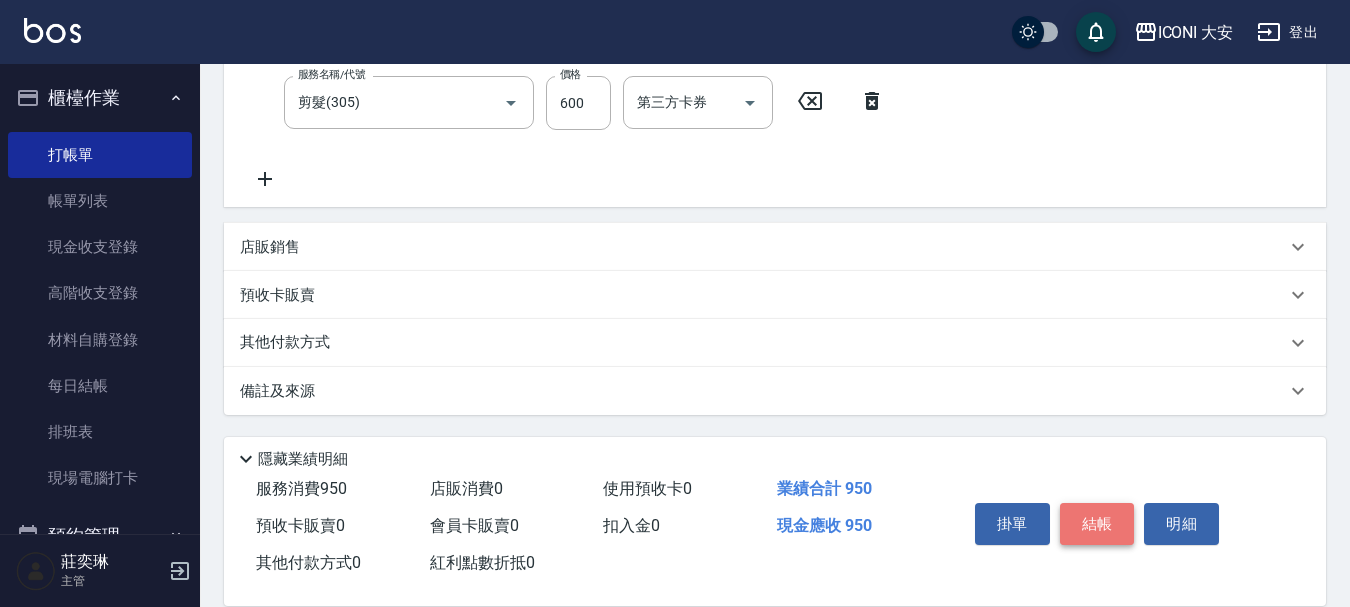 click on "結帳" at bounding box center [1097, 524] 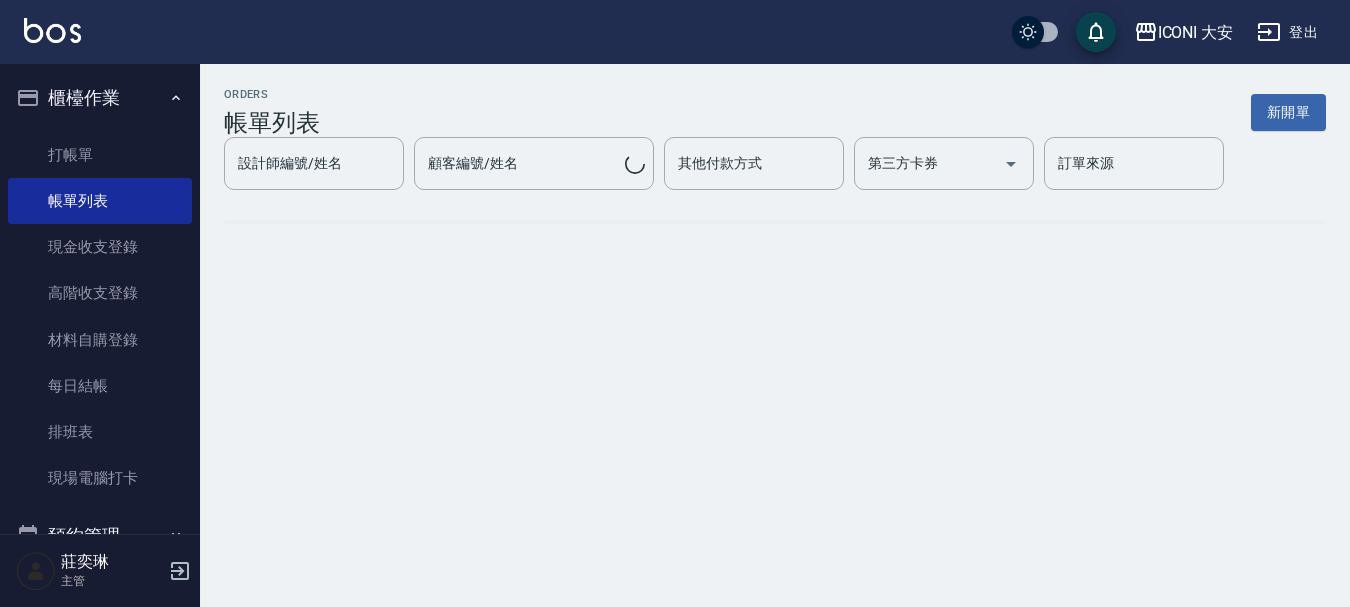 scroll, scrollTop: 0, scrollLeft: 0, axis: both 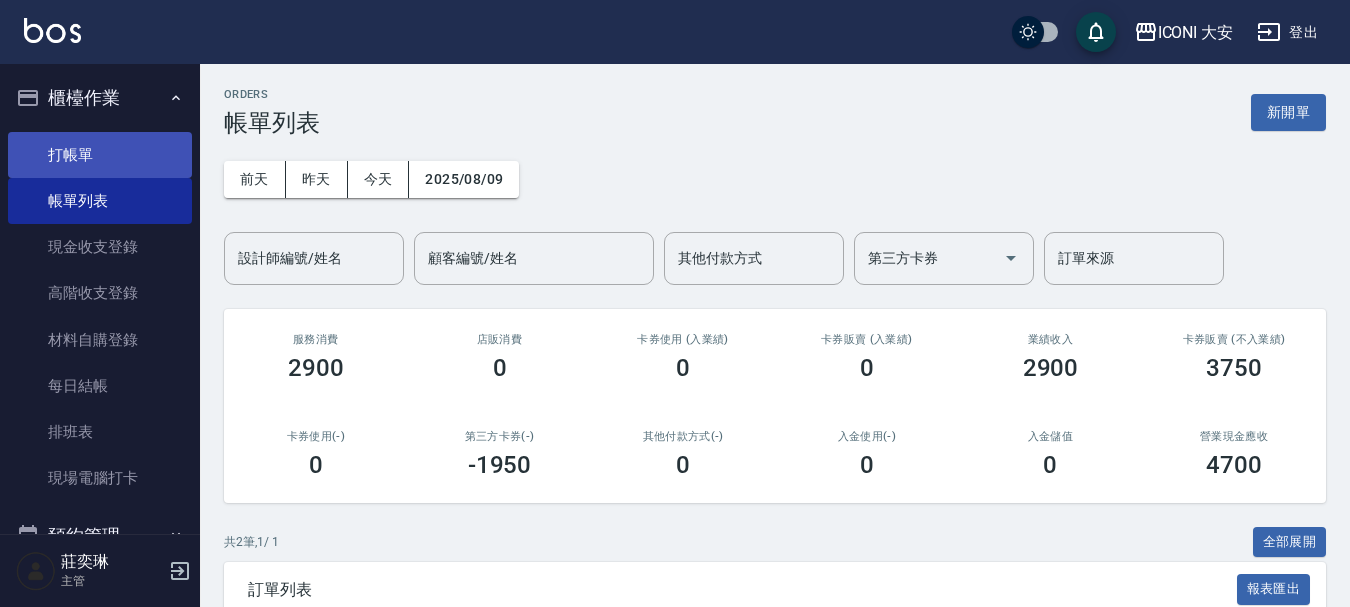 click on "打帳單" at bounding box center [100, 155] 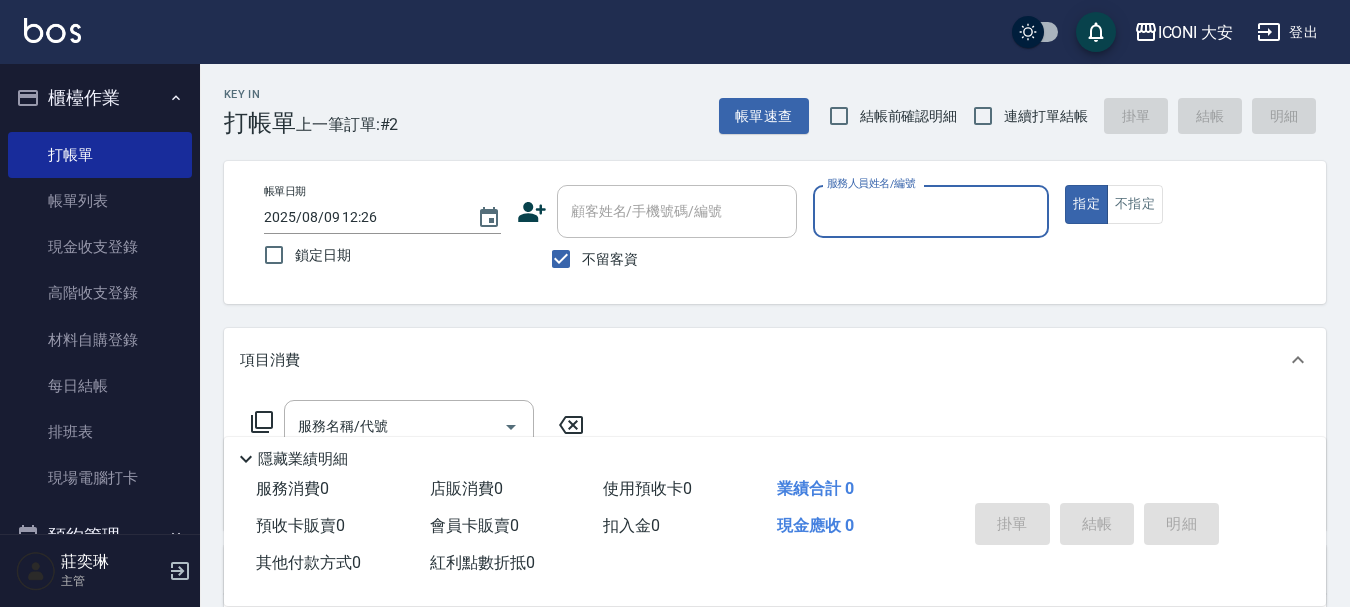 click on "服務人員姓名/編號" at bounding box center (931, 211) 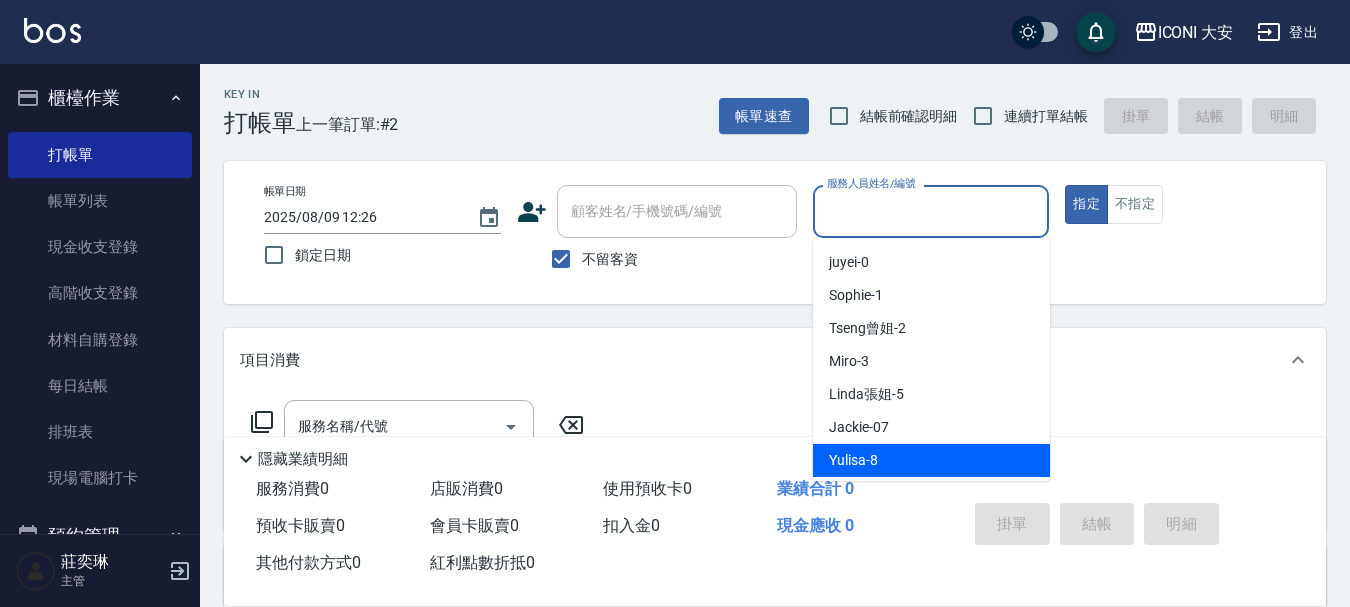 click on "Yulisa -8" at bounding box center [853, 460] 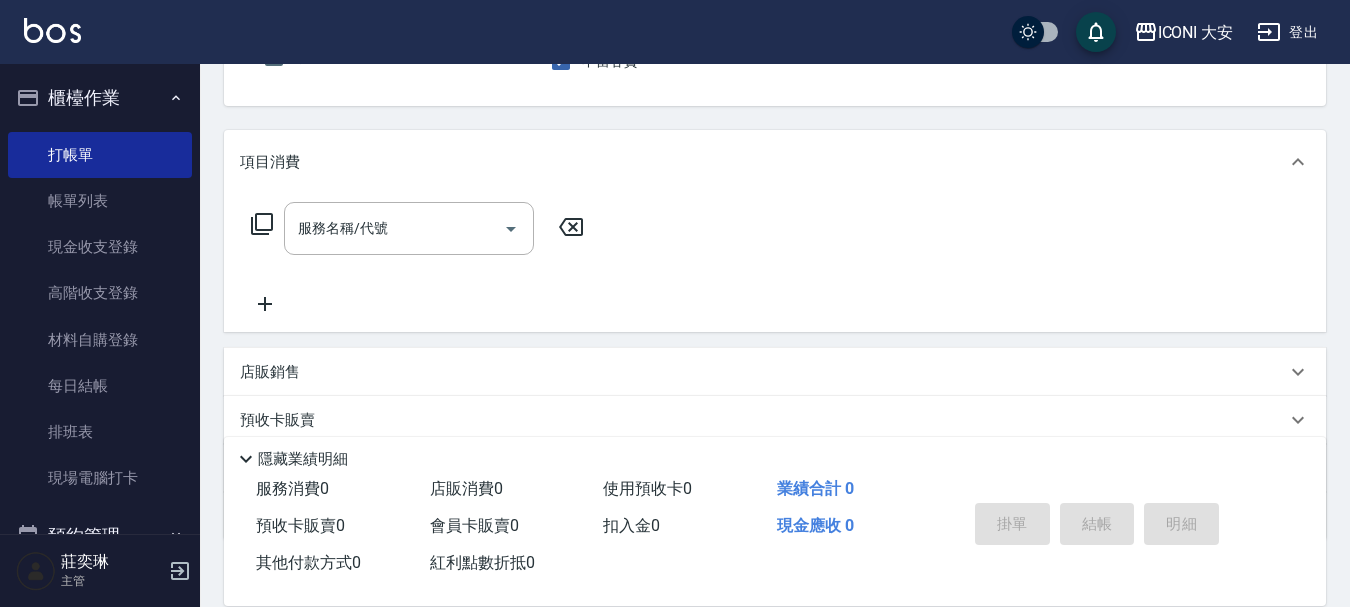 scroll, scrollTop: 200, scrollLeft: 0, axis: vertical 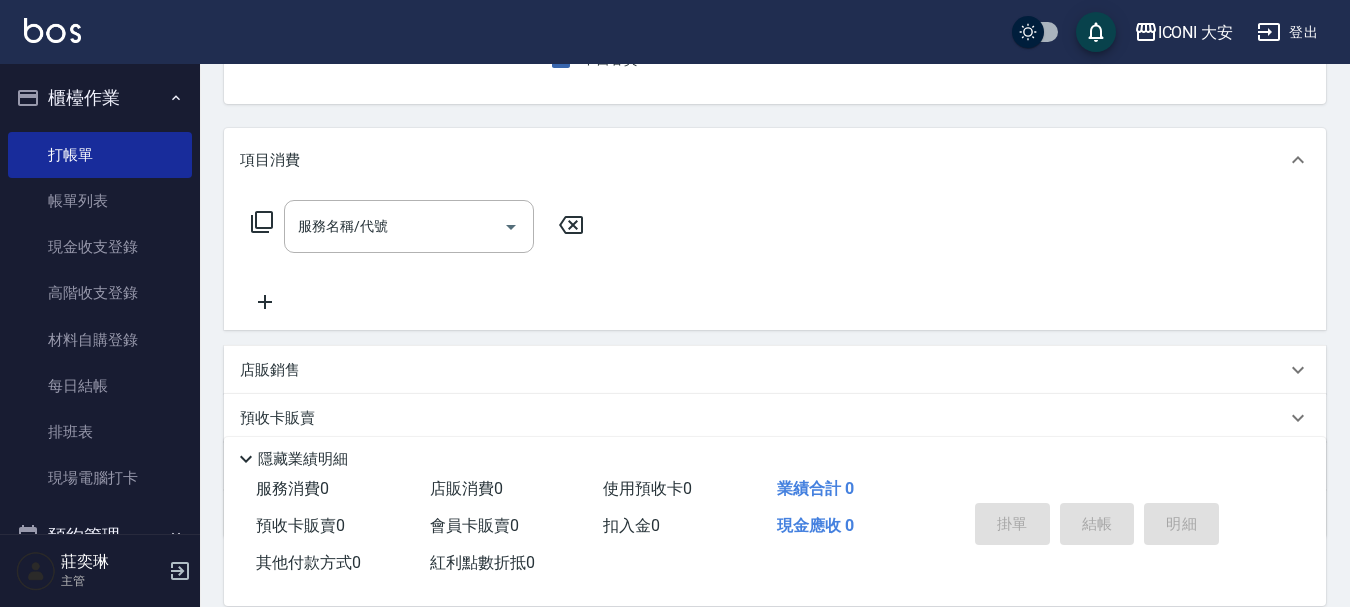click 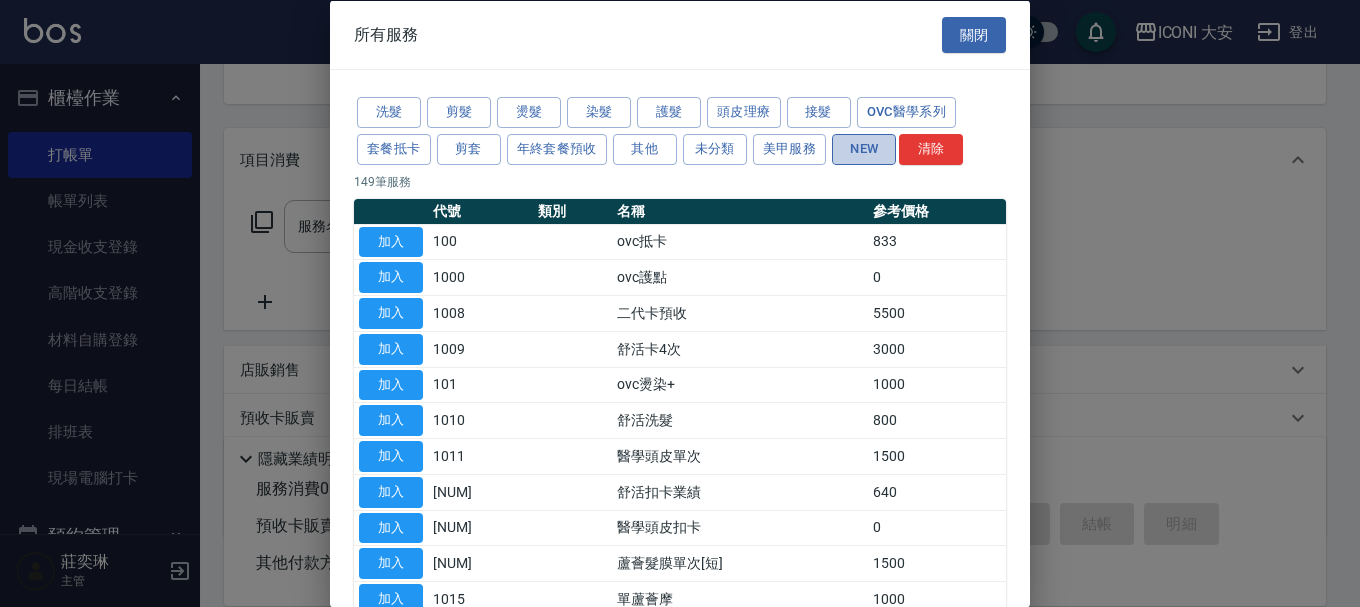 click on "NEW" at bounding box center [864, 148] 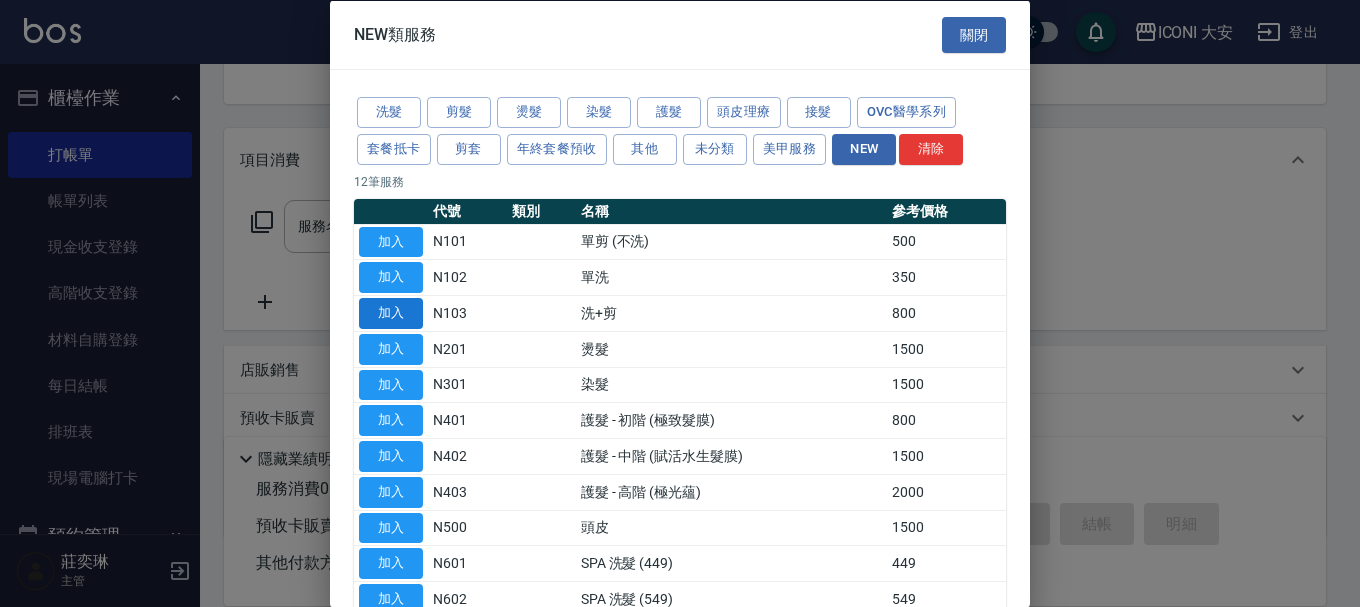 click on "加入" at bounding box center (391, 313) 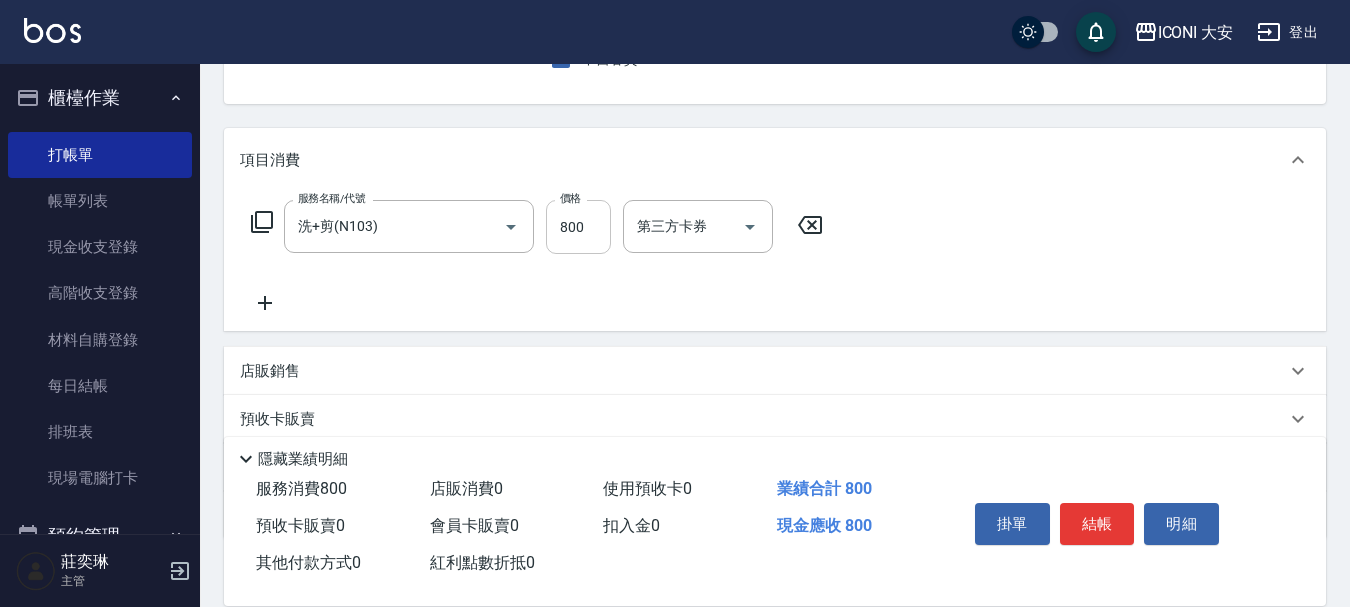 click on "800" at bounding box center (578, 227) 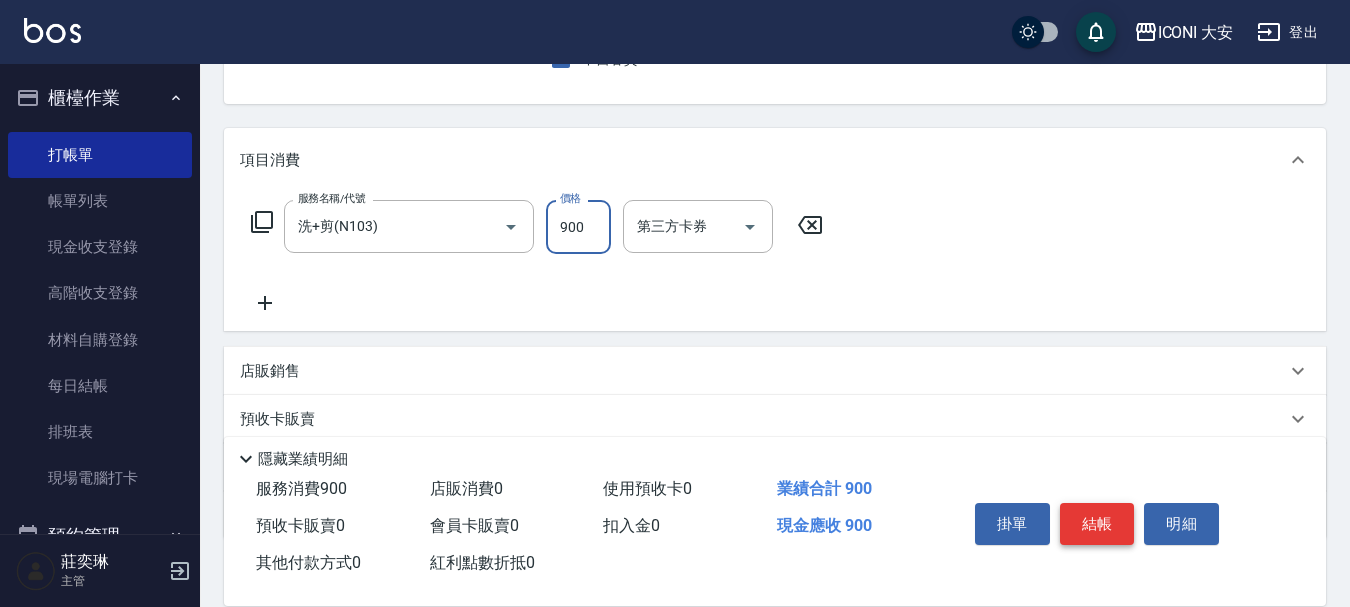 type on "900" 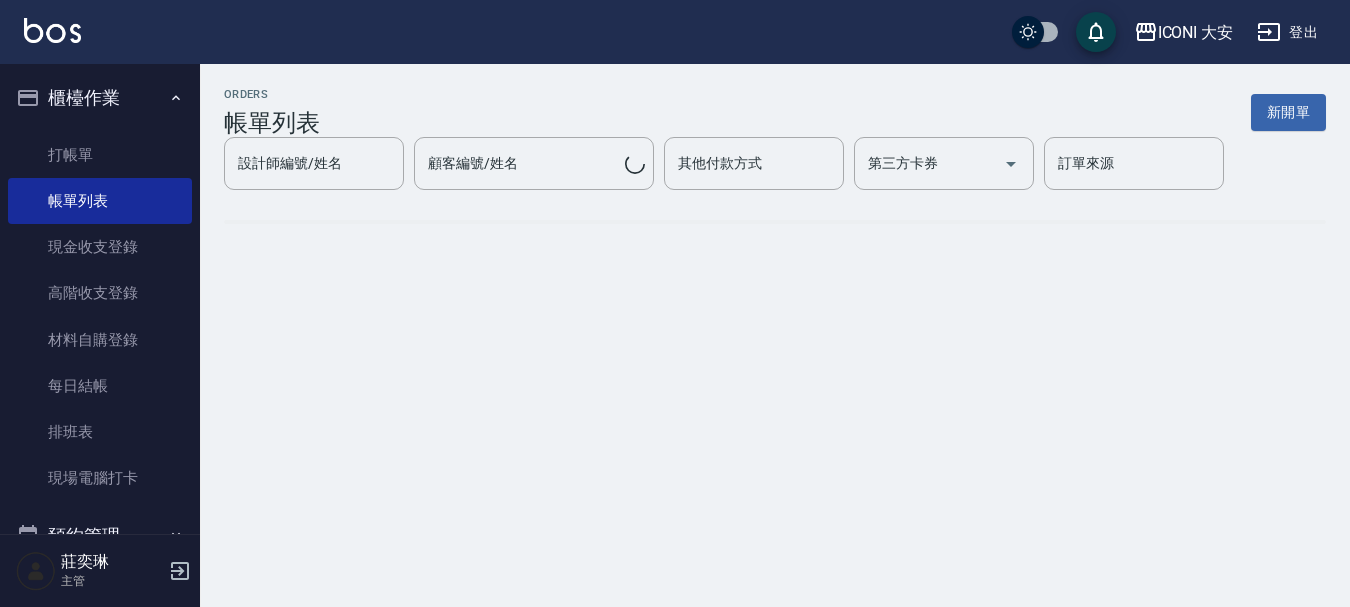 scroll, scrollTop: 0, scrollLeft: 0, axis: both 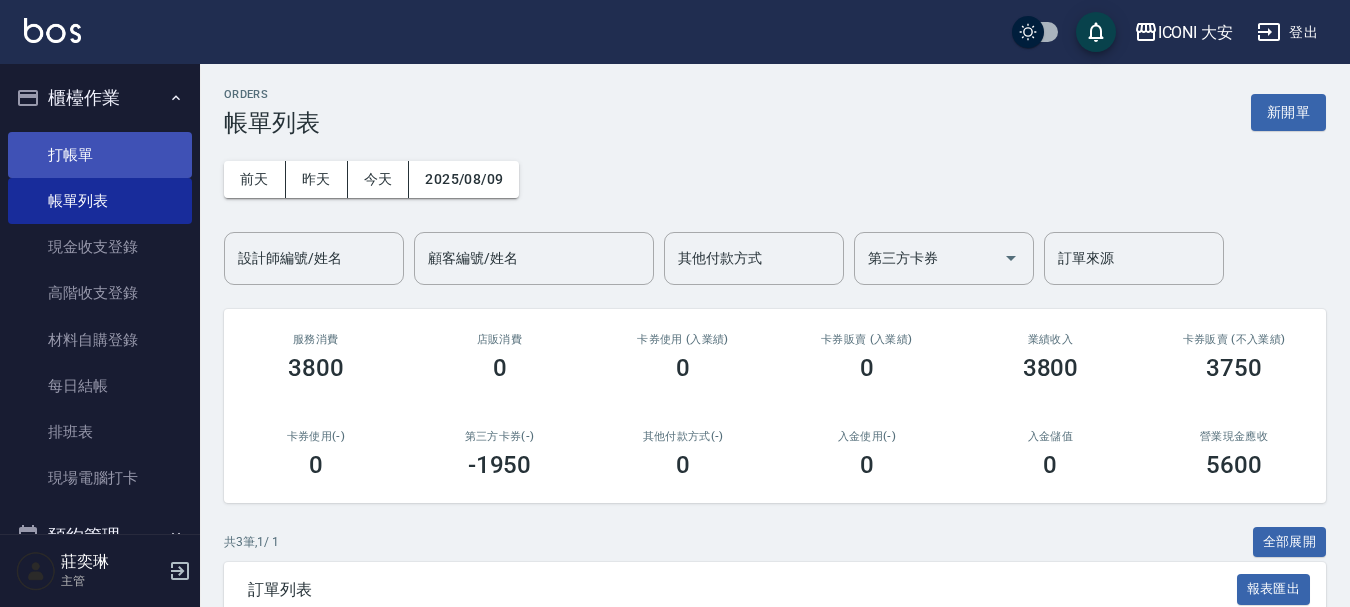 click on "打帳單" at bounding box center [100, 155] 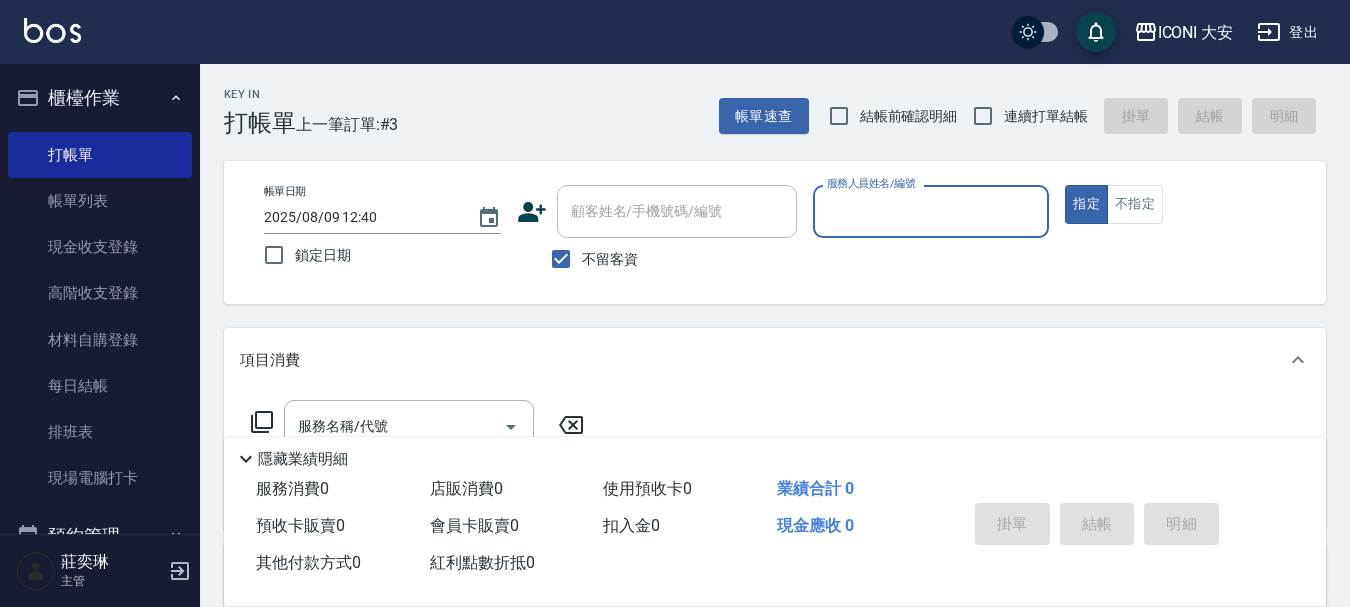 click on "服務人員姓名/編號" at bounding box center (931, 211) 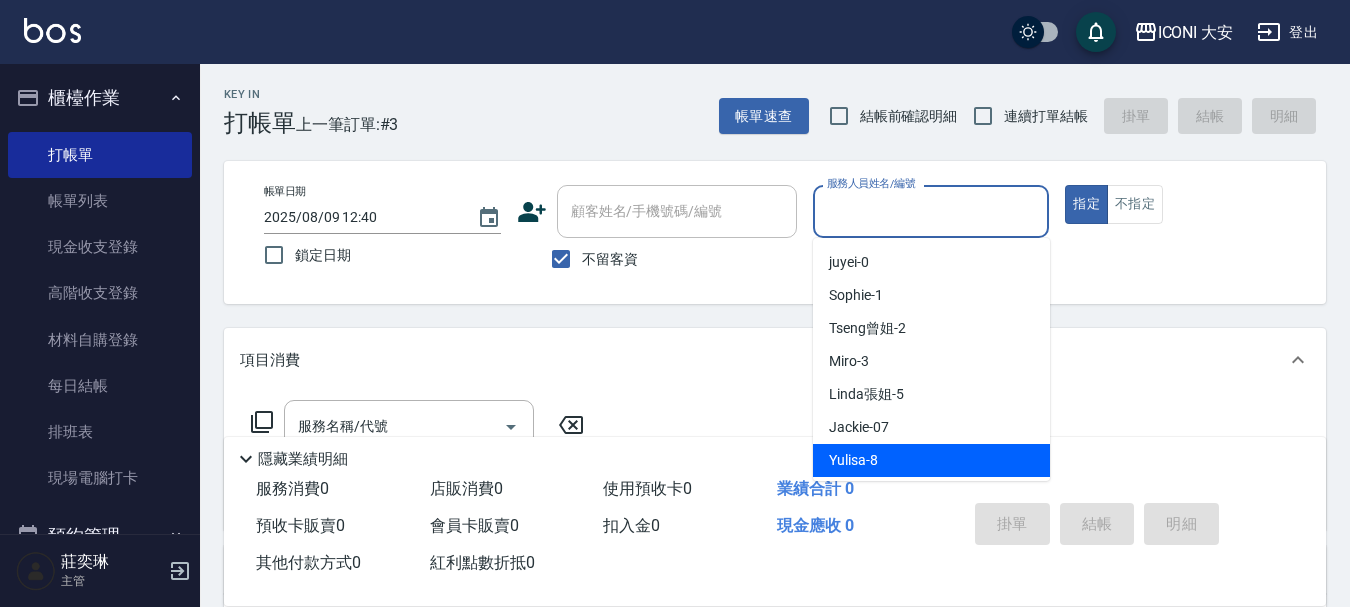 scroll, scrollTop: 37, scrollLeft: 0, axis: vertical 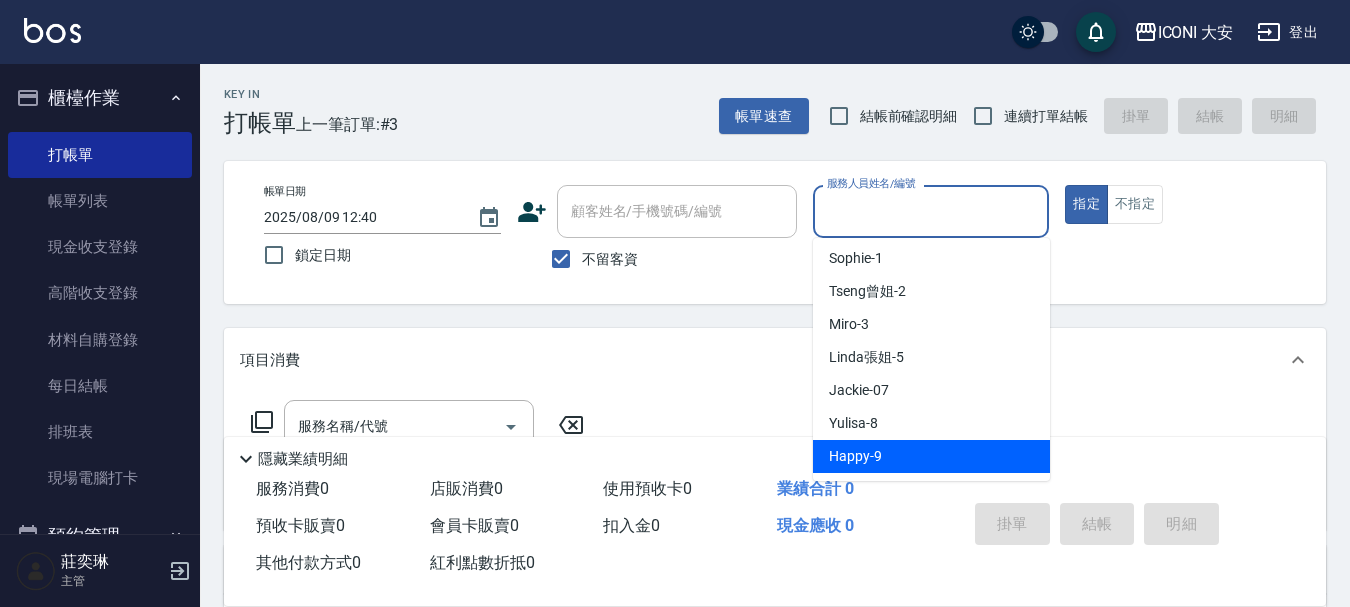 click on "Happy -9" at bounding box center [855, 456] 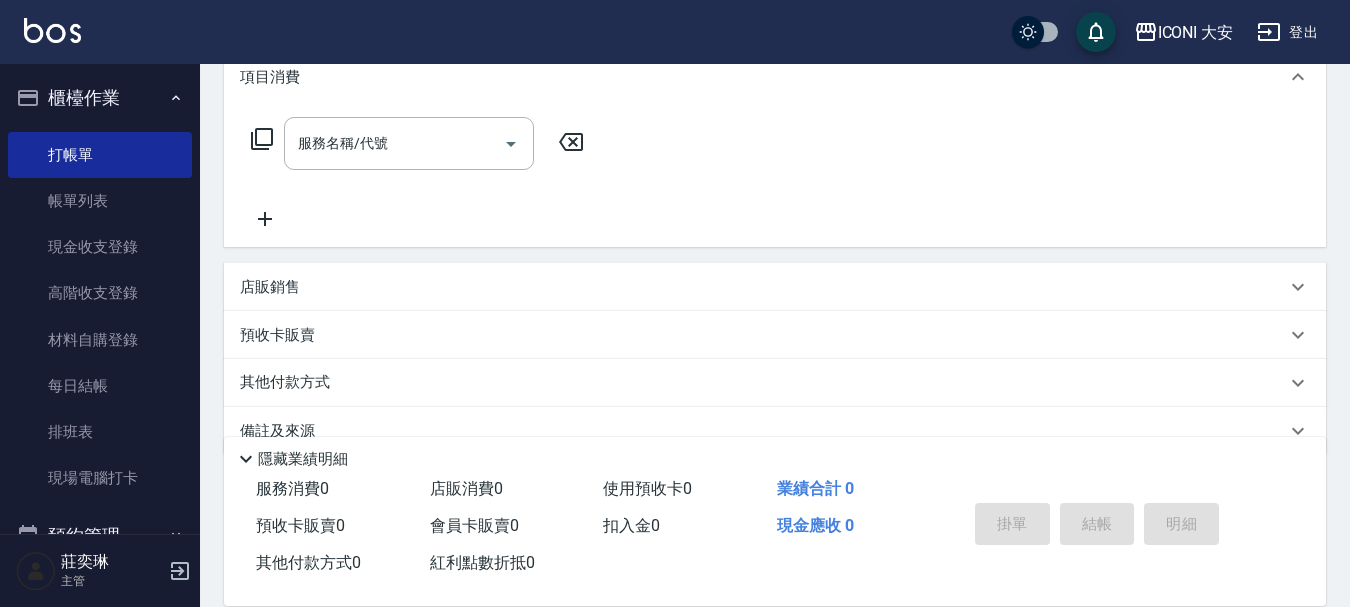scroll, scrollTop: 300, scrollLeft: 0, axis: vertical 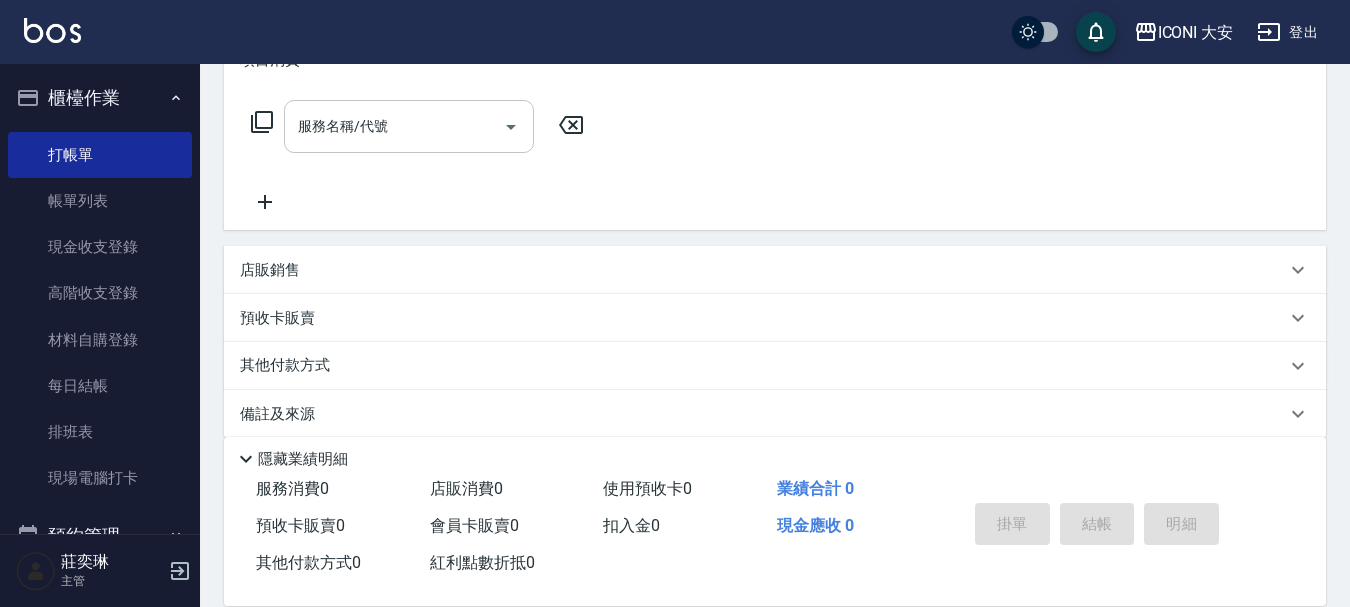 click on "服務名稱/代號" at bounding box center (394, 126) 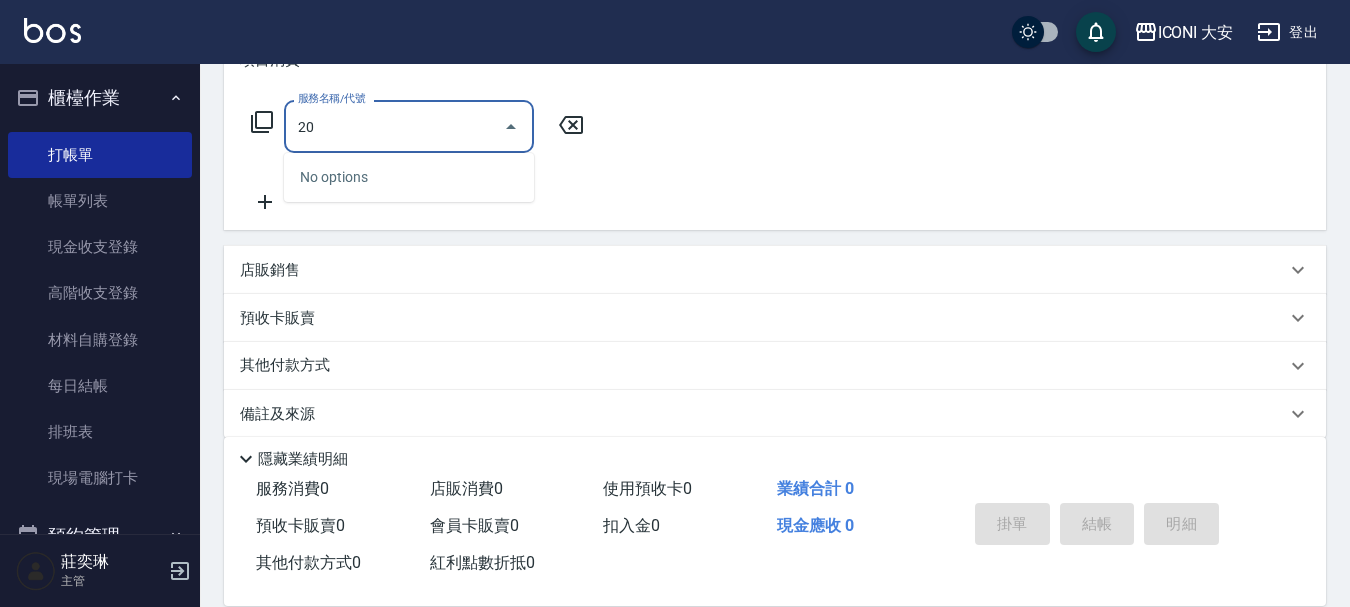 type on "206" 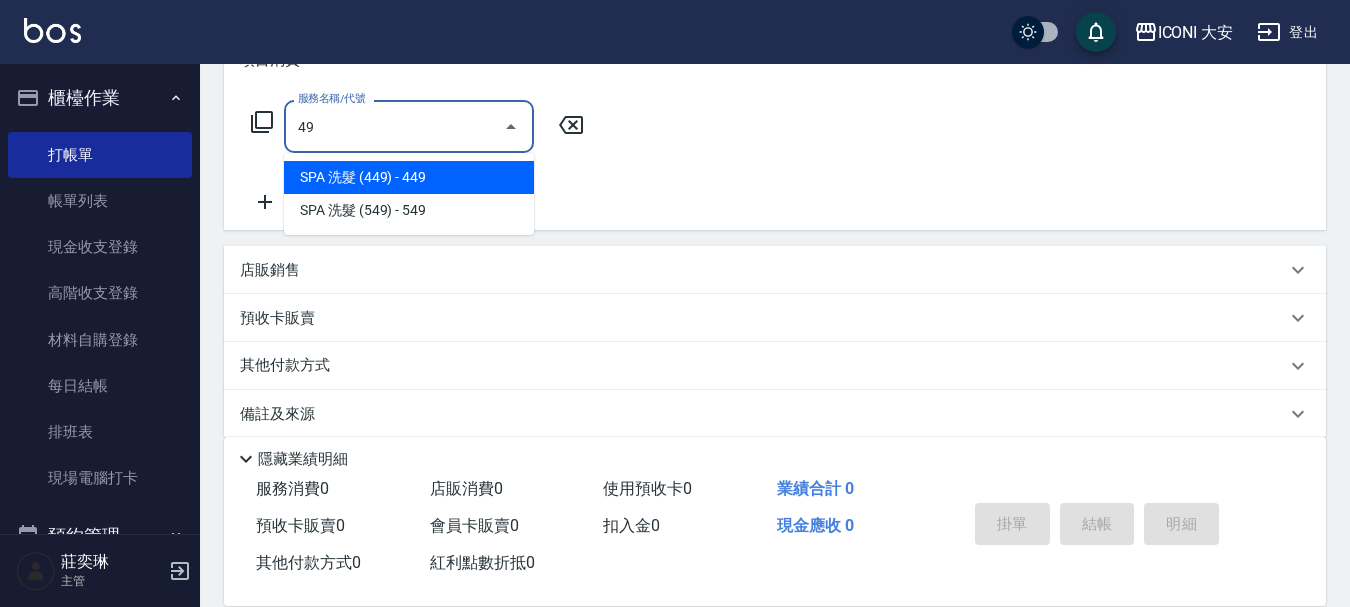 type on "[PRODUCT] [PRODUCT] ([NUM])([NUM])" 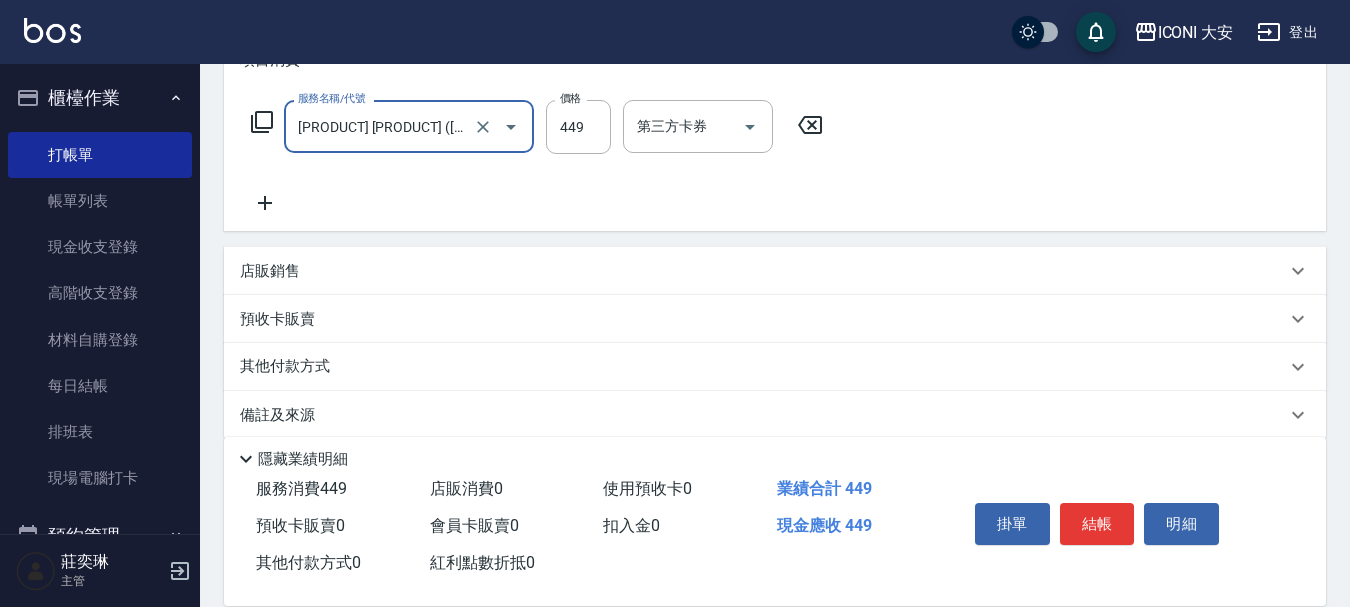 click on "[PRODUCT] [PRODUCT] ([NUM])([NUM])" at bounding box center (381, 126) 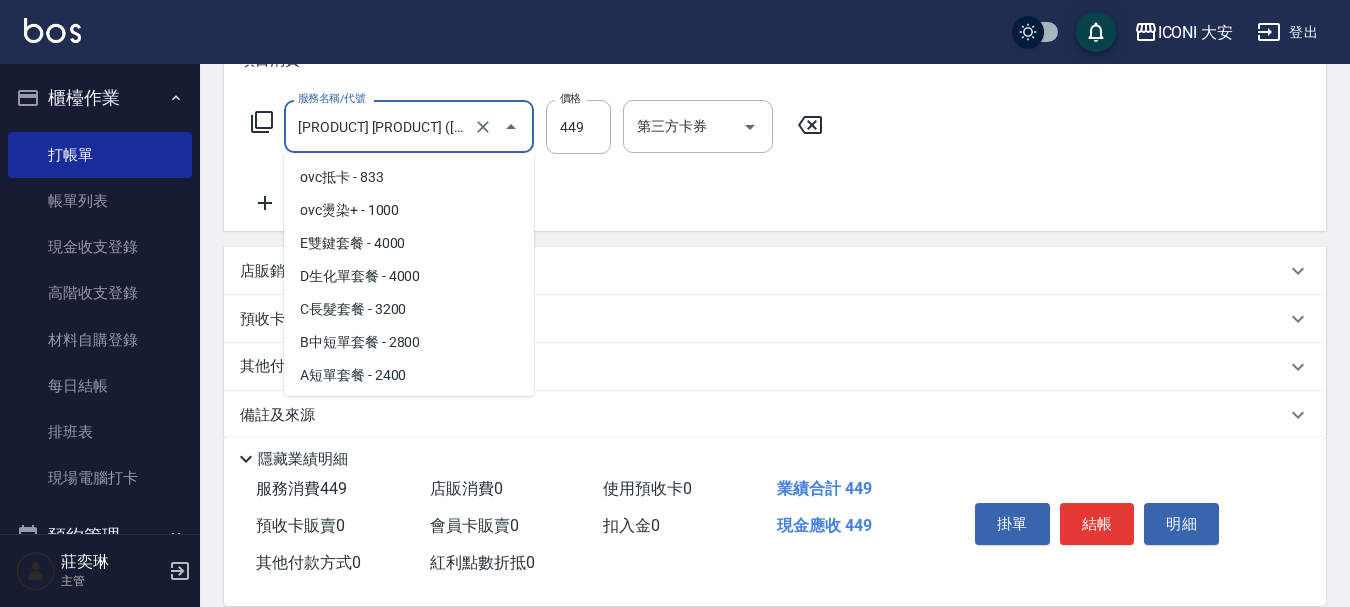 scroll, scrollTop: 4616, scrollLeft: 0, axis: vertical 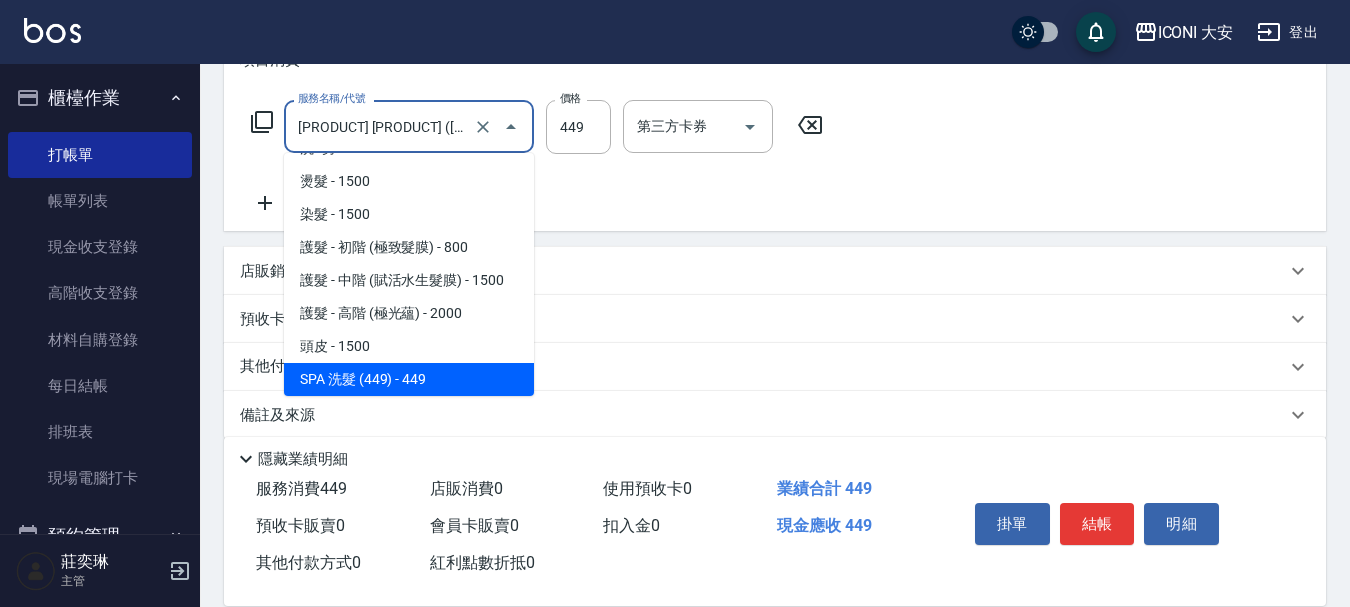 click on "[PRODUCT] [PRODUCT] ([NUM])([NUM])" at bounding box center (381, 126) 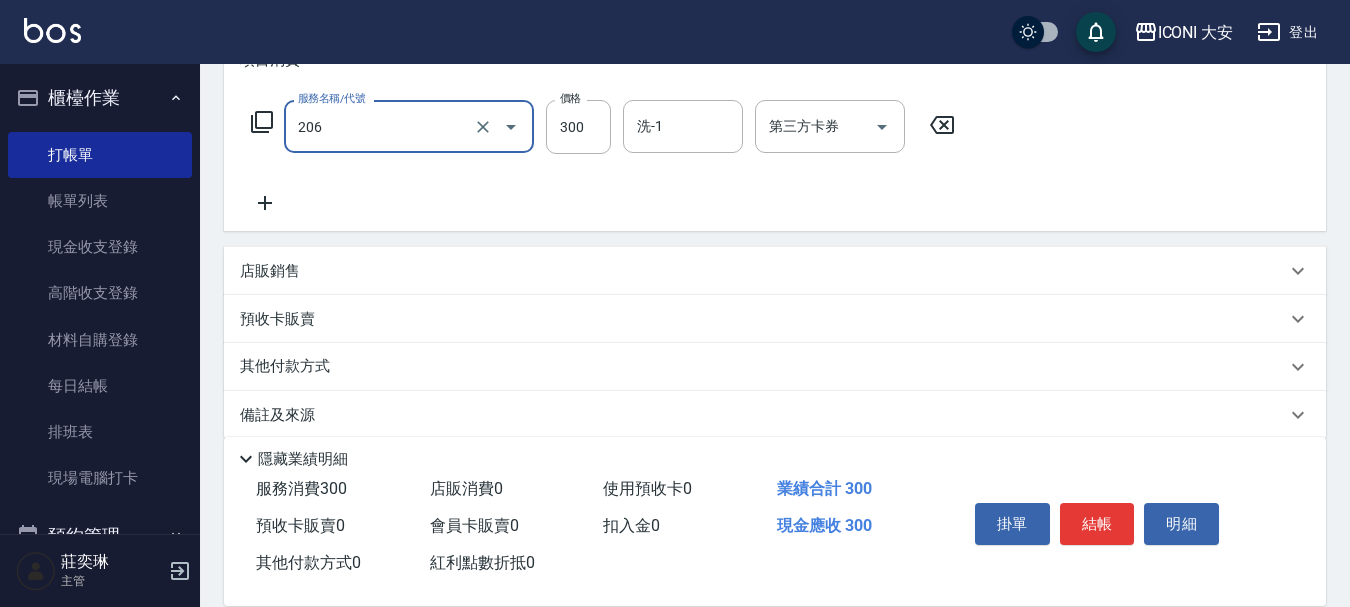 type on "洗髮(206)" 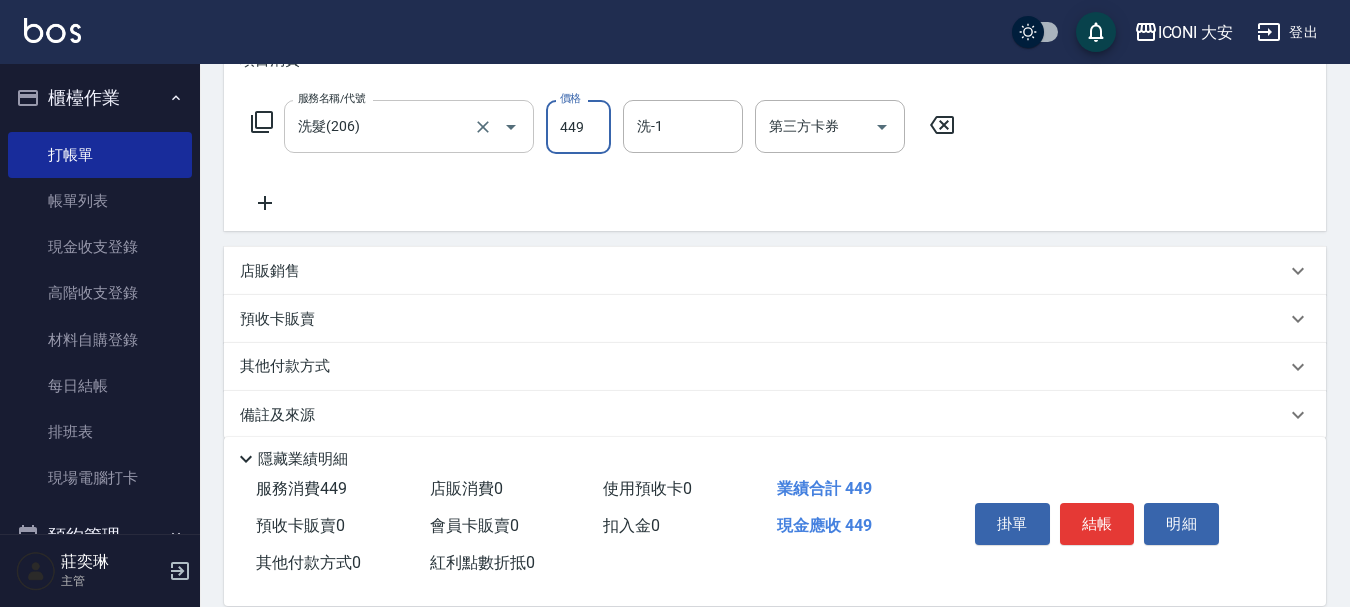 type on "449" 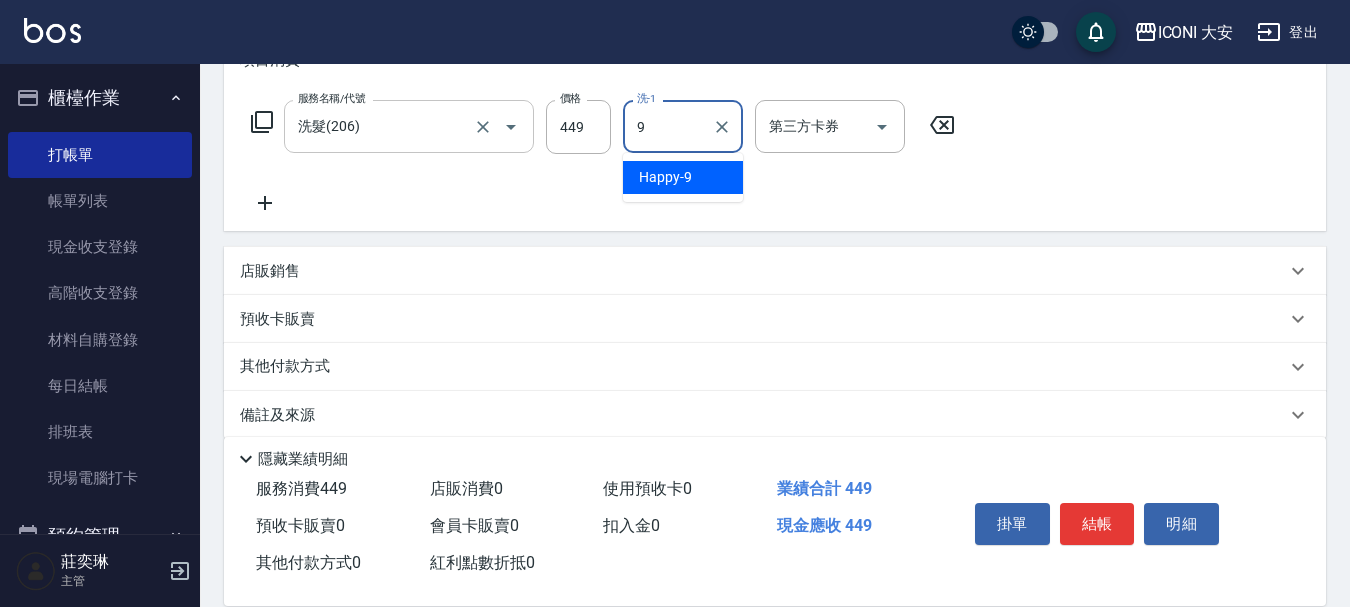 type on "Happy-9" 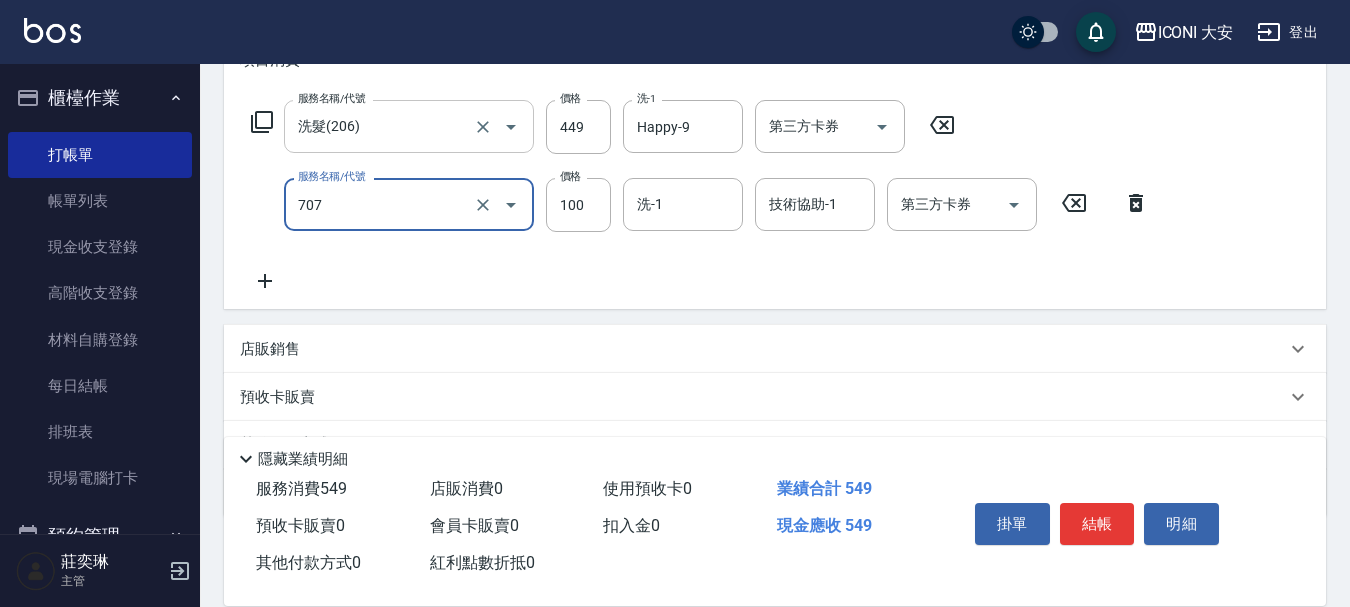type on "瞬間護髮(707)" 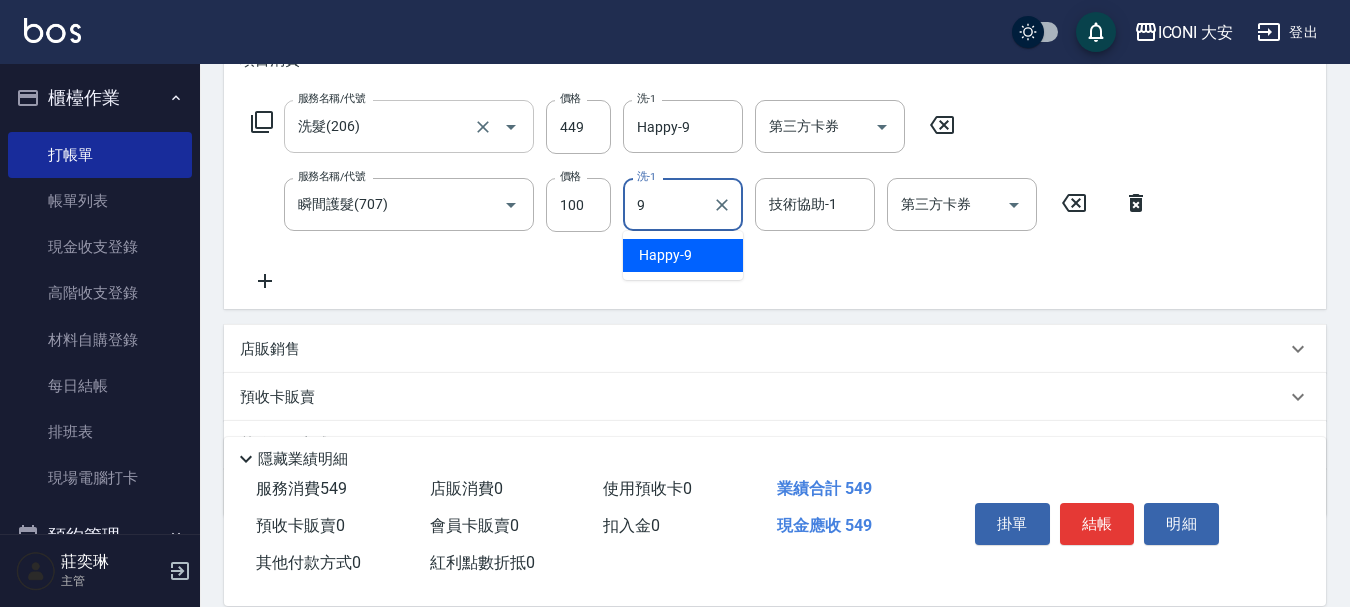 type on "Happy-9" 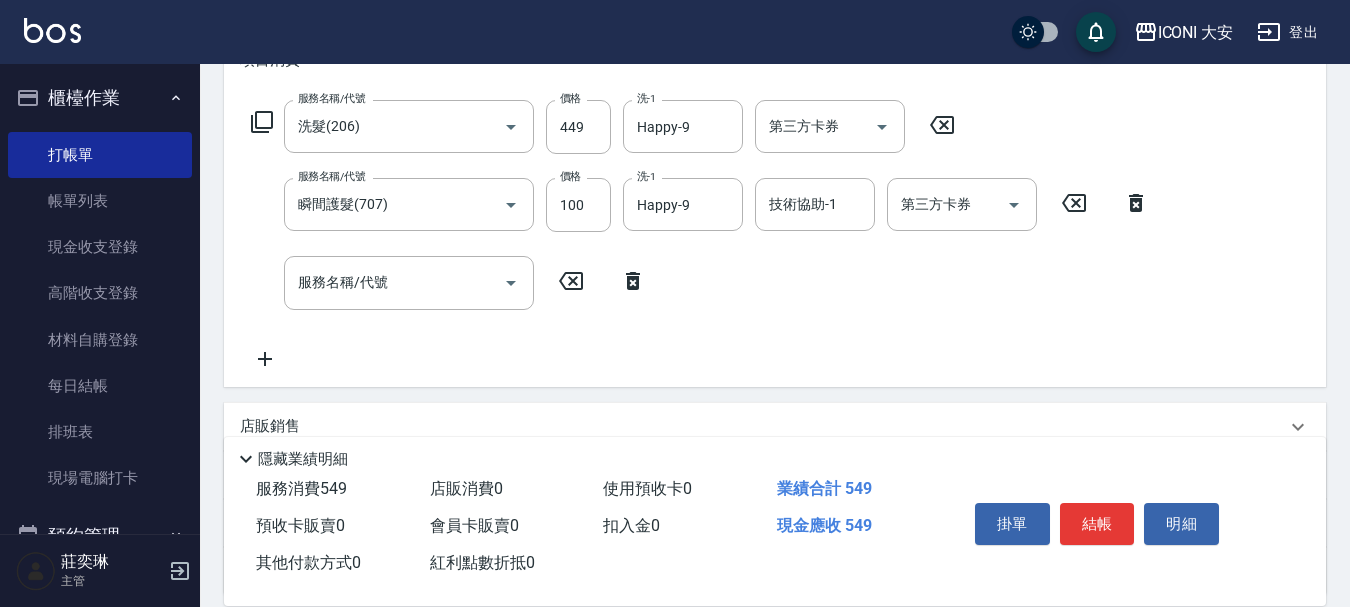 click 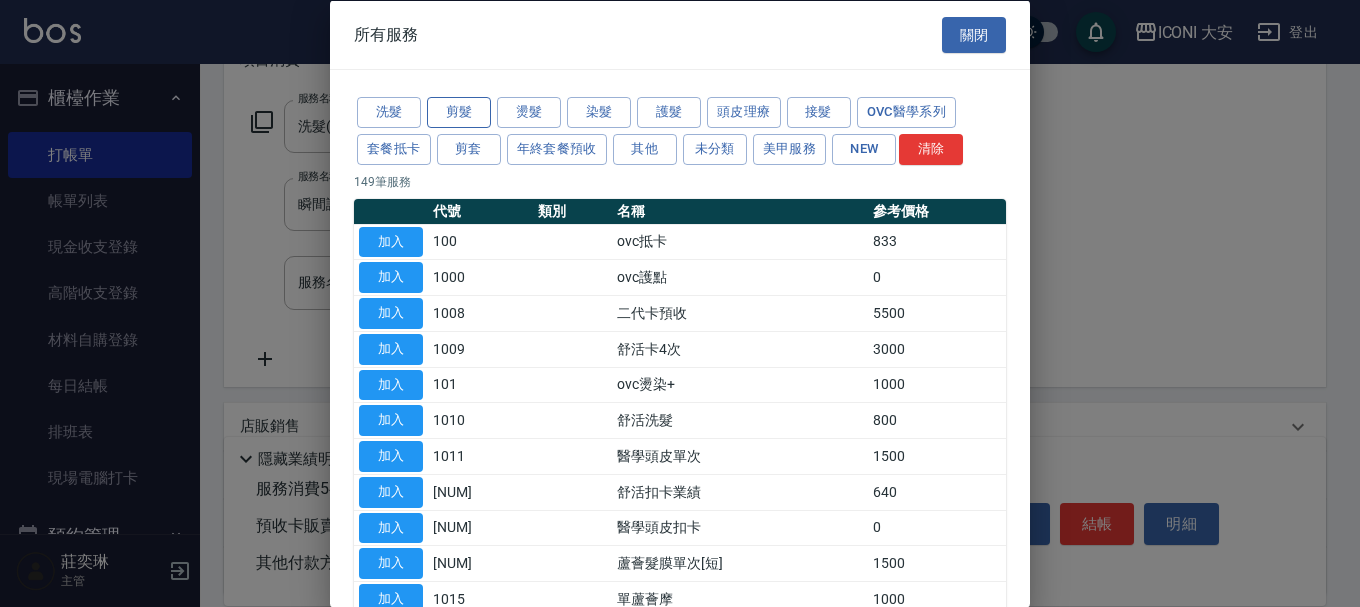 click on "剪髮" at bounding box center (459, 112) 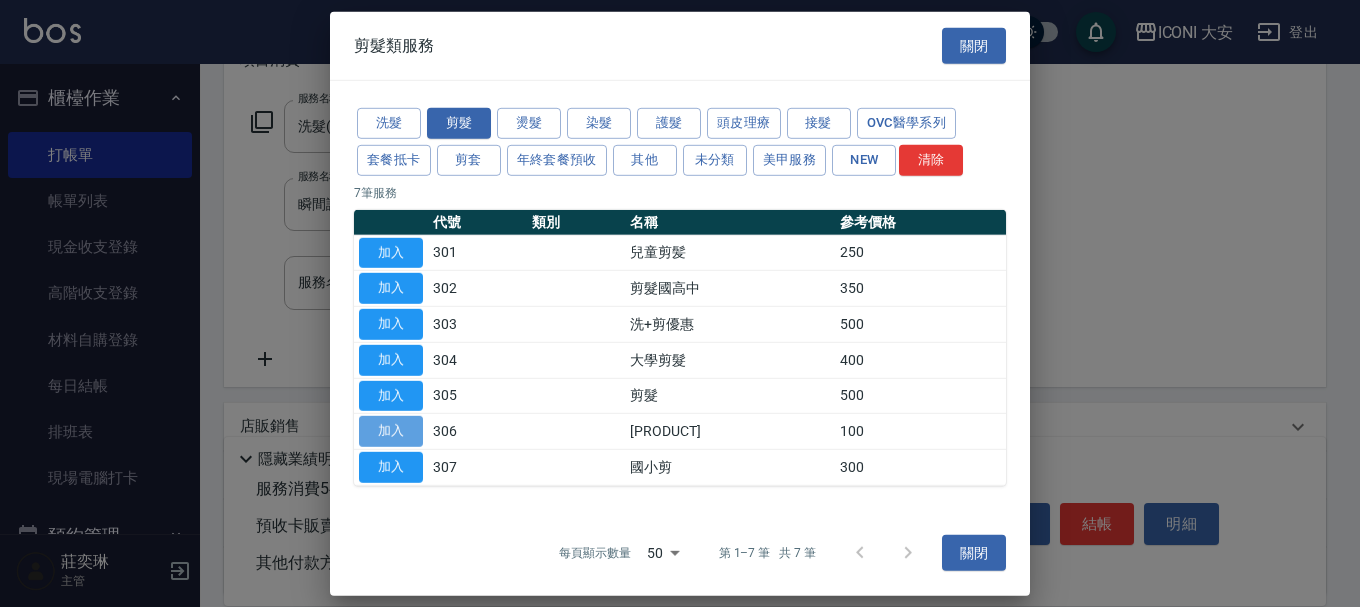 click on "加入" at bounding box center [391, 431] 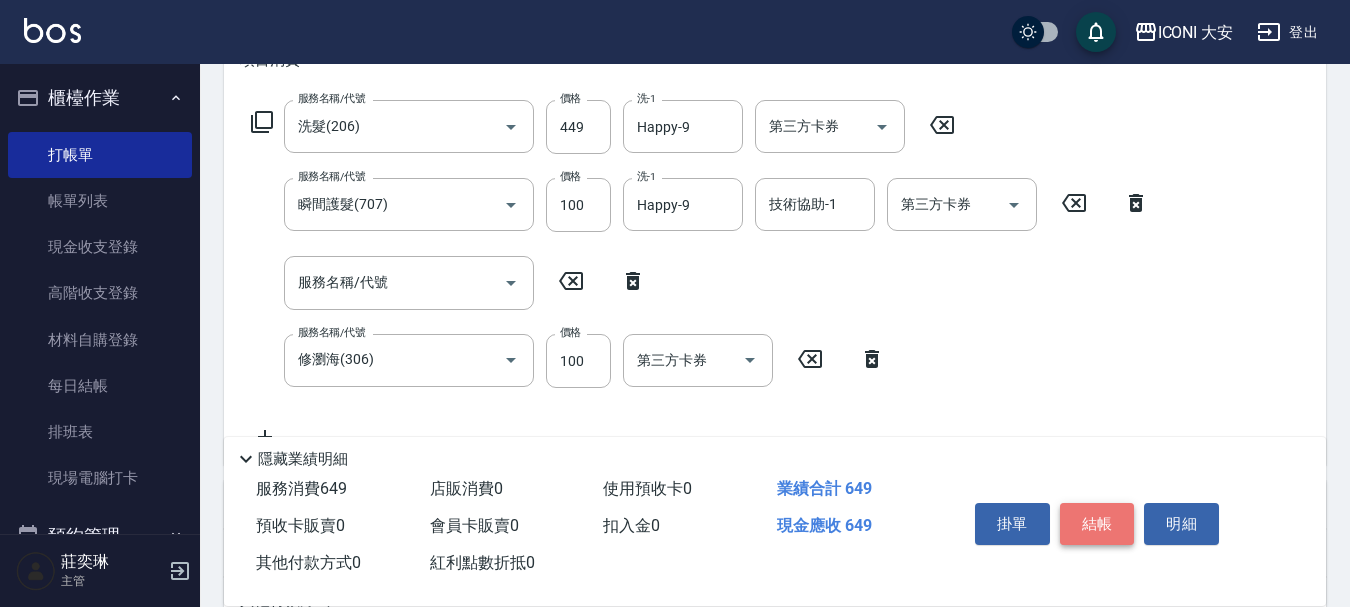 click on "結帳" at bounding box center [1097, 524] 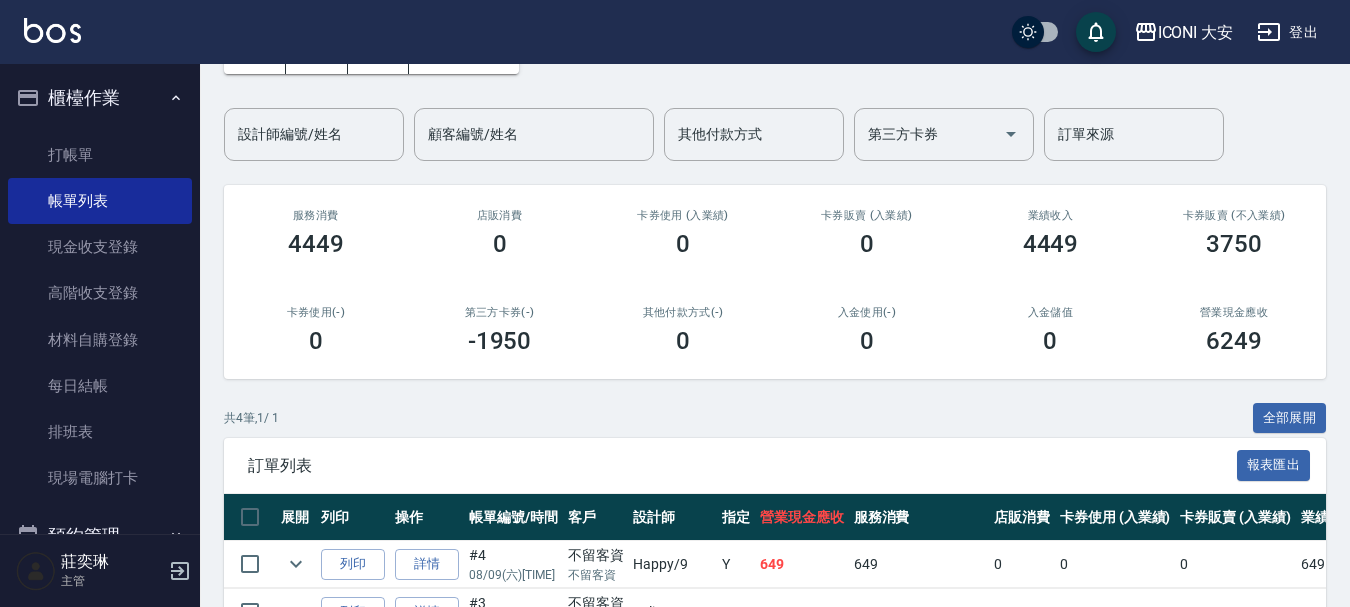 scroll, scrollTop: 343, scrollLeft: 0, axis: vertical 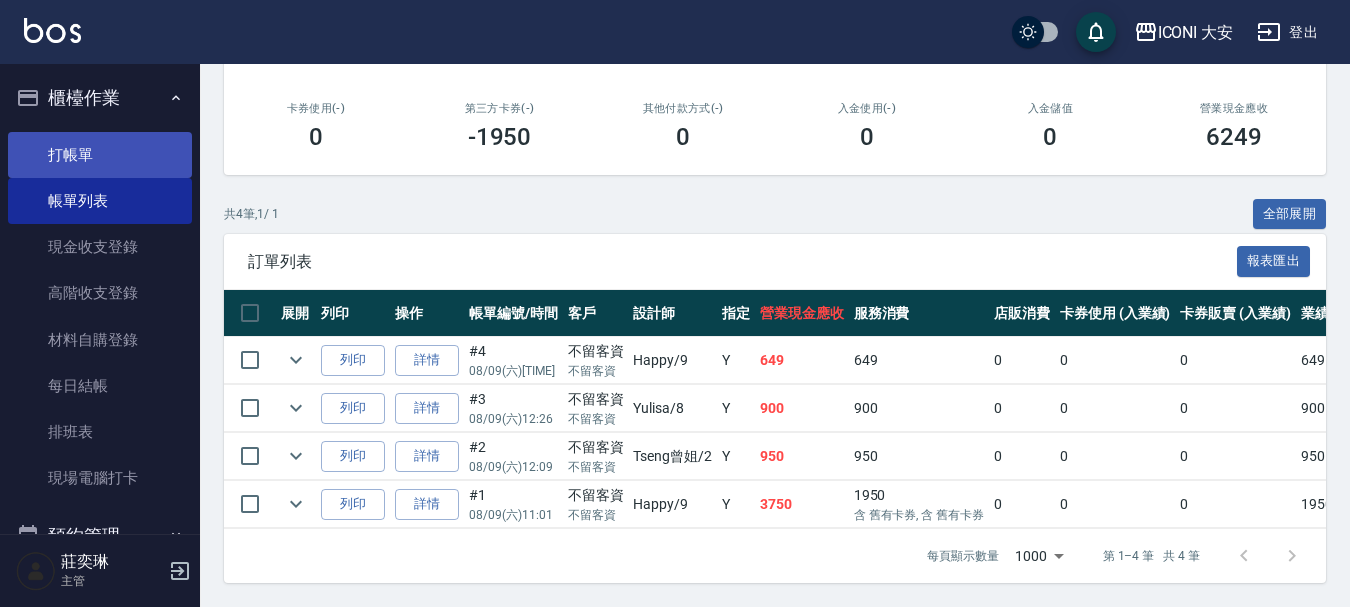 click on "打帳單" at bounding box center (100, 155) 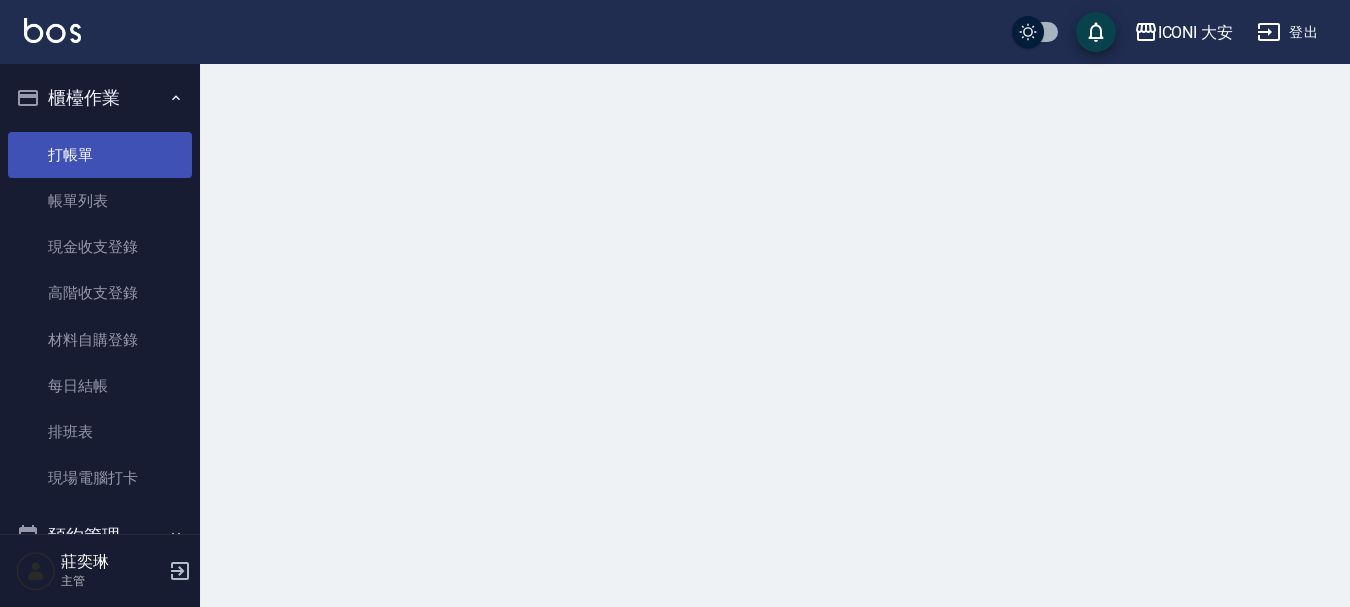 scroll, scrollTop: 0, scrollLeft: 0, axis: both 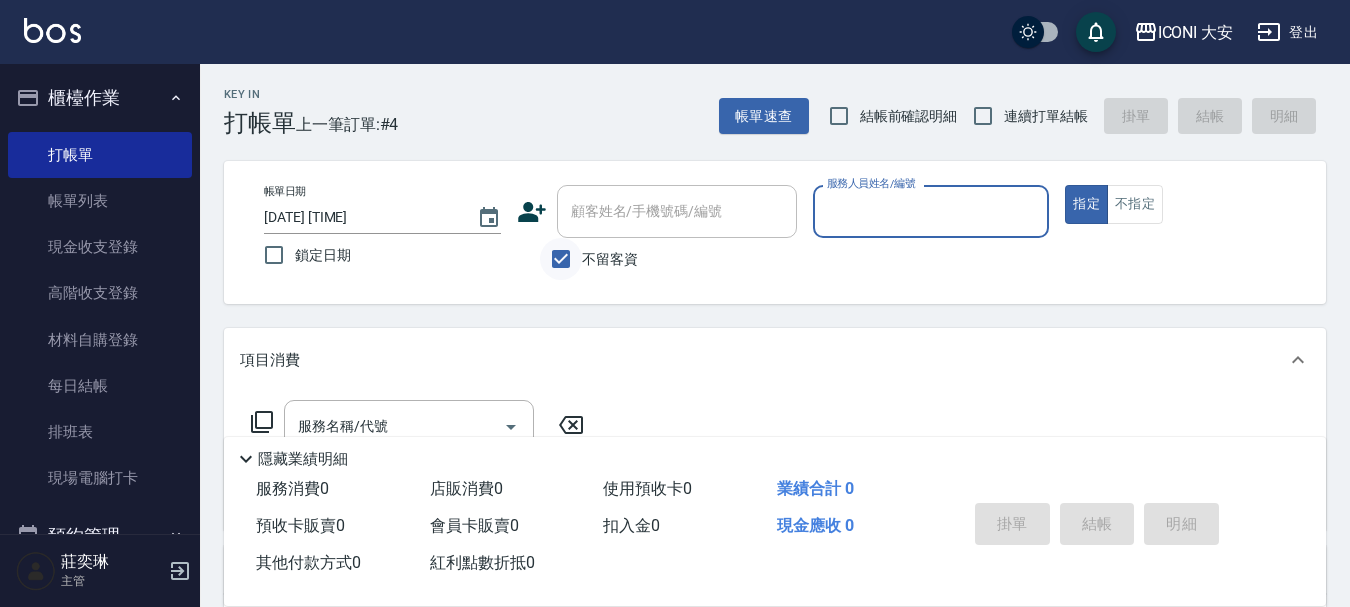 drag, startPoint x: 551, startPoint y: 262, endPoint x: 599, endPoint y: 245, distance: 50.92151 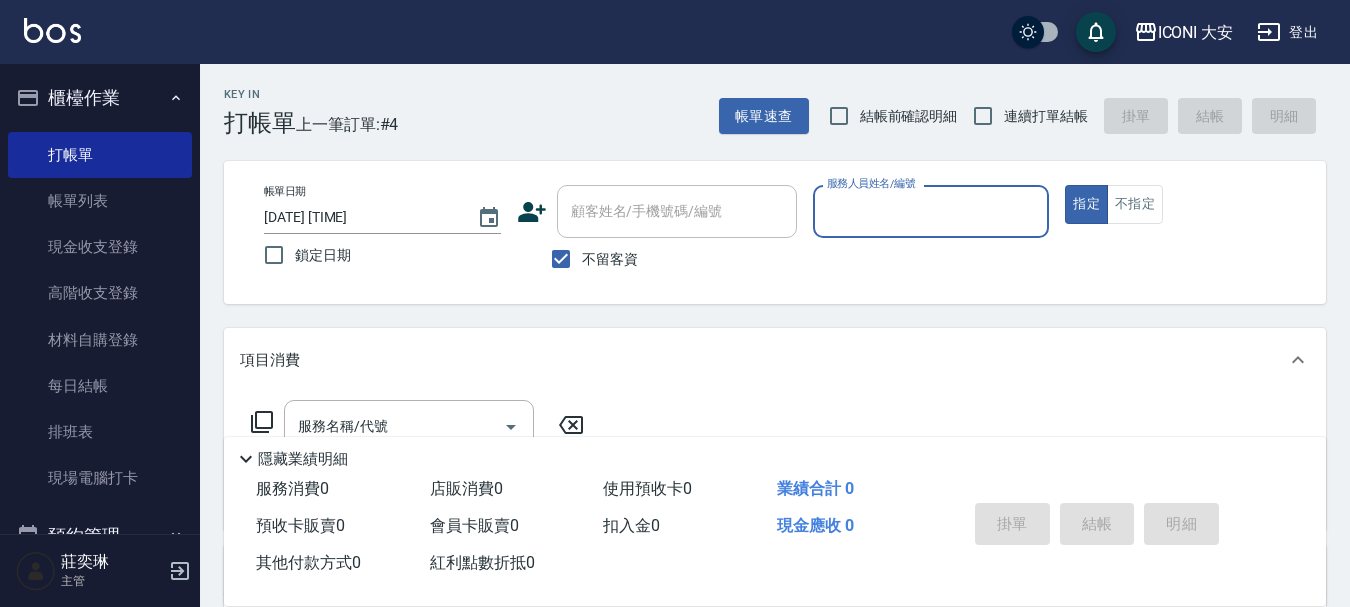 click on "不留客資" at bounding box center [561, 259] 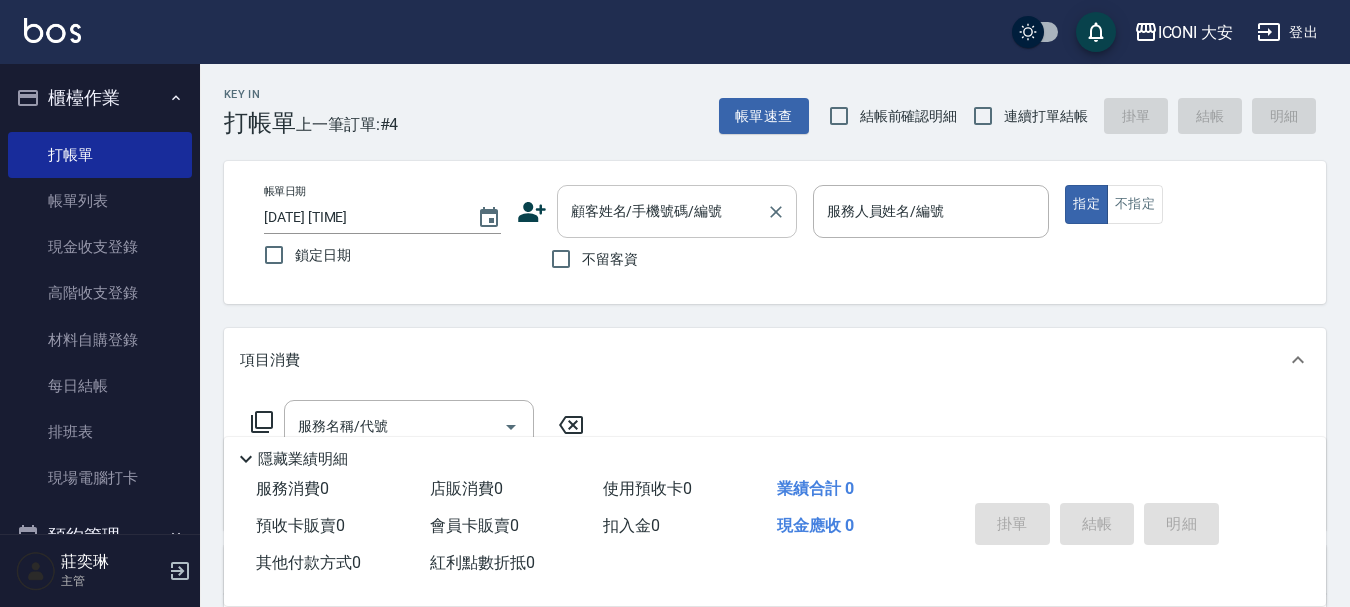 click on "顧客姓名/手機號碼/編號 顧客姓名/手機號碼/編號" at bounding box center [677, 211] 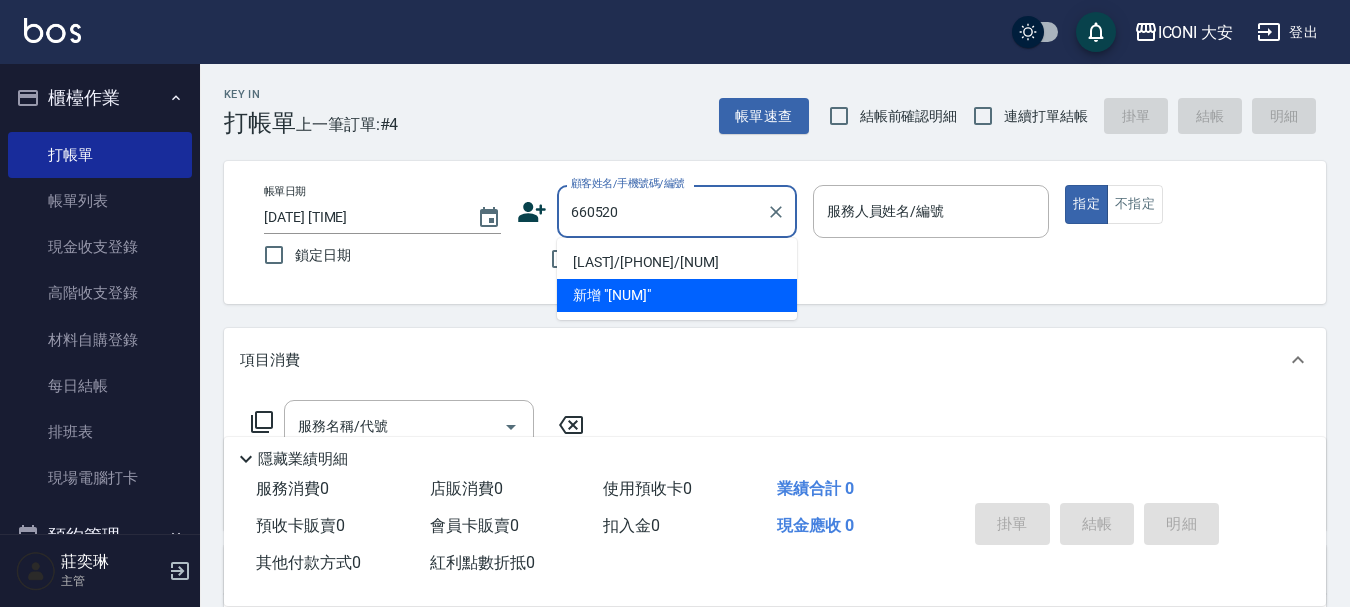 click on "[LAST]/[PHONE]/[NUM]" at bounding box center [677, 262] 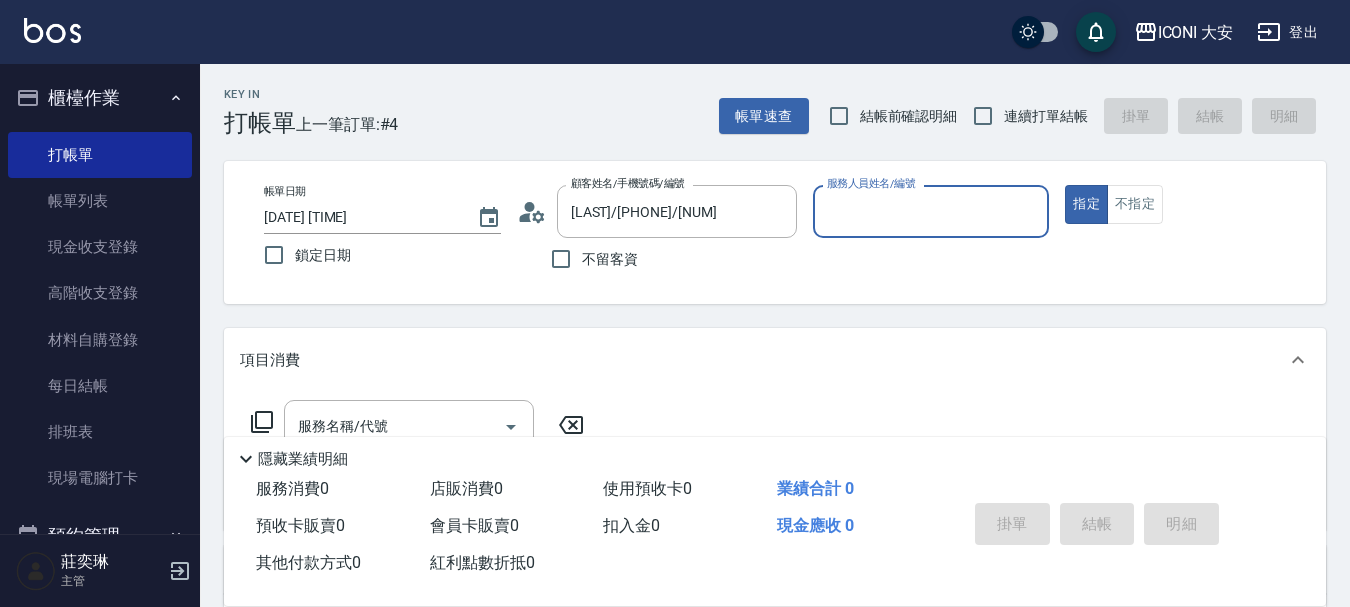 type on "Happy-9" 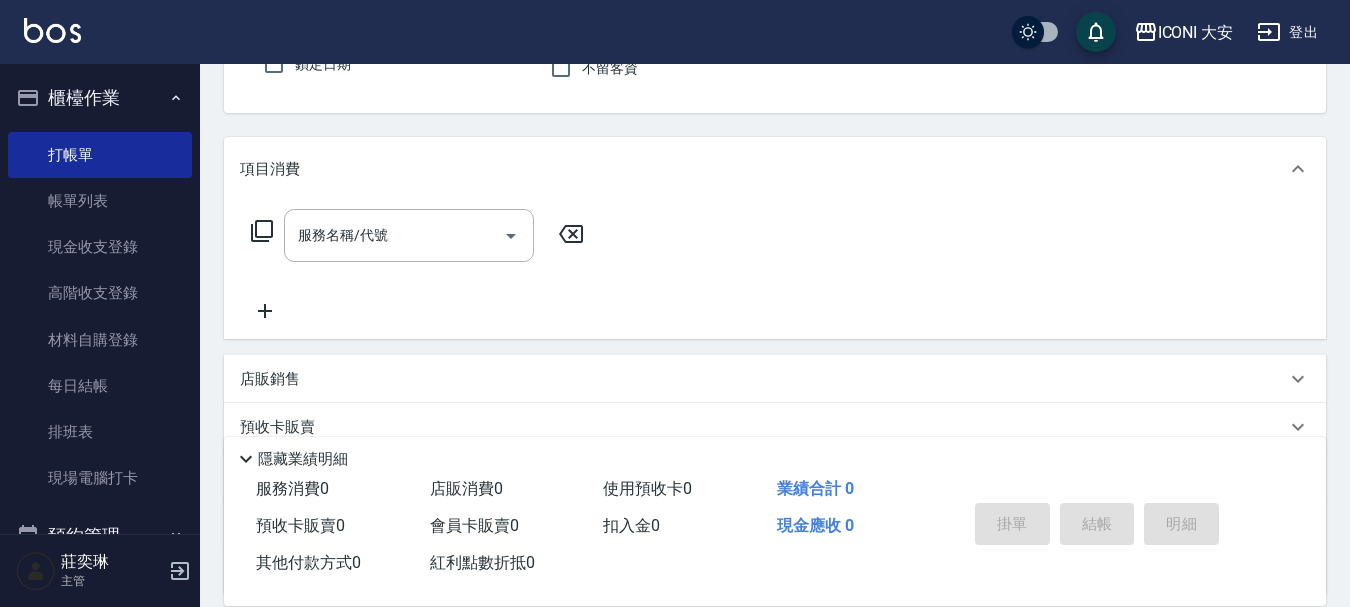 scroll, scrollTop: 200, scrollLeft: 0, axis: vertical 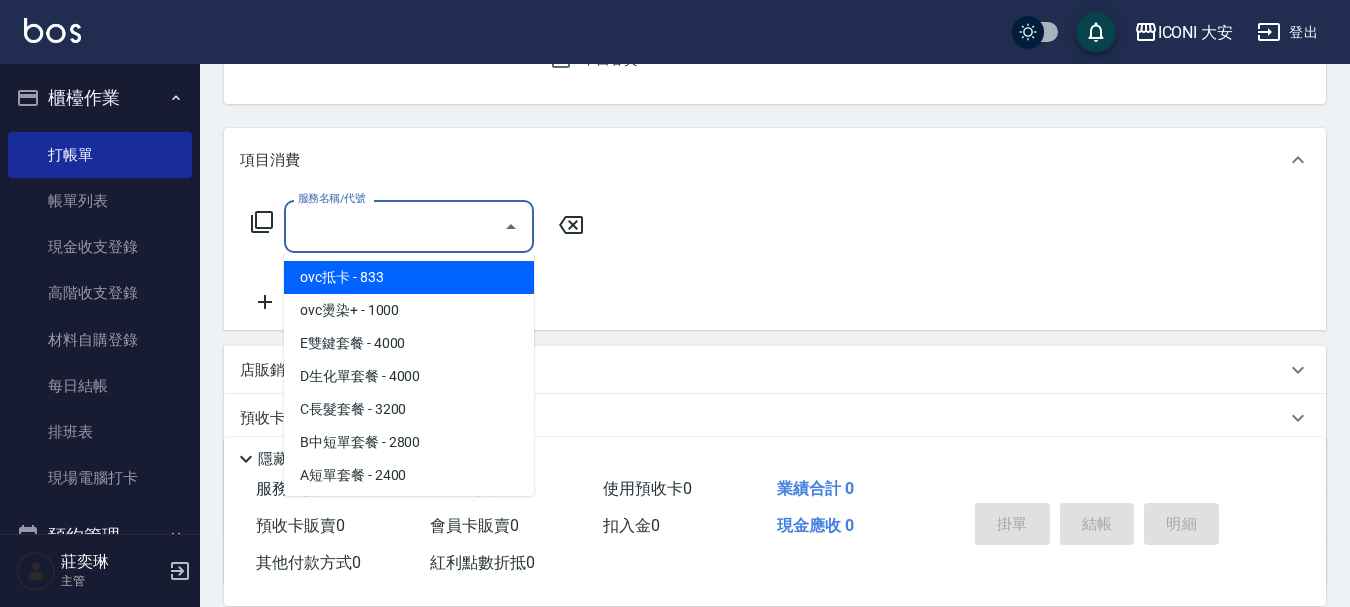 click on "服務名稱/代號" at bounding box center [394, 226] 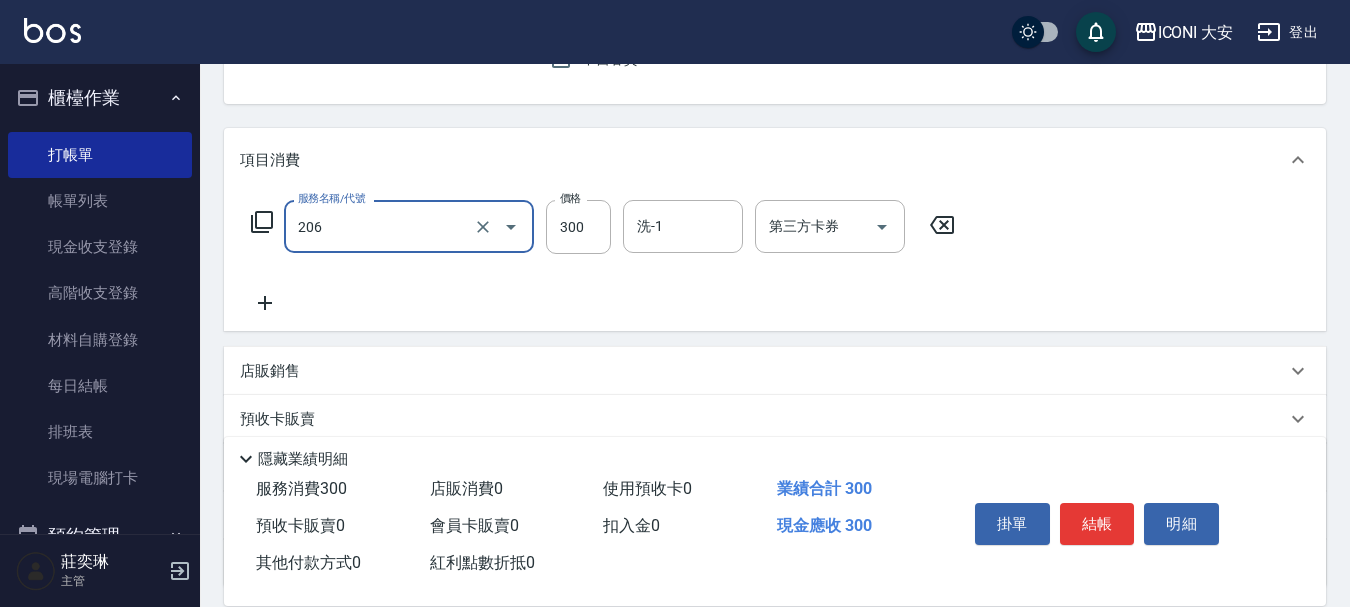 type on "洗髮(206)" 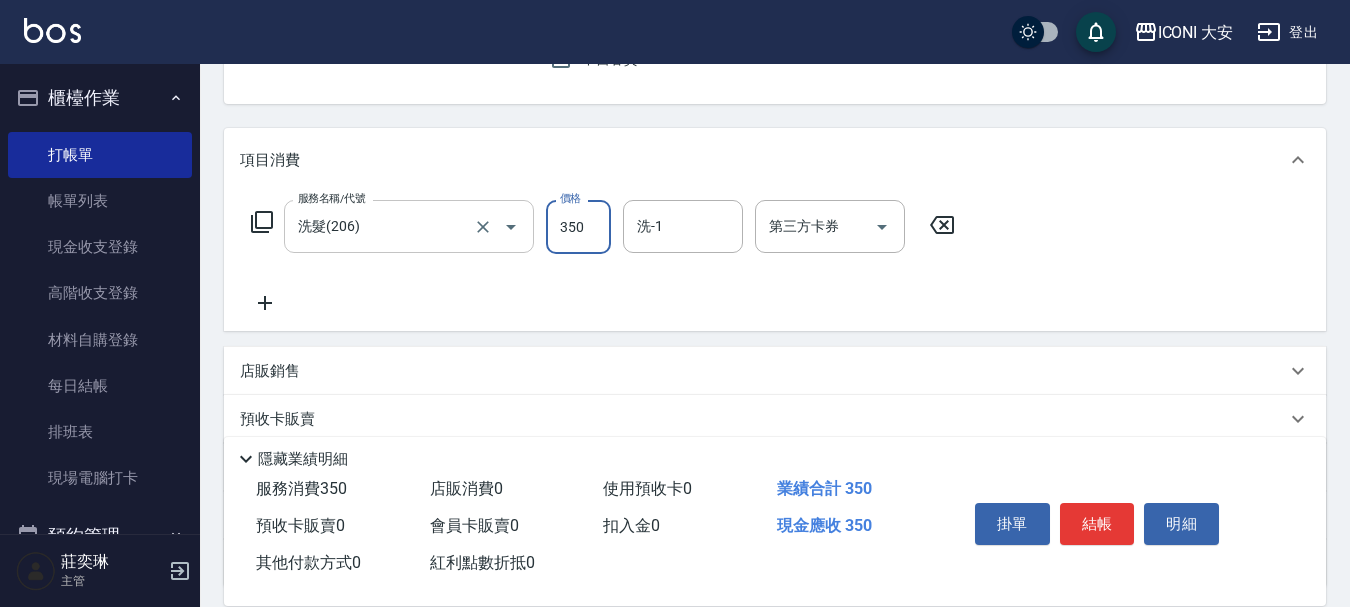 type on "350" 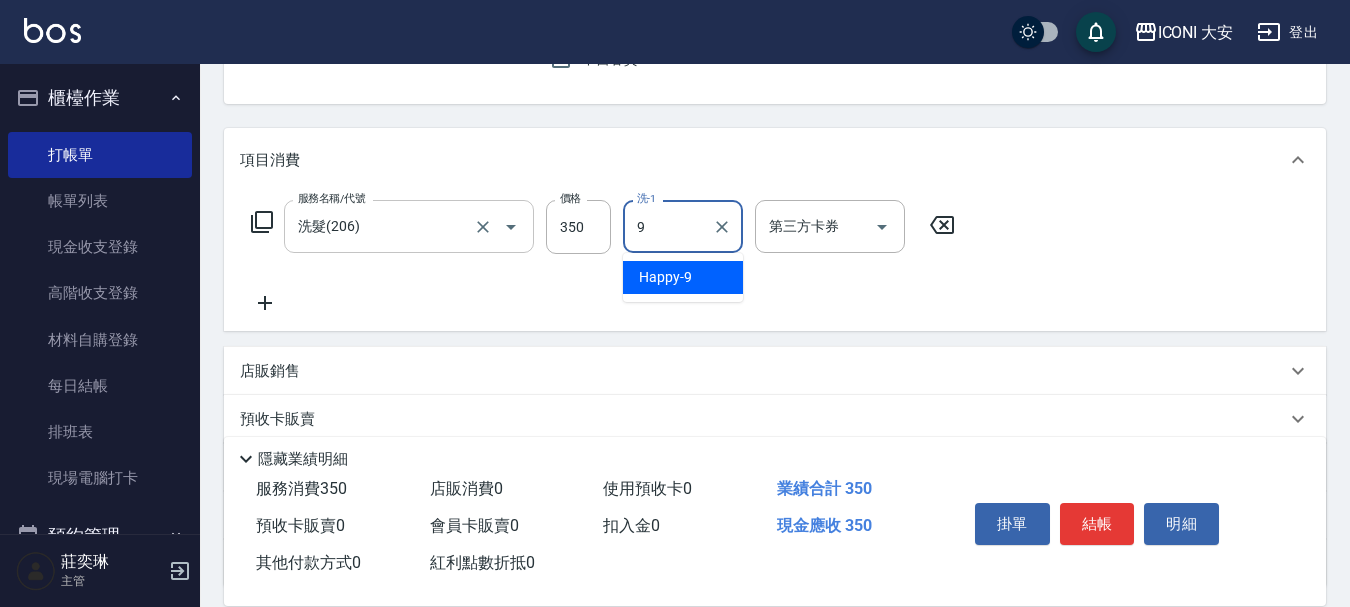 type on "Happy-9" 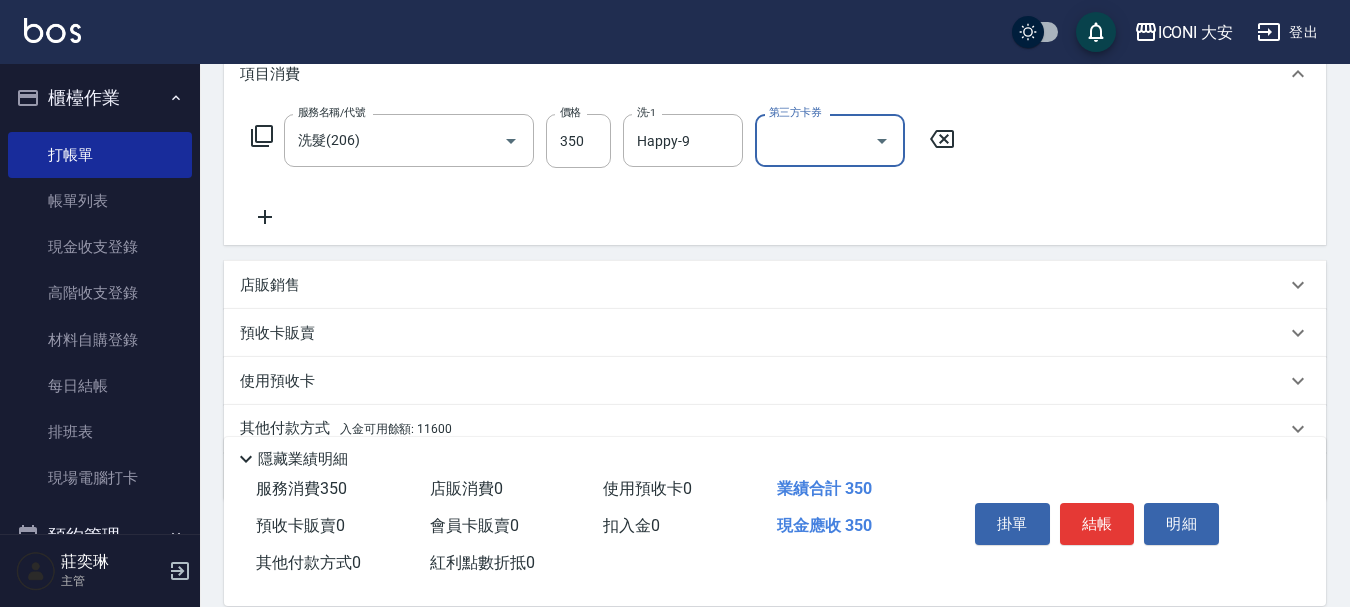 scroll, scrollTop: 372, scrollLeft: 0, axis: vertical 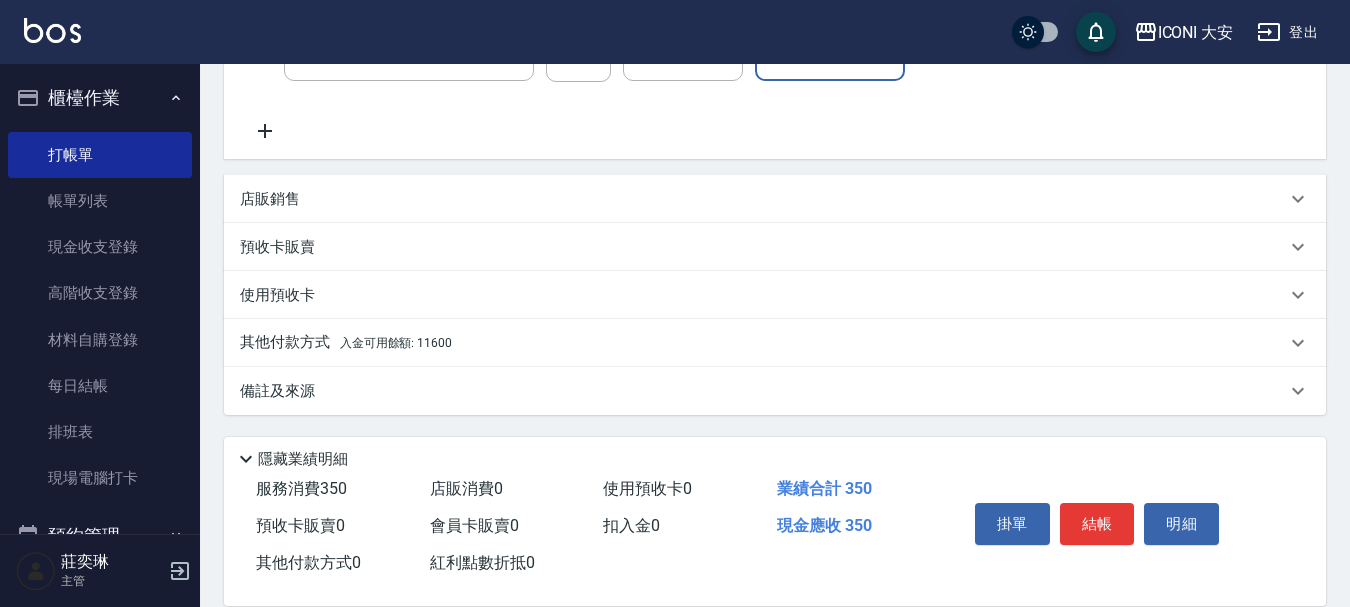 click on "其他付款方式 入金可用餘額: [NUM]" at bounding box center (346, 343) 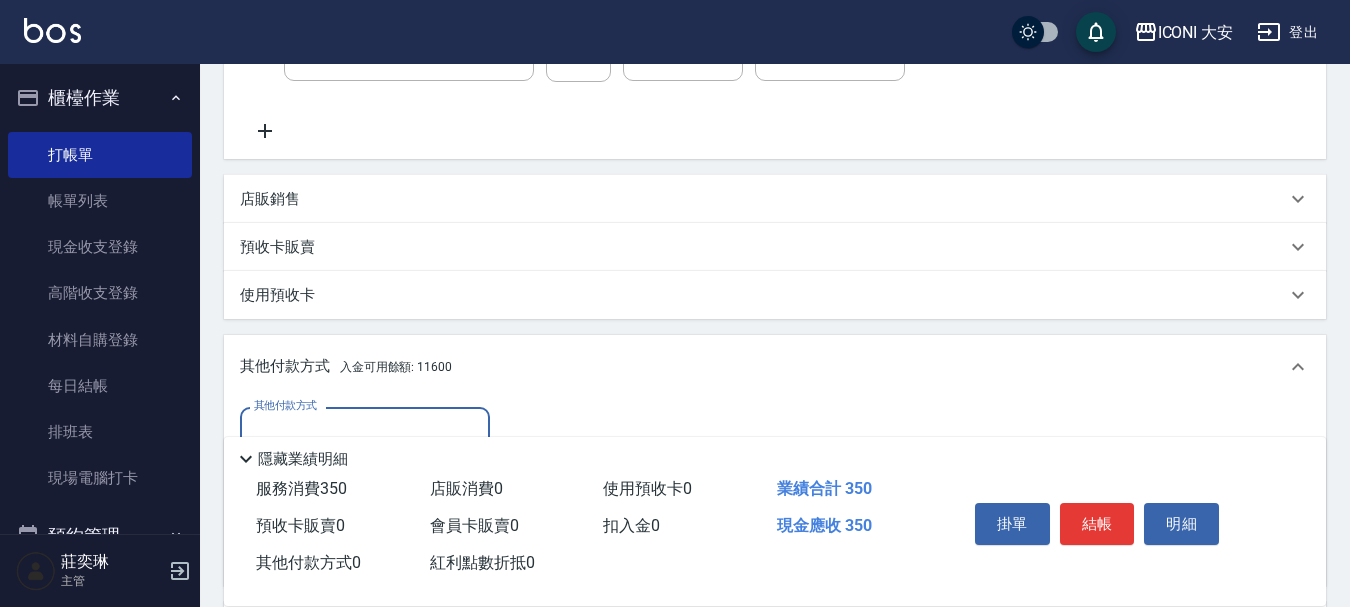 scroll, scrollTop: 0, scrollLeft: 0, axis: both 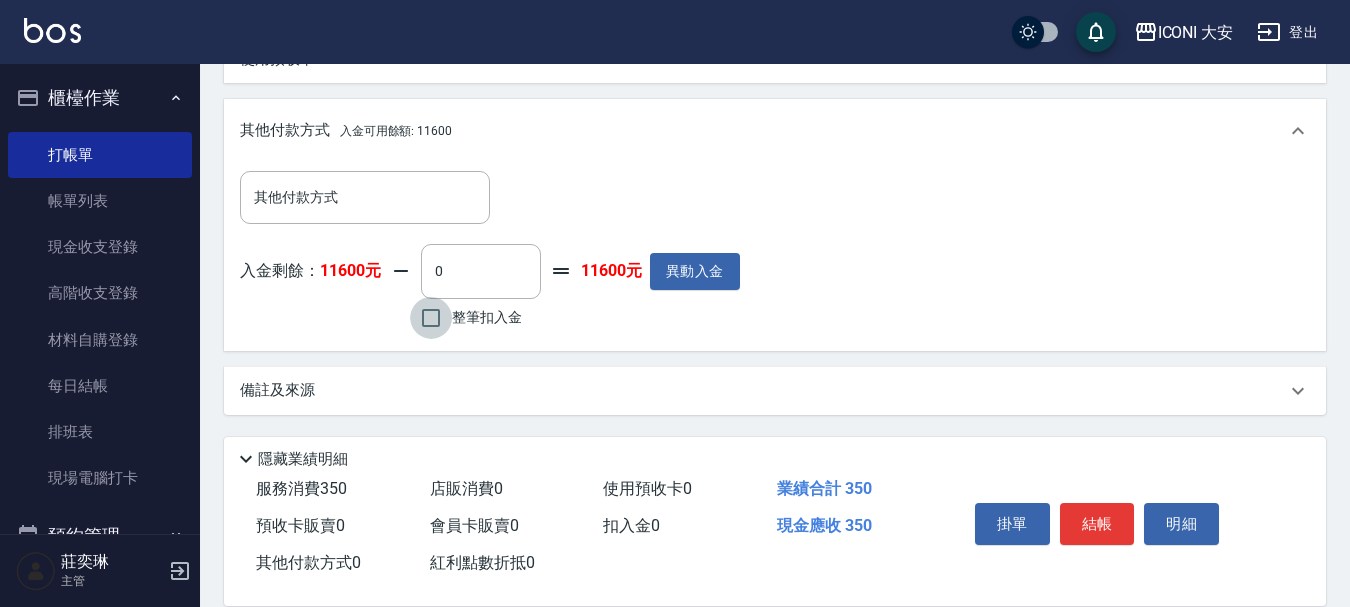click on "整筆扣入金" at bounding box center (431, 318) 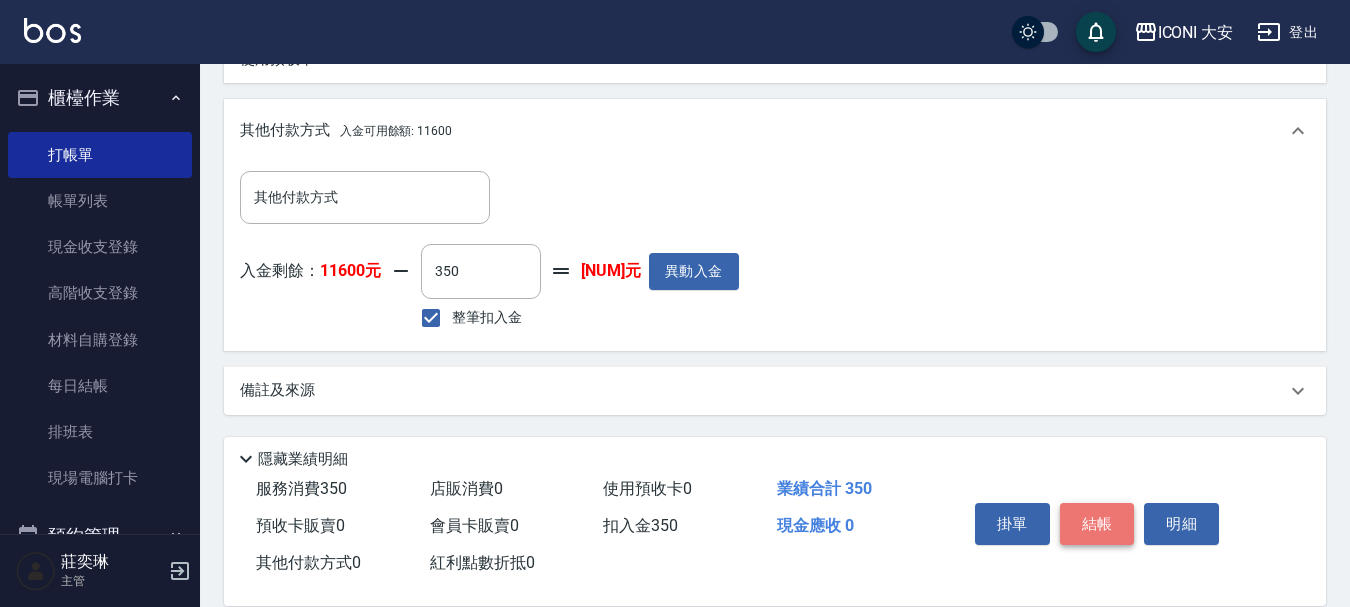 click on "結帳" at bounding box center [1097, 524] 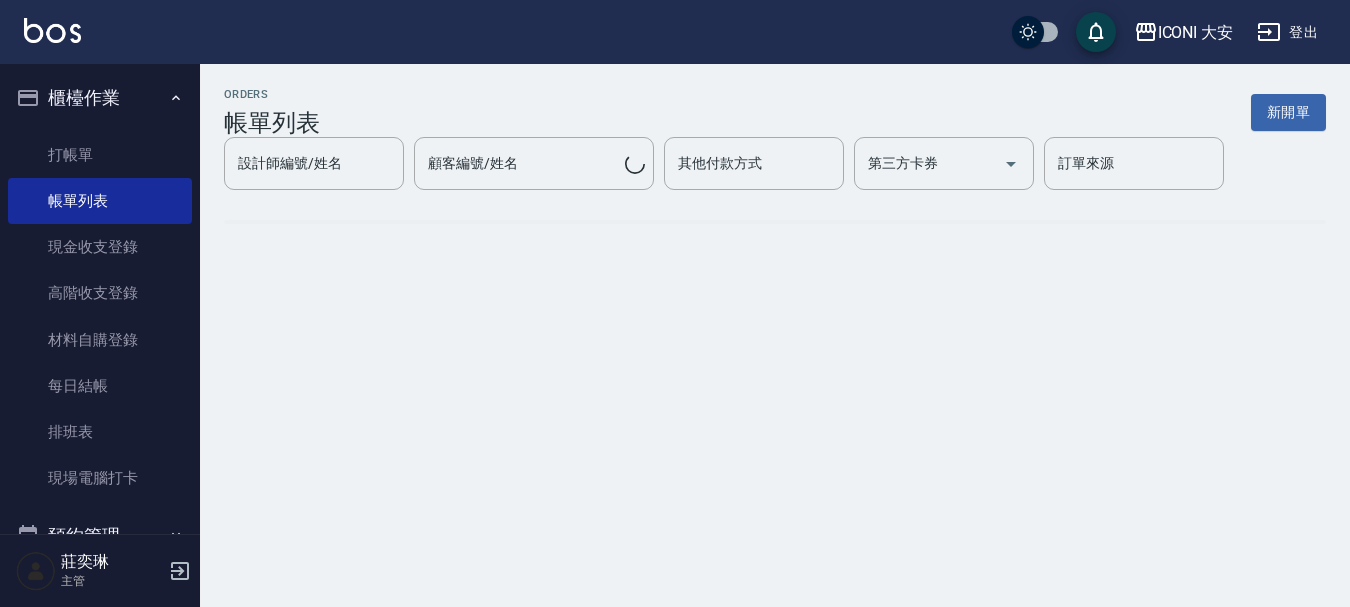 scroll, scrollTop: 0, scrollLeft: 0, axis: both 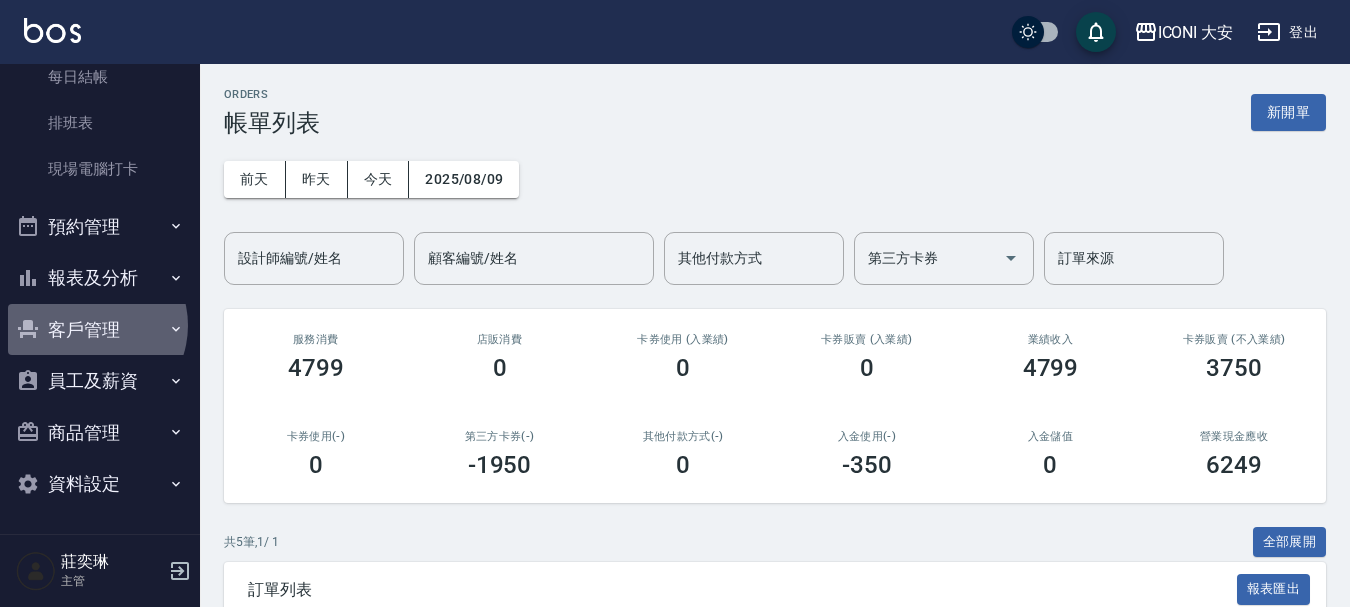 click on "客戶管理" at bounding box center (100, 330) 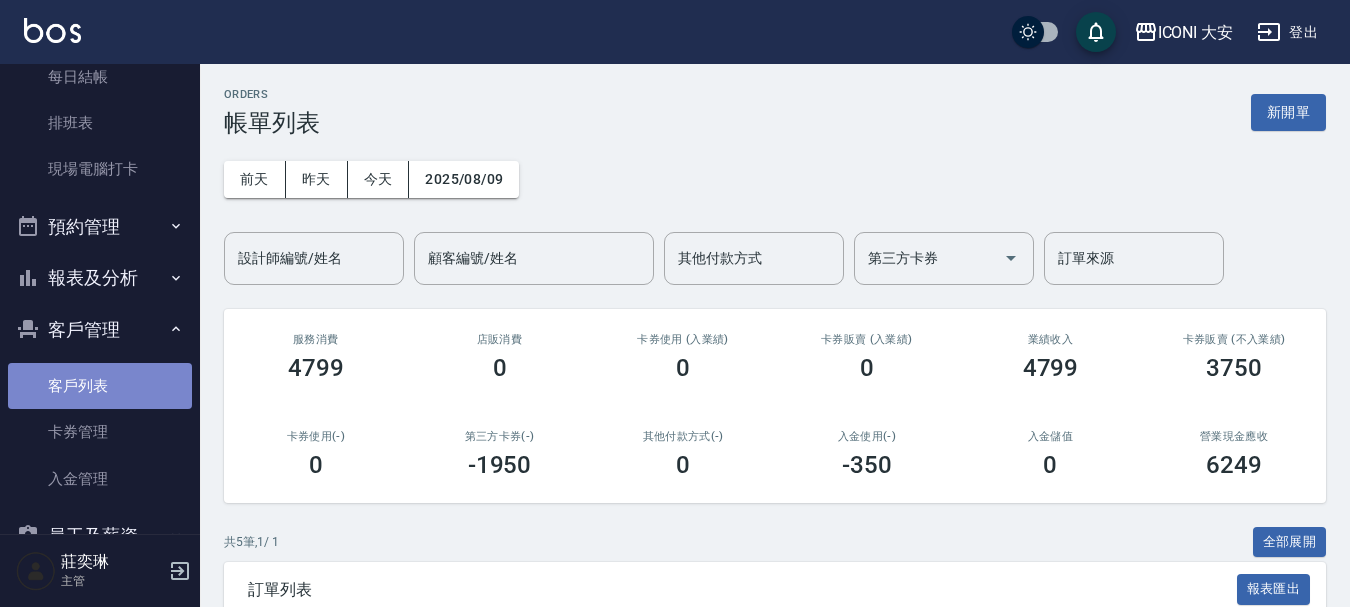 click on "客戶列表" at bounding box center (100, 386) 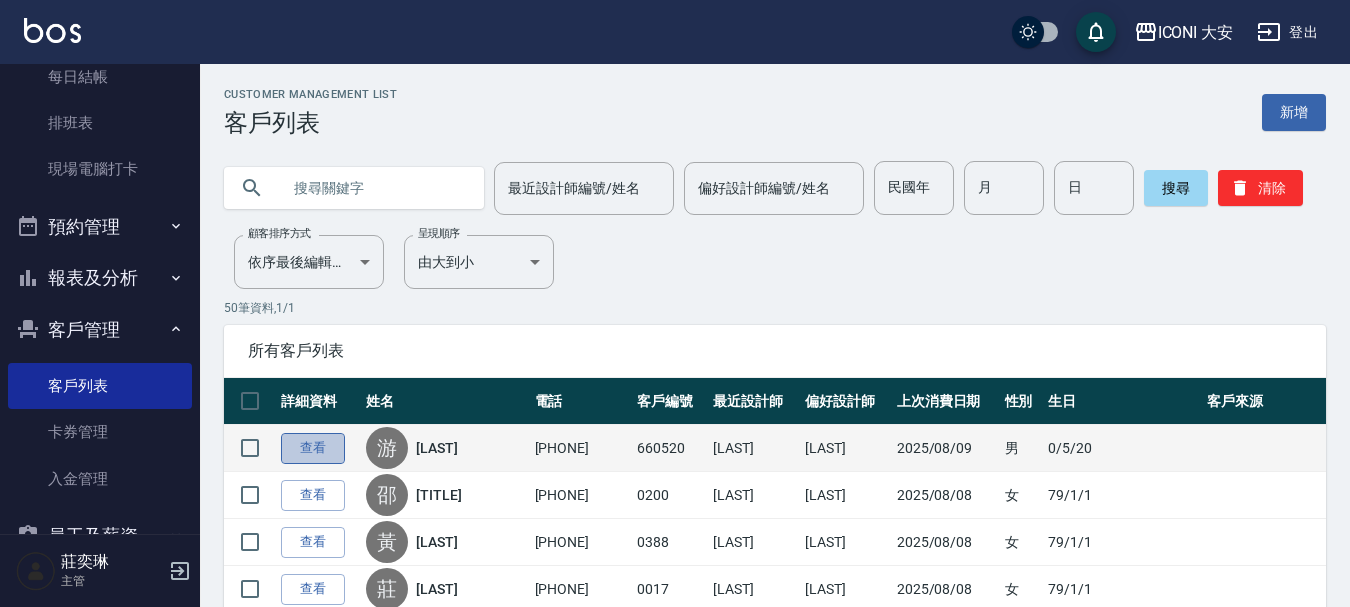 click on "查看" at bounding box center [313, 448] 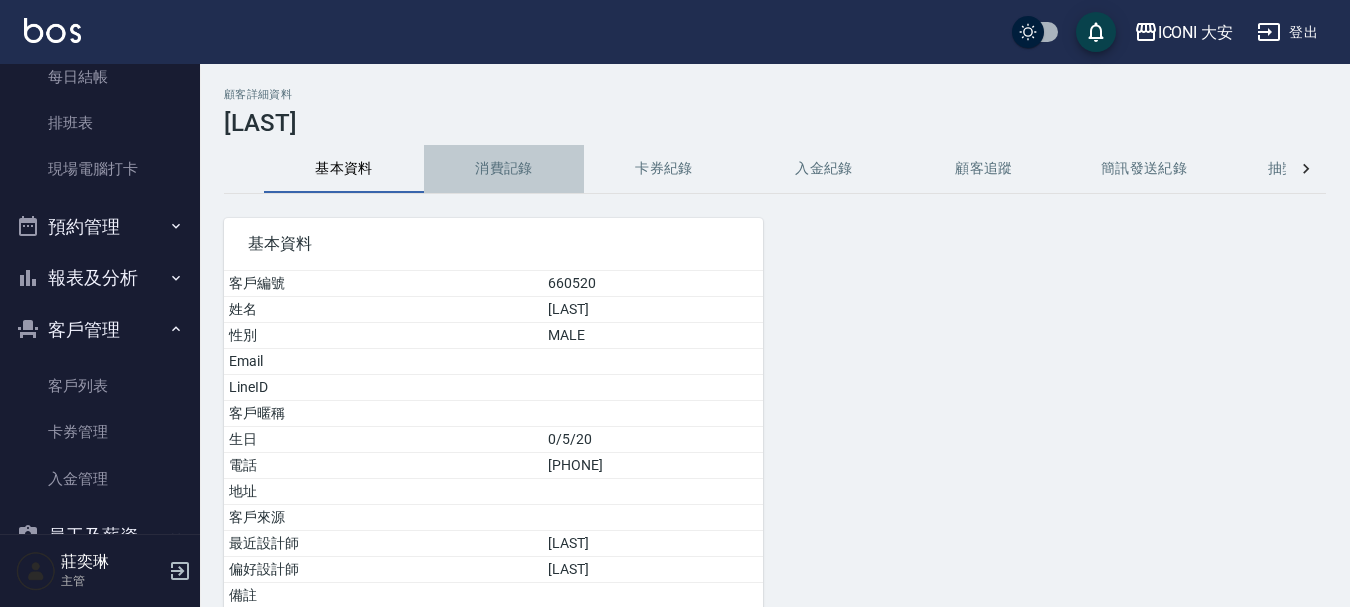 click on "消費記錄" at bounding box center [504, 169] 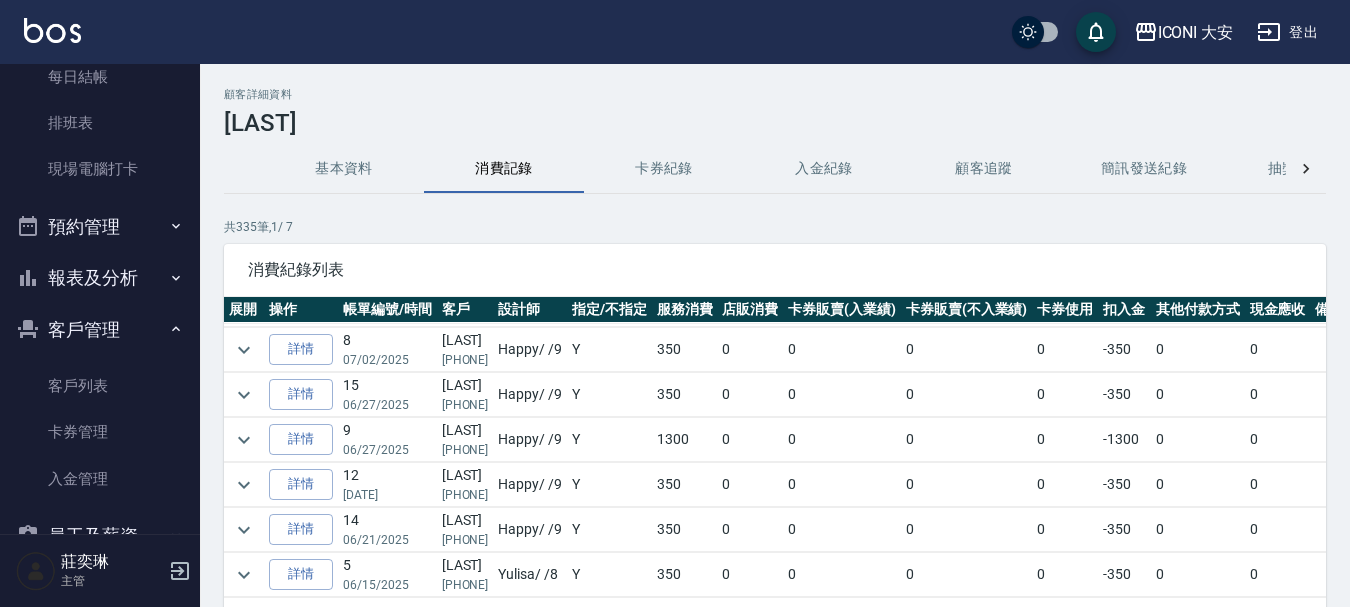 scroll, scrollTop: 300, scrollLeft: 0, axis: vertical 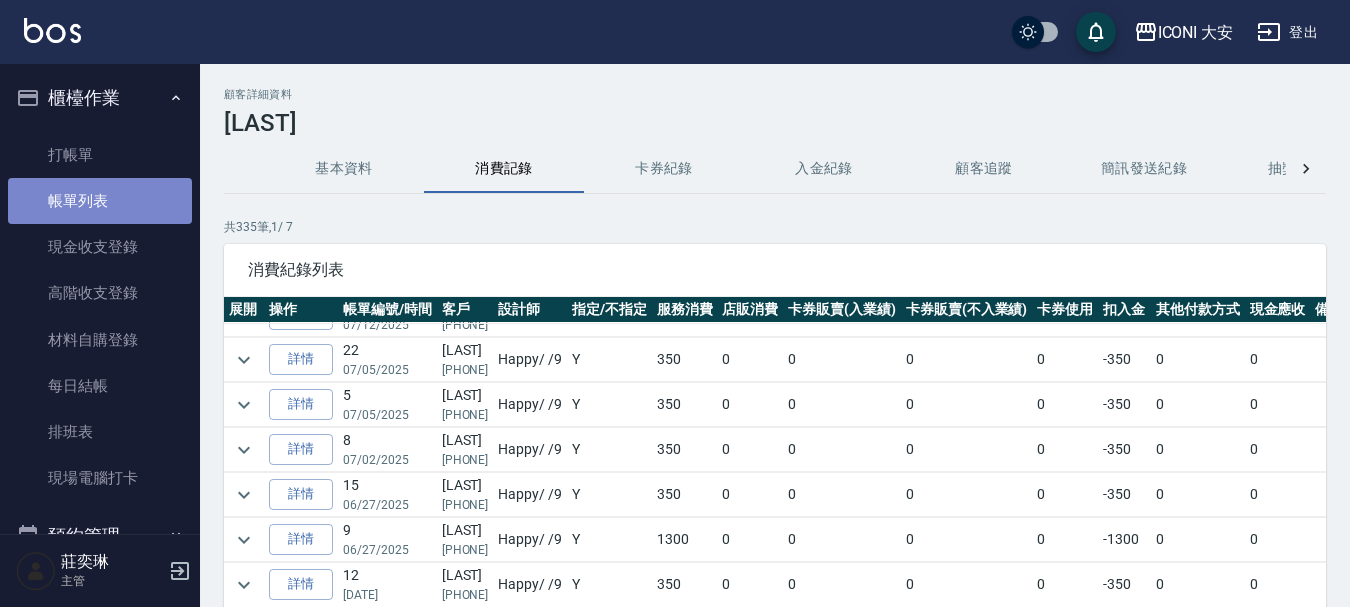click on "帳單列表" at bounding box center [100, 201] 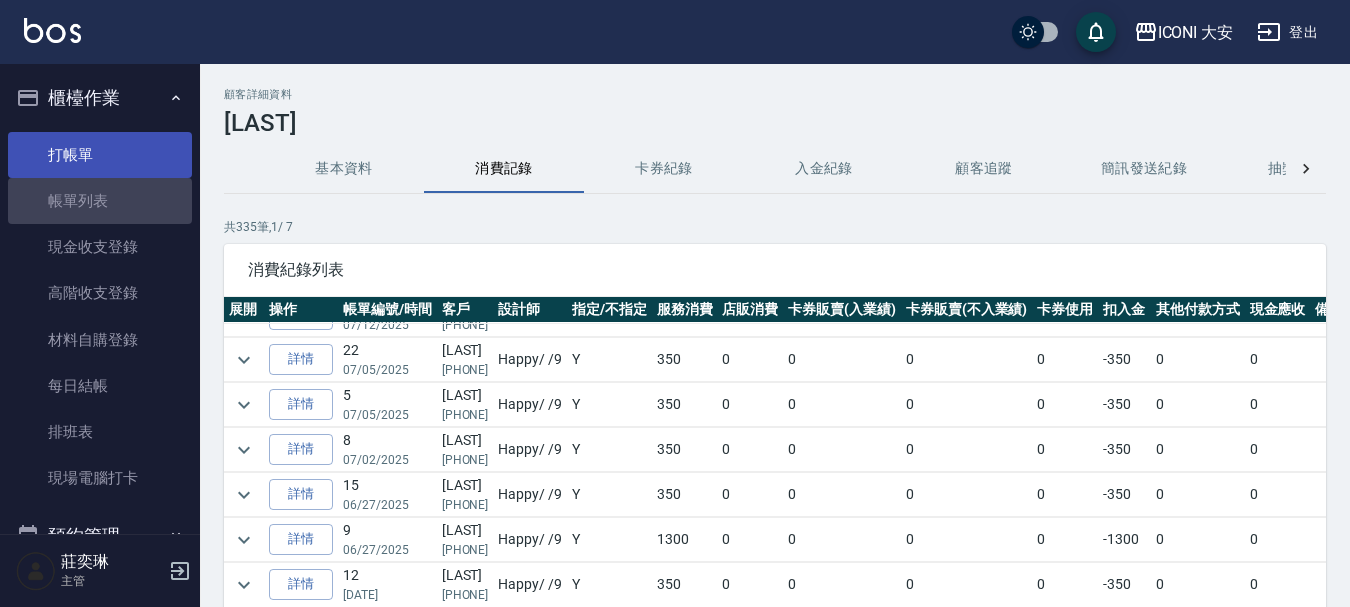 click on "打帳單" at bounding box center (100, 155) 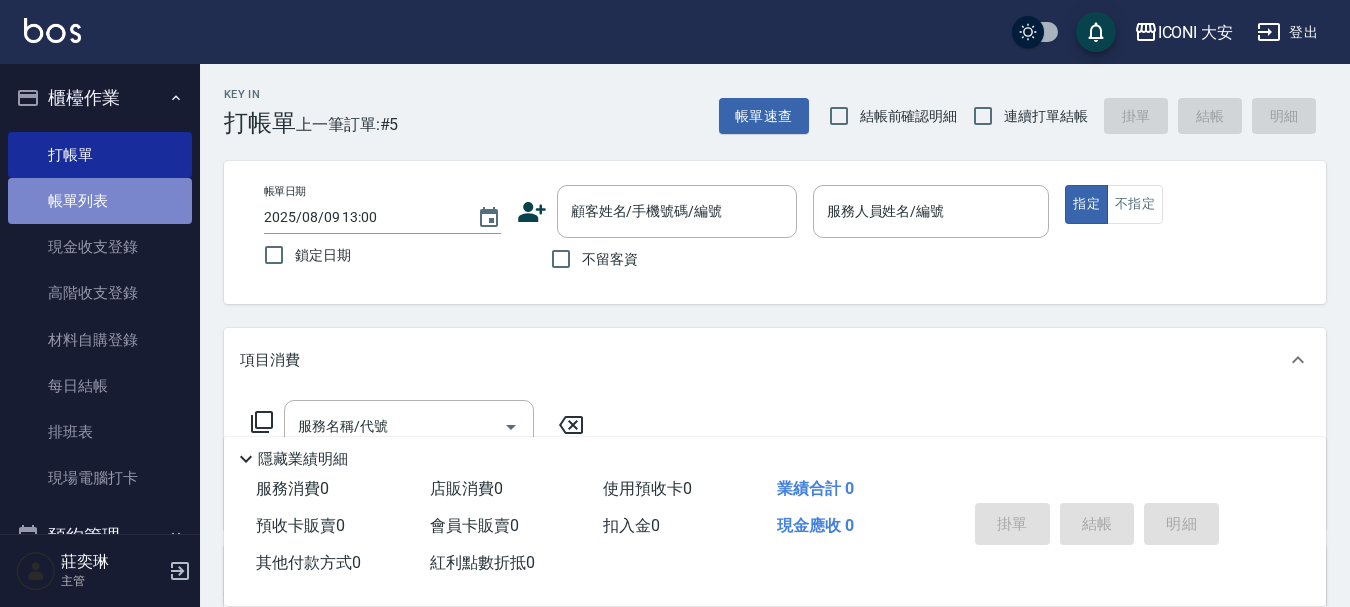 click on "帳單列表" at bounding box center (100, 201) 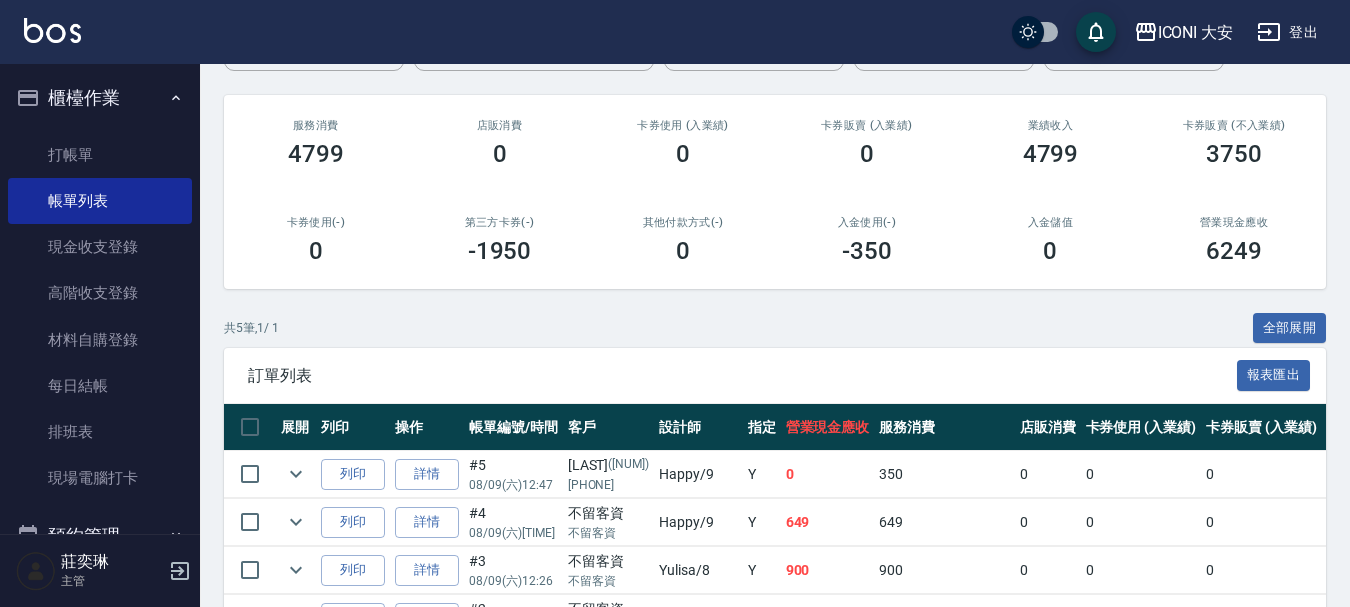 scroll, scrollTop: 391, scrollLeft: 0, axis: vertical 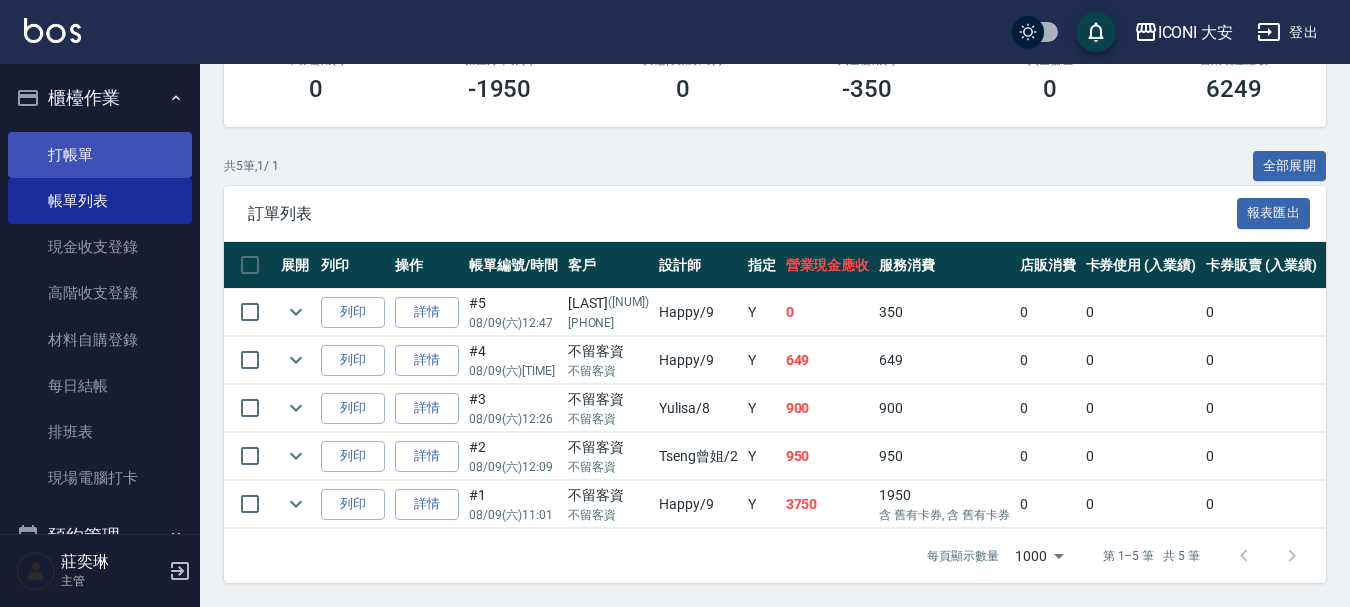 click on "打帳單" at bounding box center [100, 155] 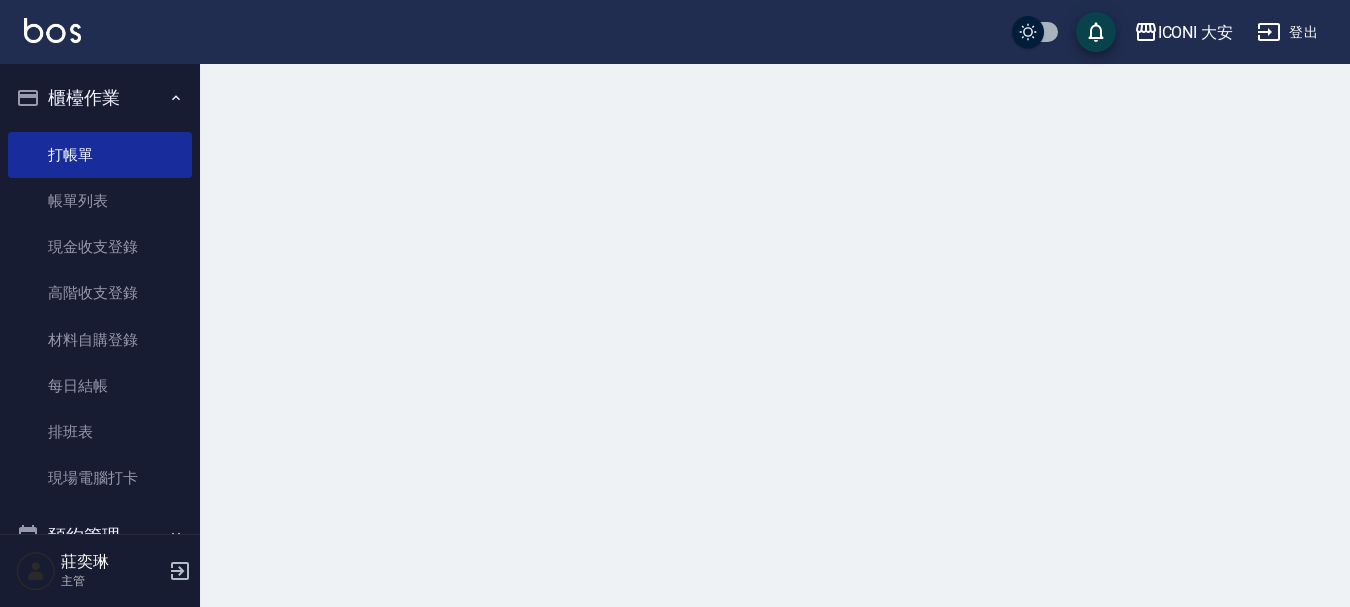 scroll, scrollTop: 0, scrollLeft: 0, axis: both 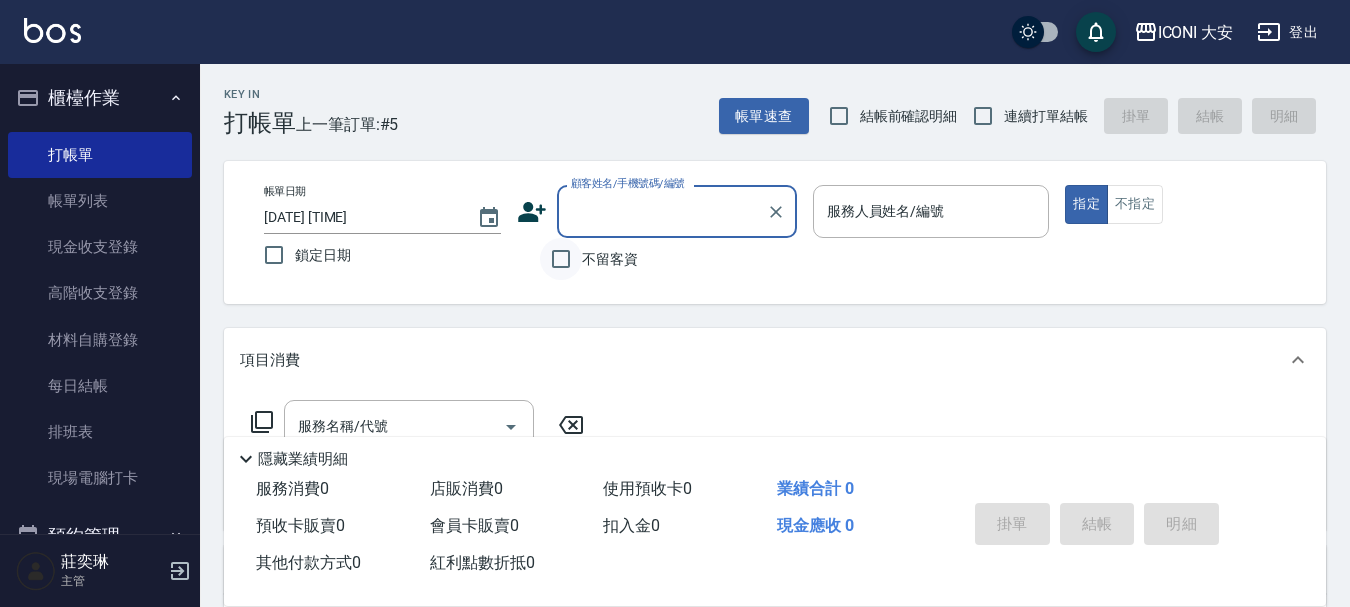 click on "不留客資" at bounding box center [561, 259] 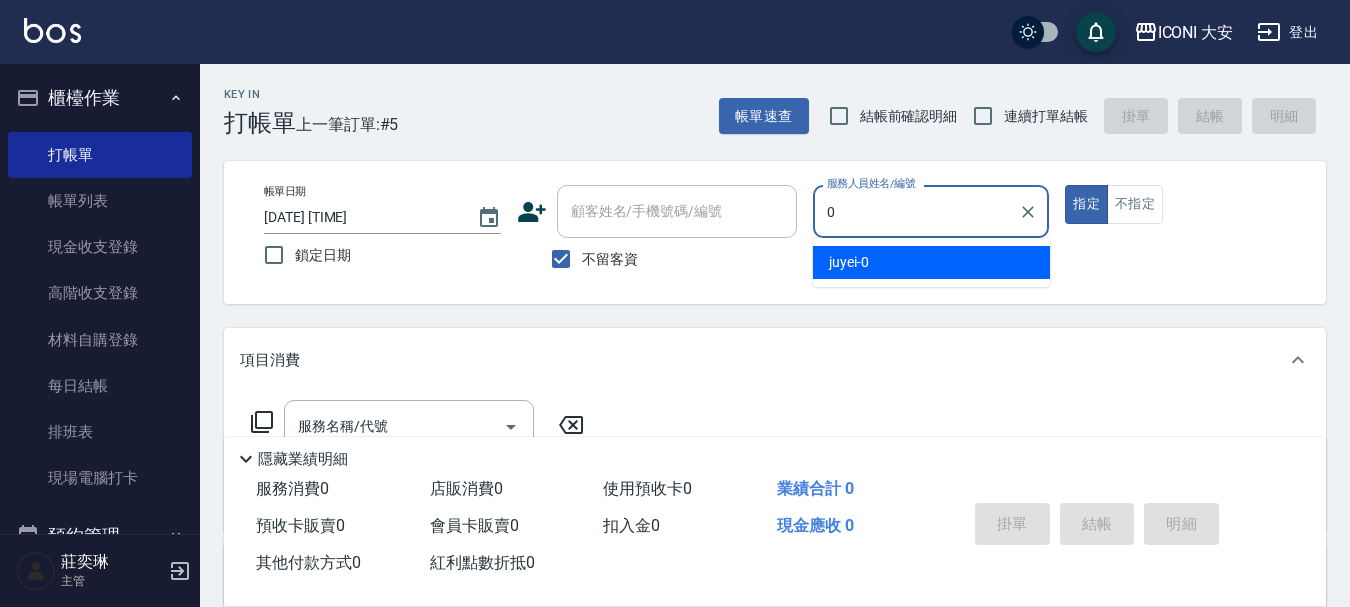 type on "juyei-0" 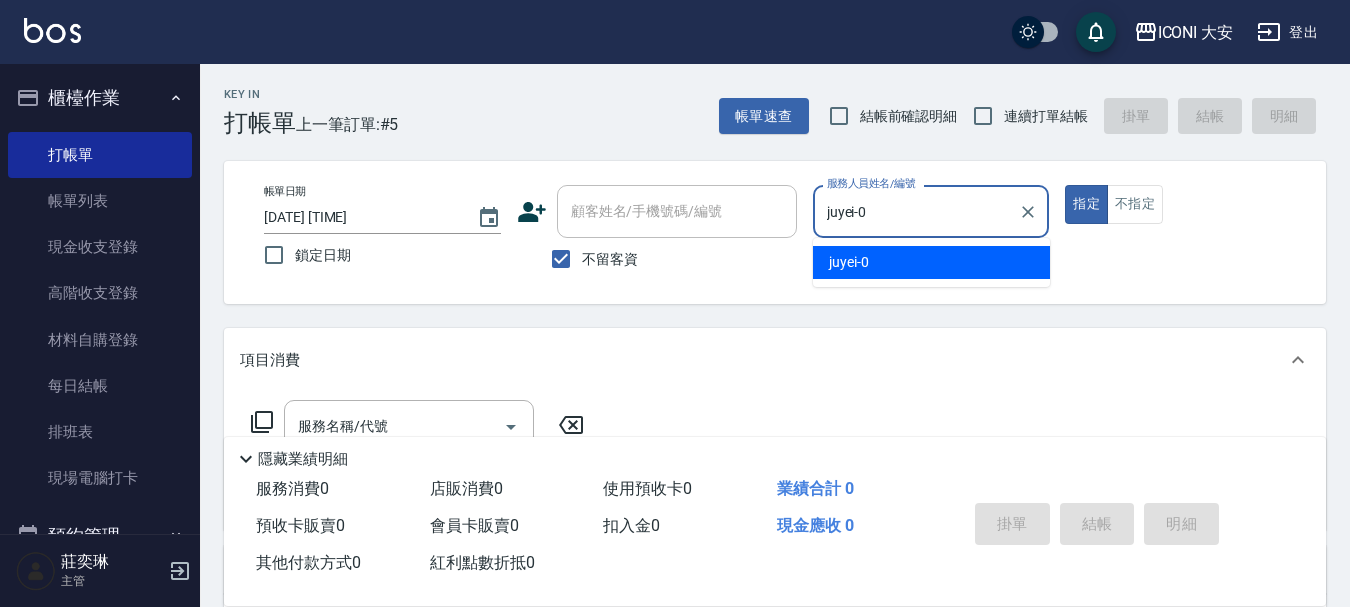 type on "true" 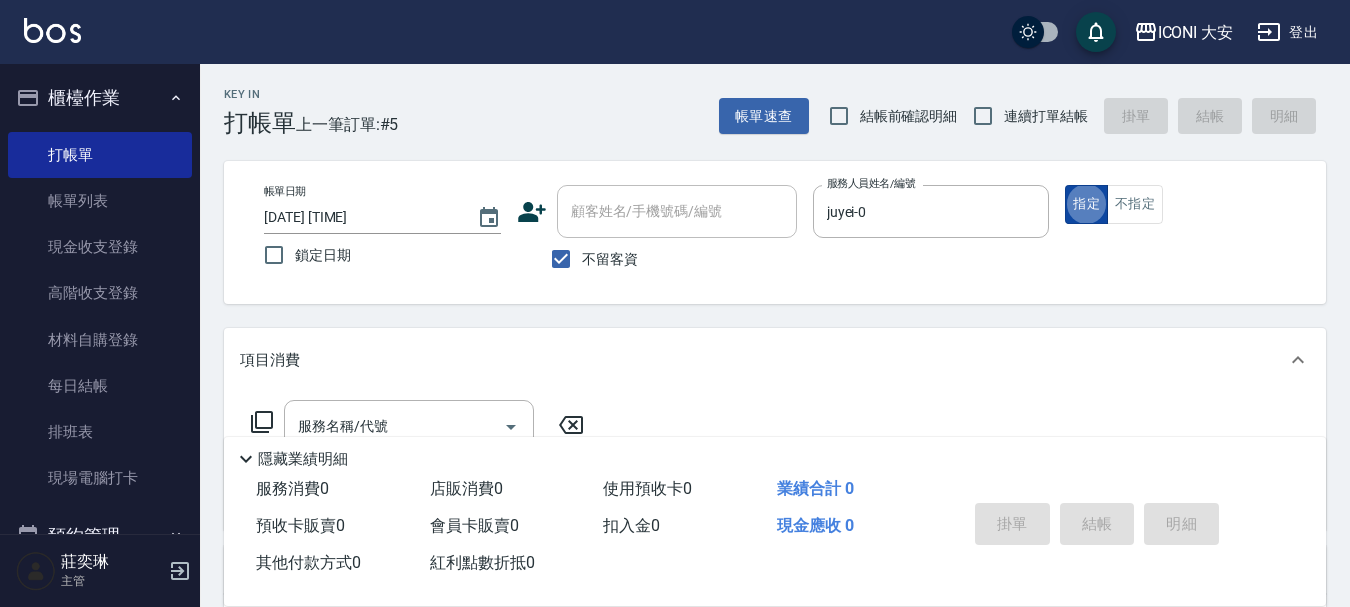 click on "指定" at bounding box center (1086, 204) 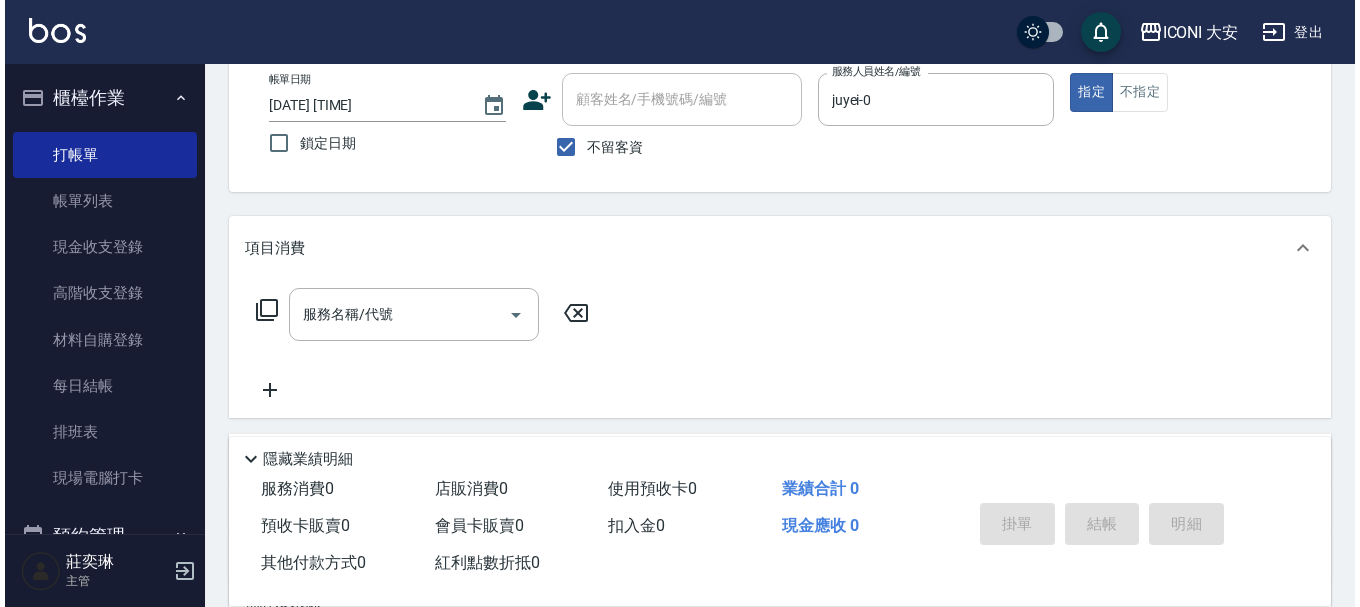 scroll, scrollTop: 300, scrollLeft: 0, axis: vertical 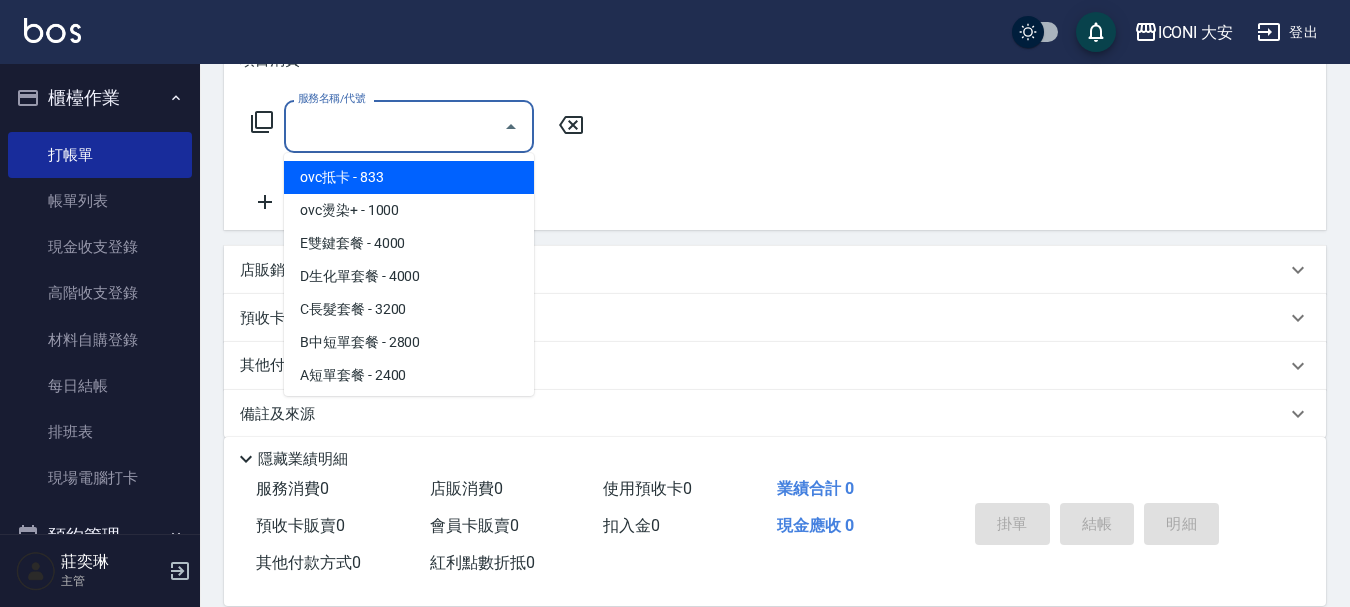 click on "服務名稱/代號" at bounding box center [394, 126] 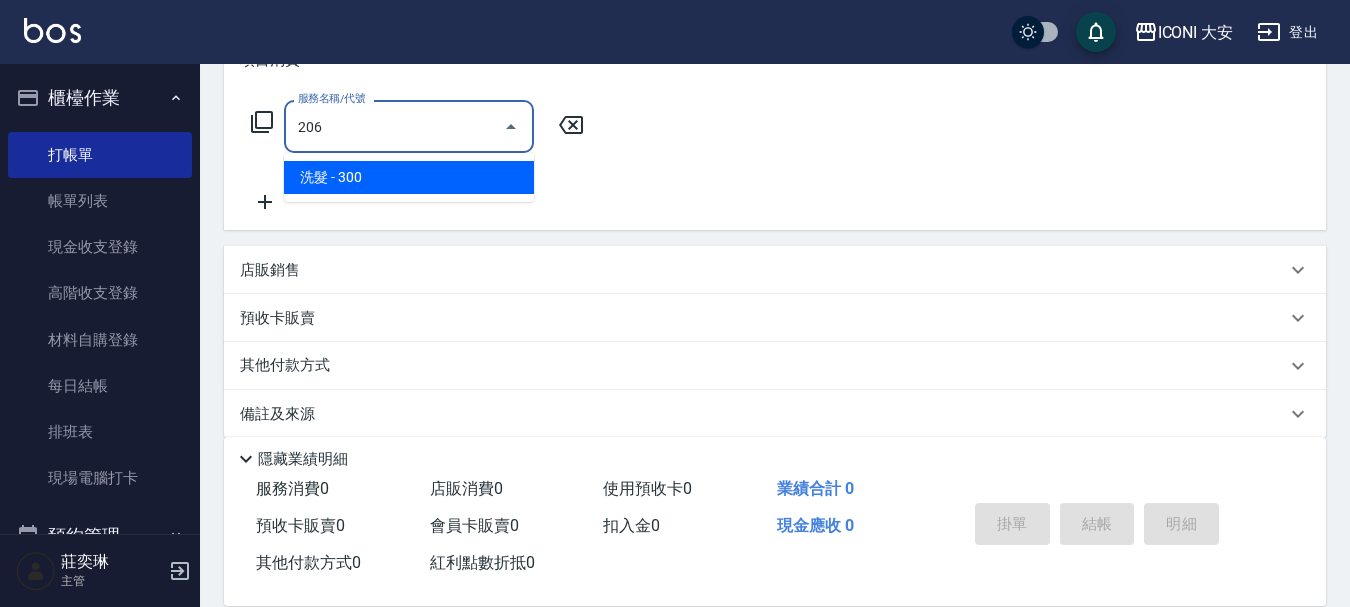 type on "洗髮(206)" 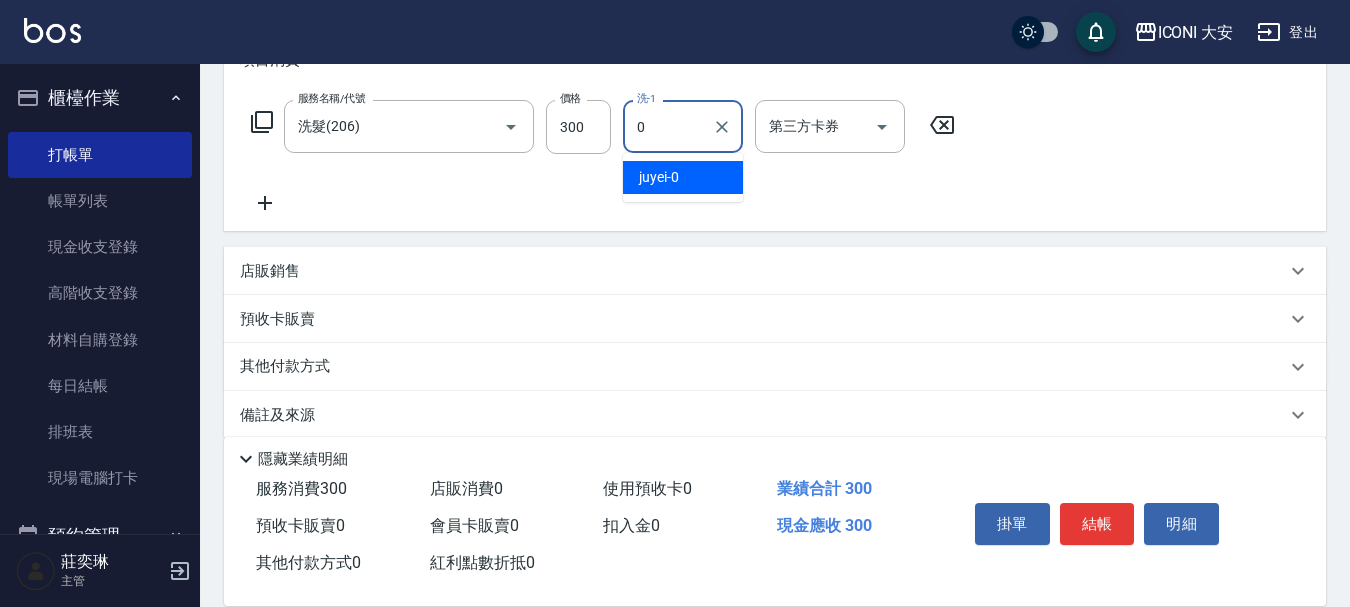 type on "juyei-0" 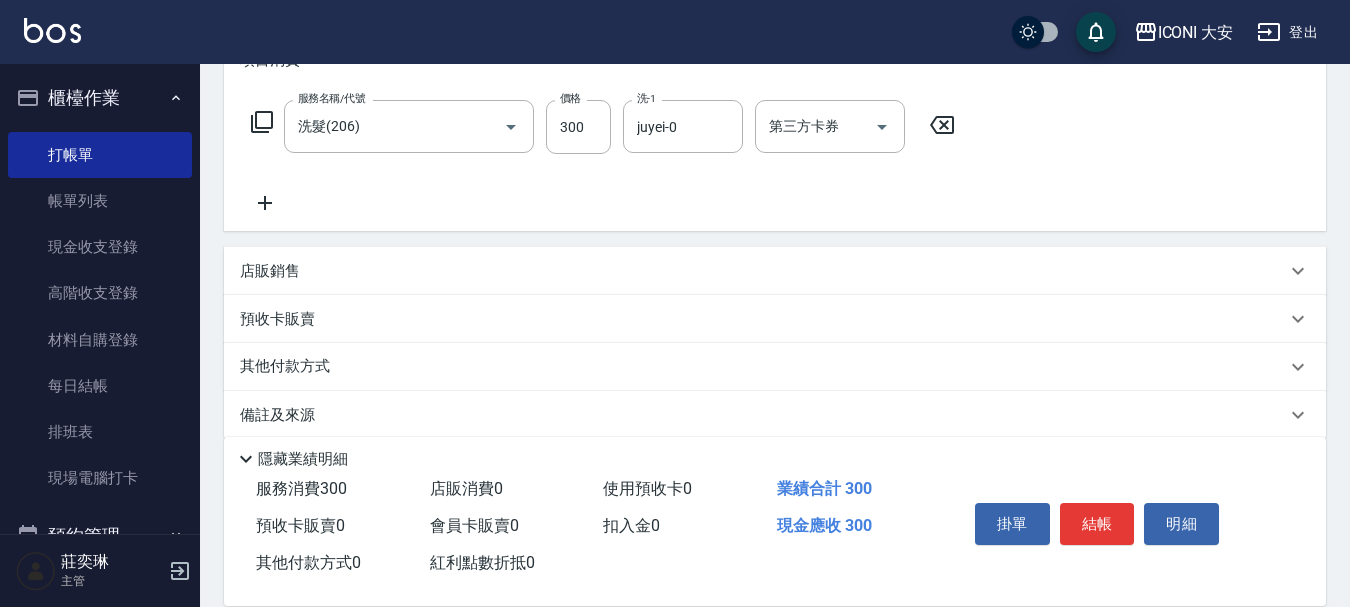 click 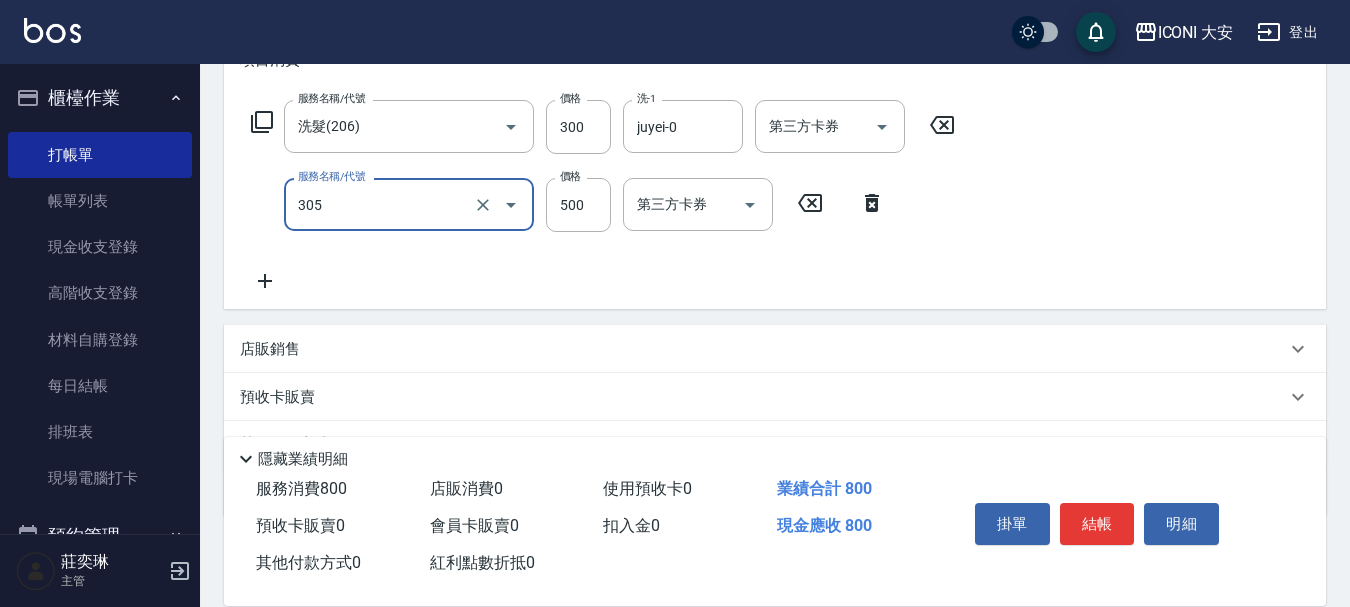 type on "剪髮(305)" 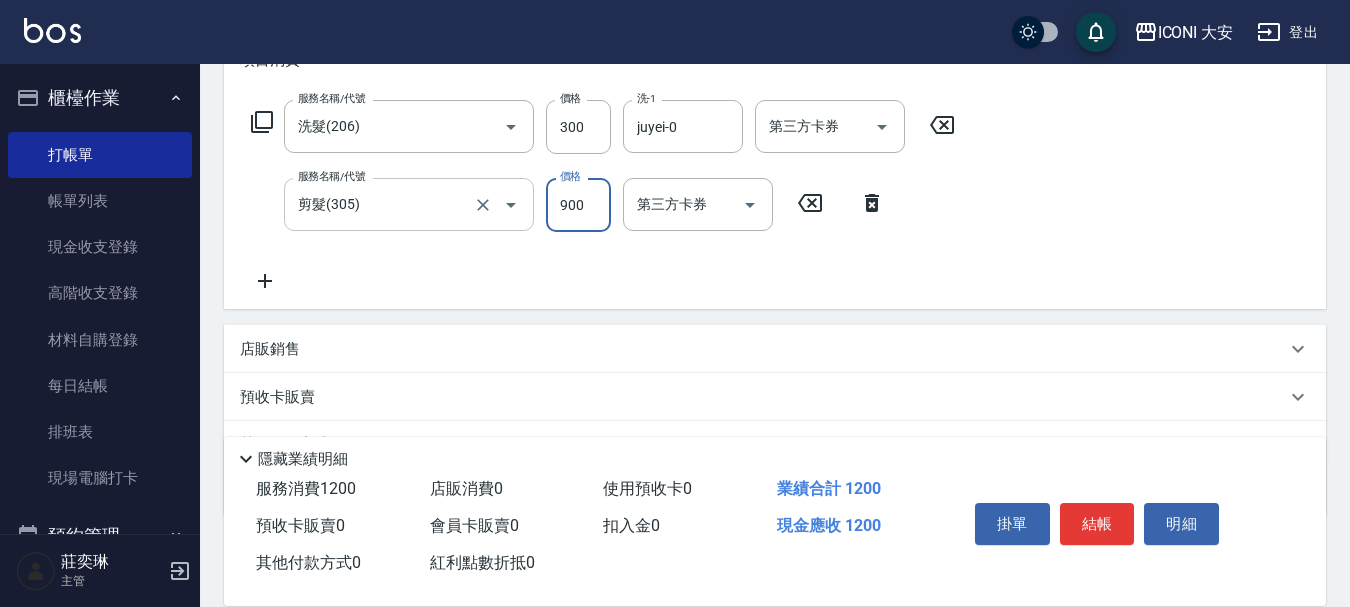 type on "900" 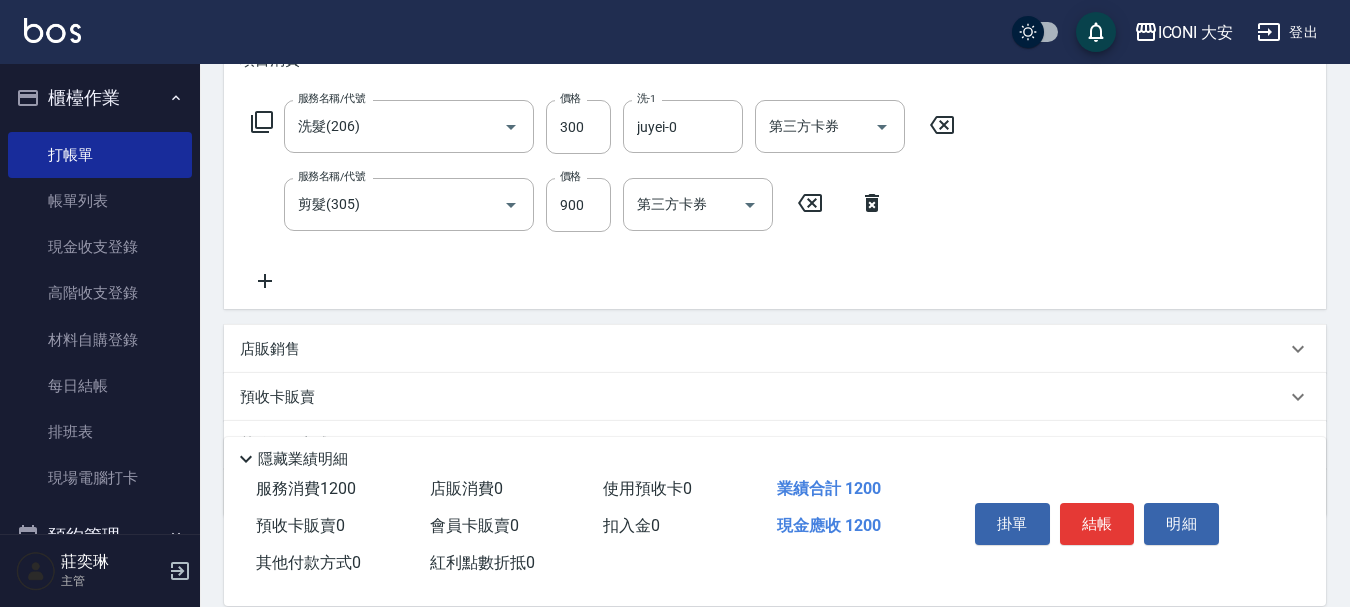 click 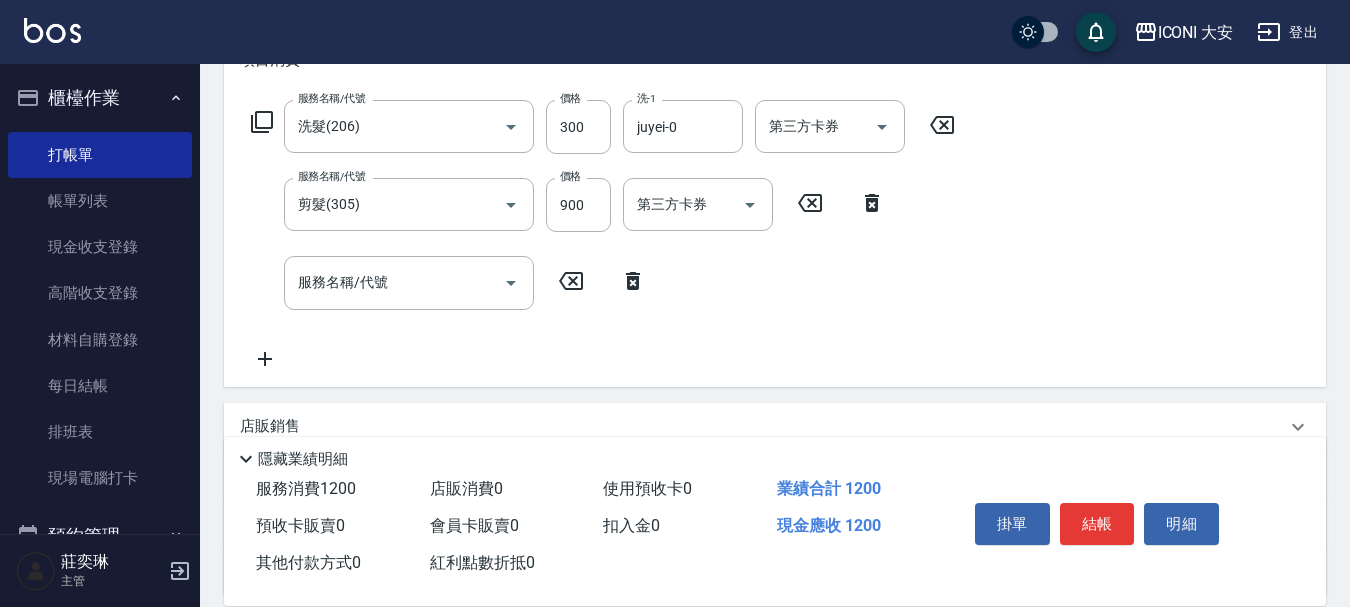 click 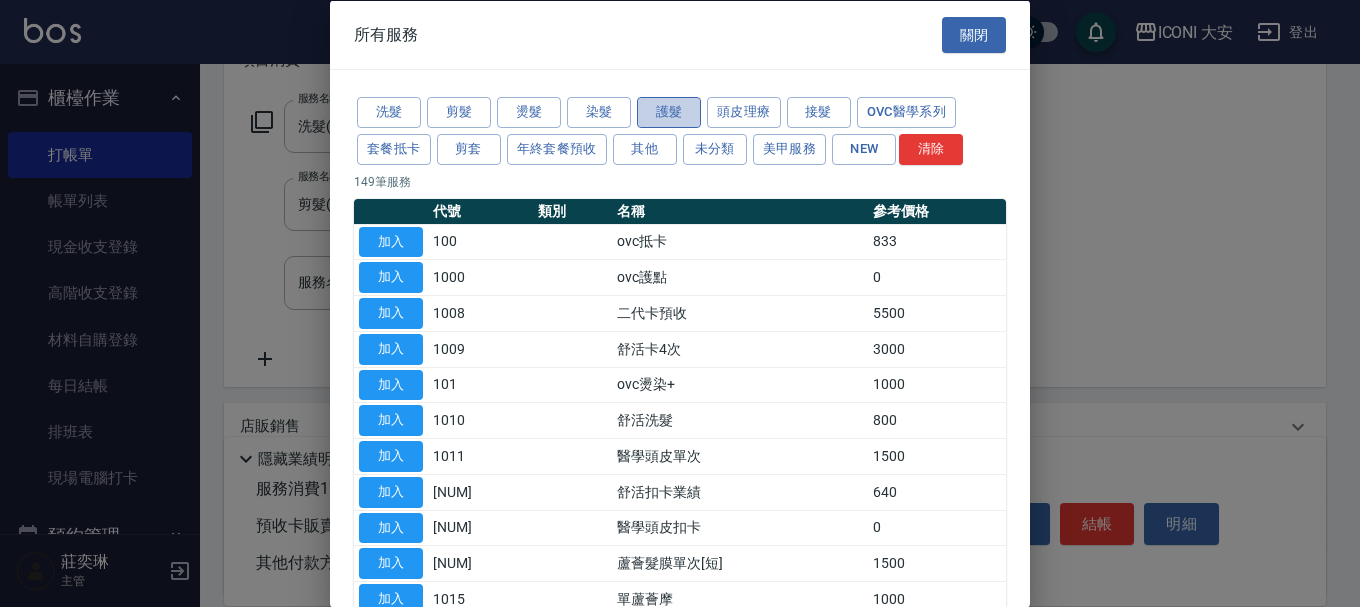 click on "護髮" at bounding box center (669, 112) 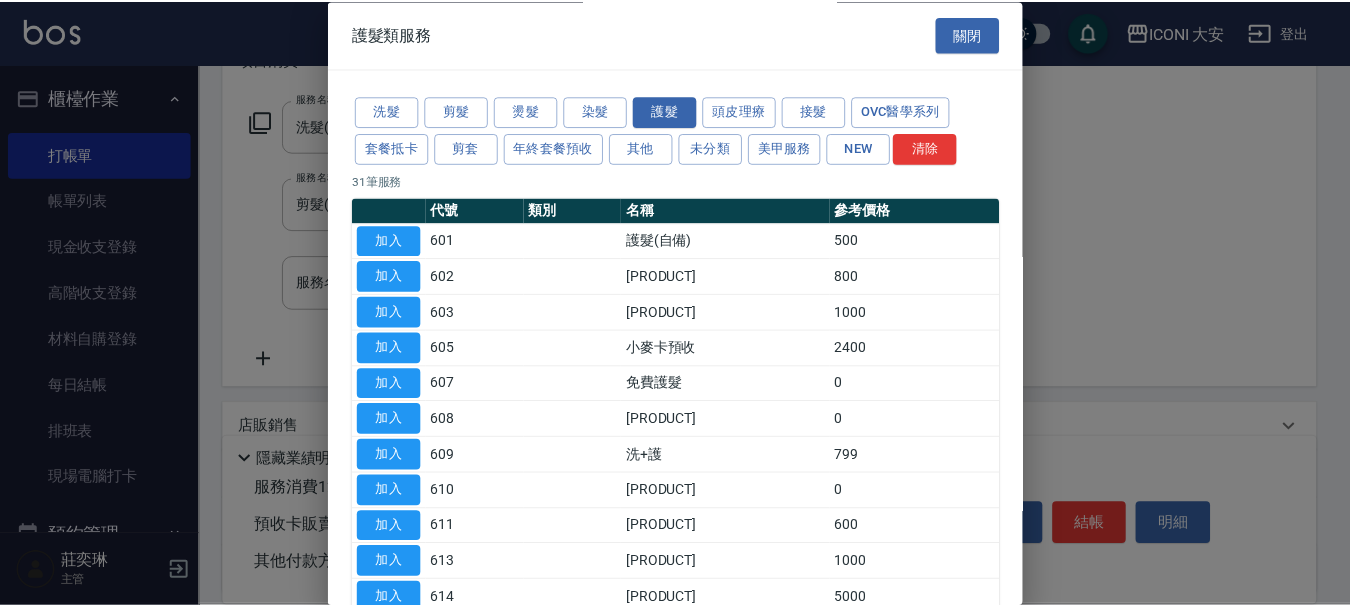 scroll, scrollTop: 200, scrollLeft: 0, axis: vertical 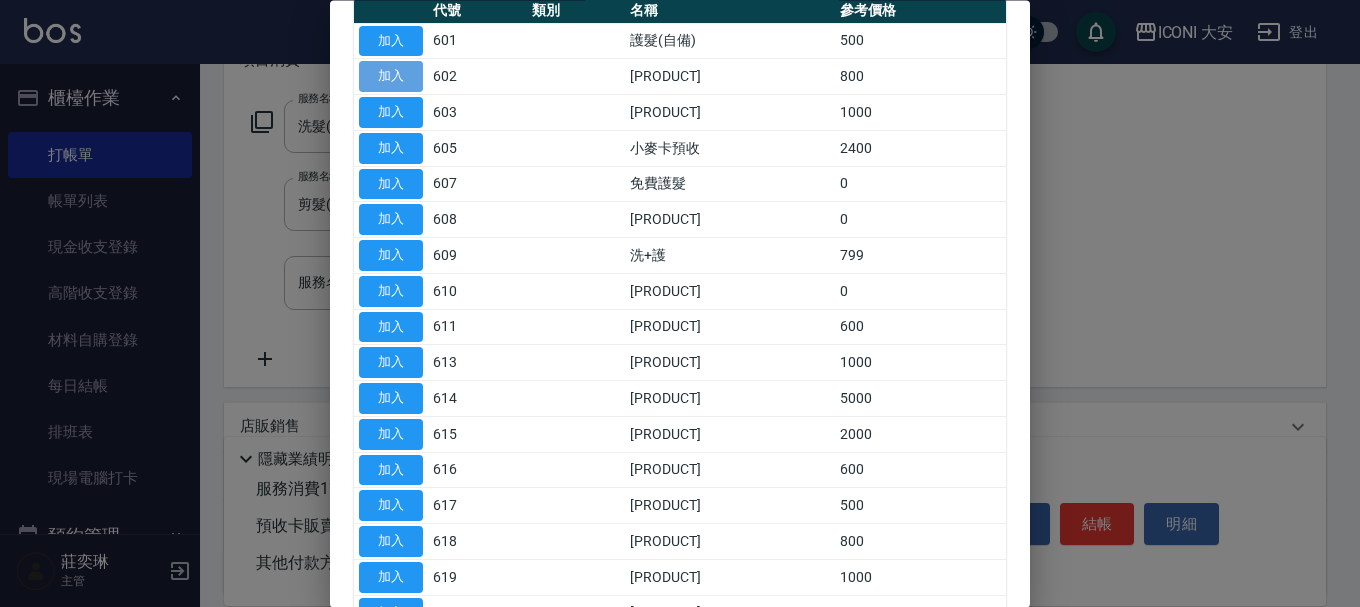 click on "加入" at bounding box center (391, 77) 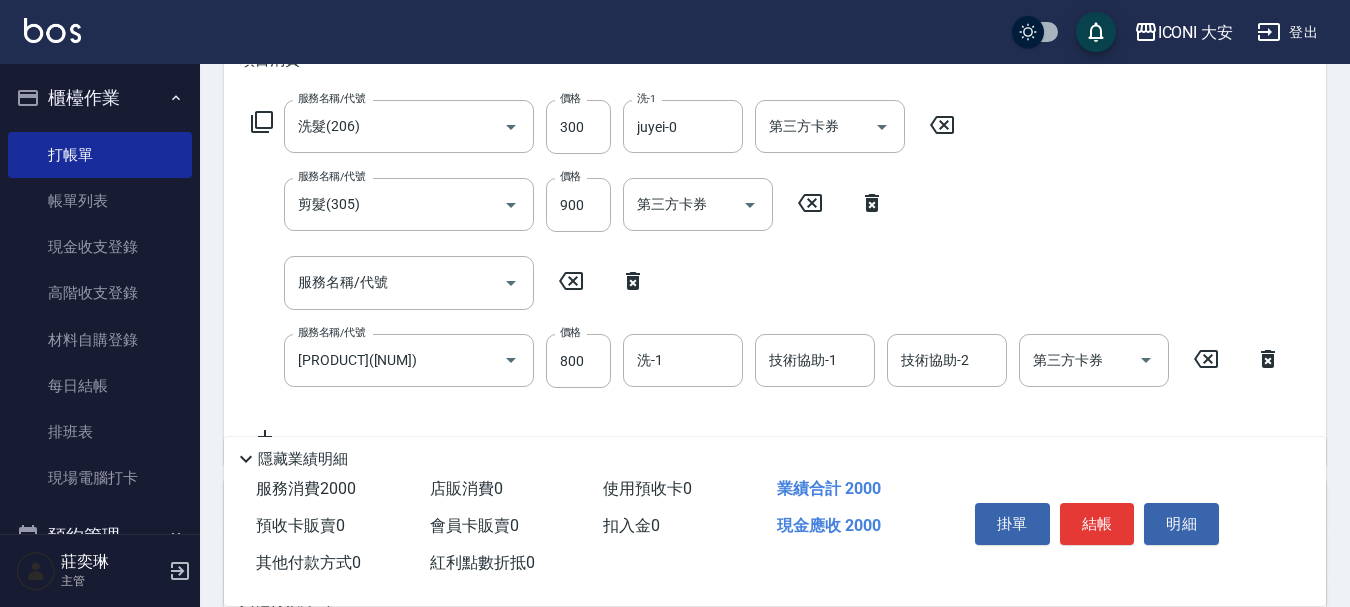 click 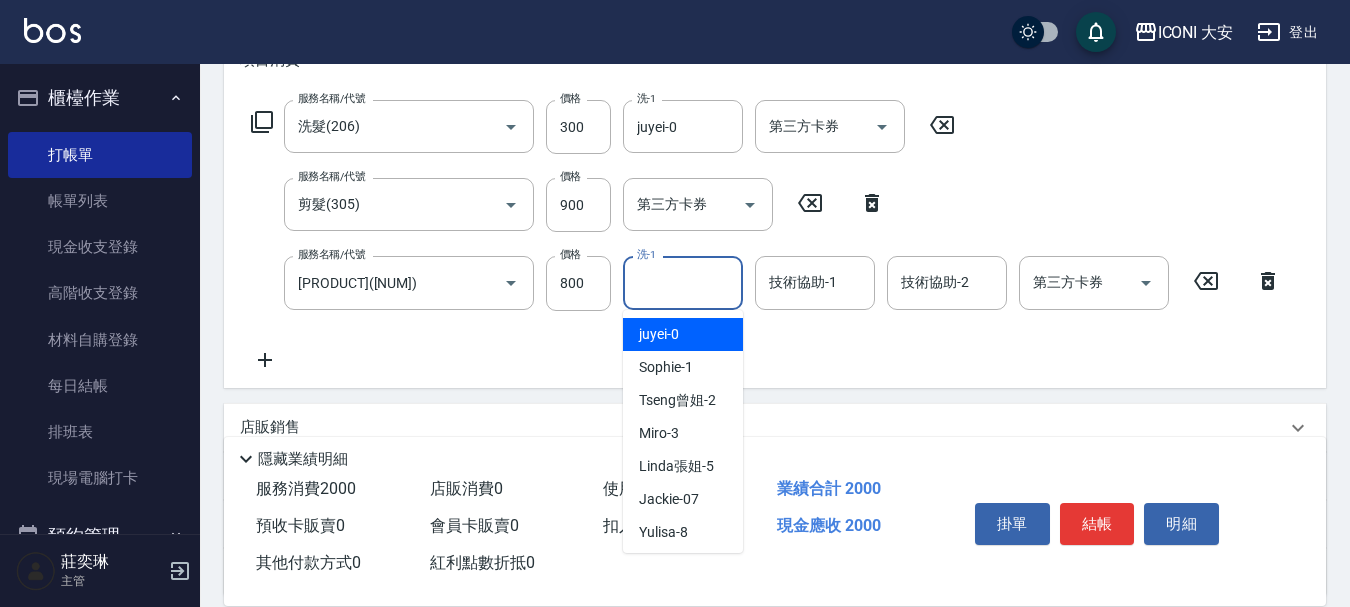 click on "洗-1 洗-1" at bounding box center (683, 282) 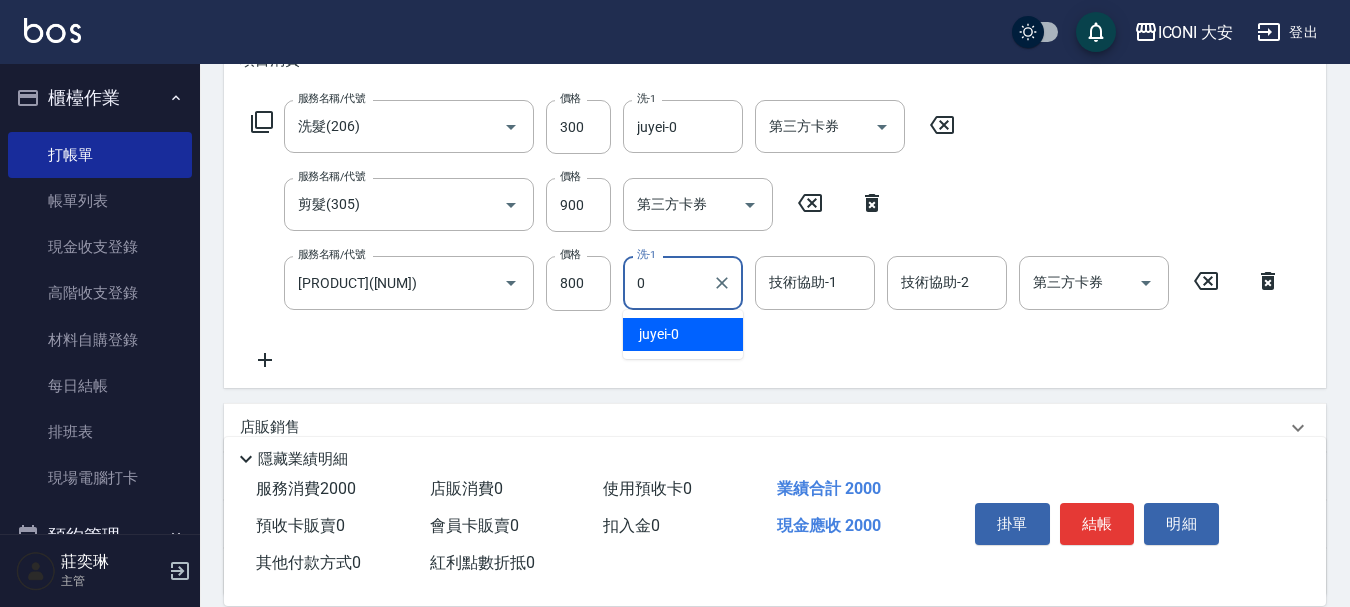 type on "juyei-0" 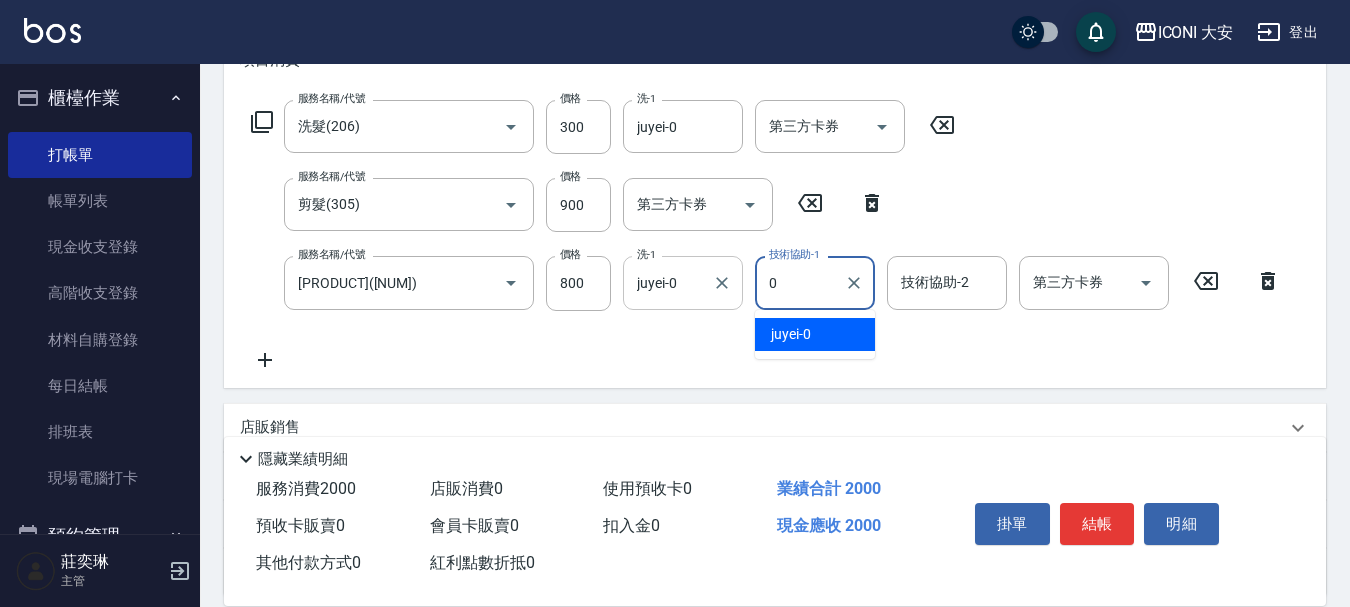 type on "juyei-0" 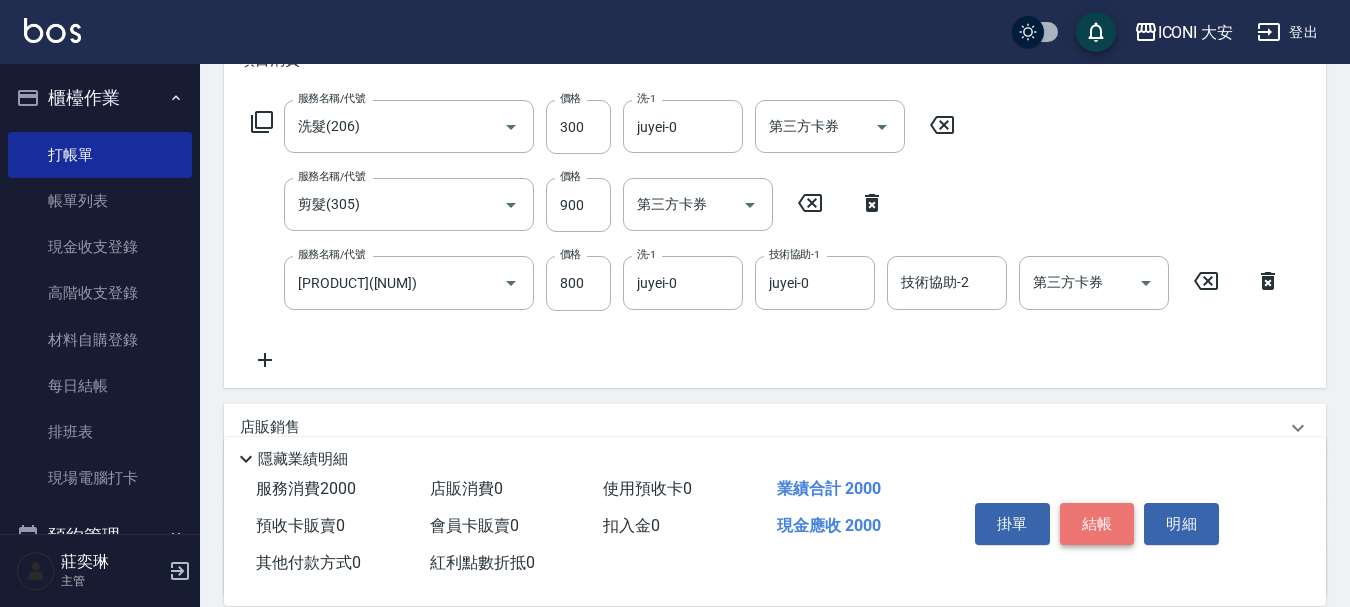 click on "結帳" at bounding box center (1097, 524) 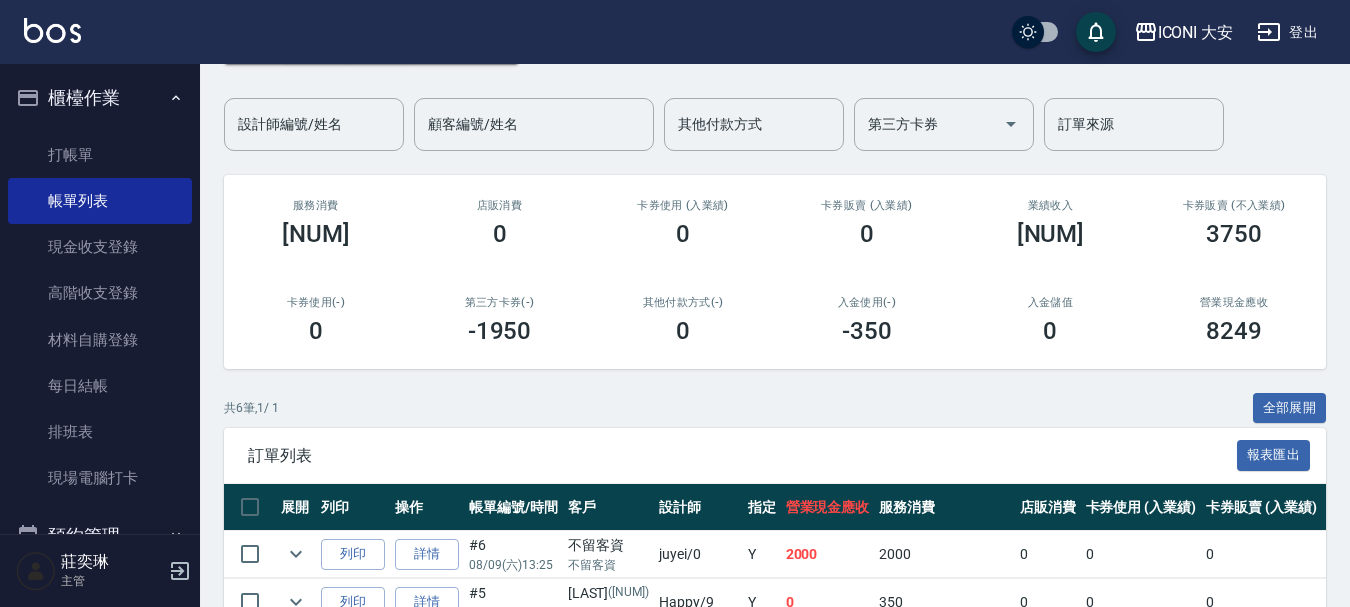 scroll, scrollTop: 439, scrollLeft: 0, axis: vertical 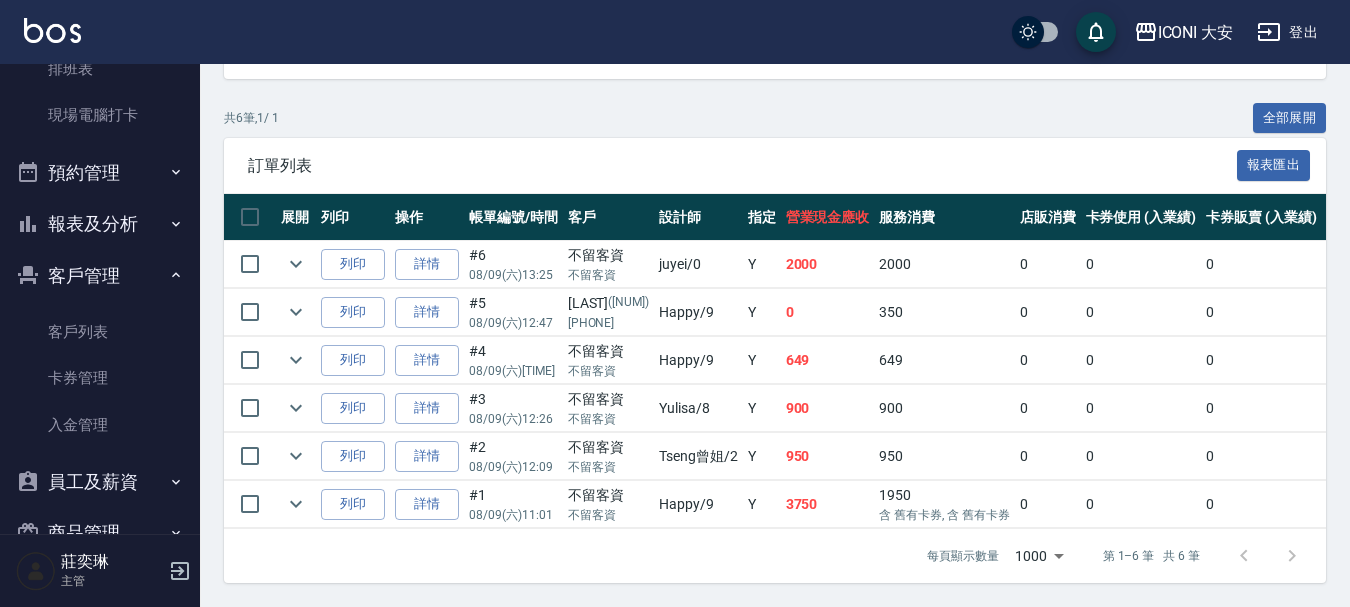 click on "報表及分析" at bounding box center [100, 224] 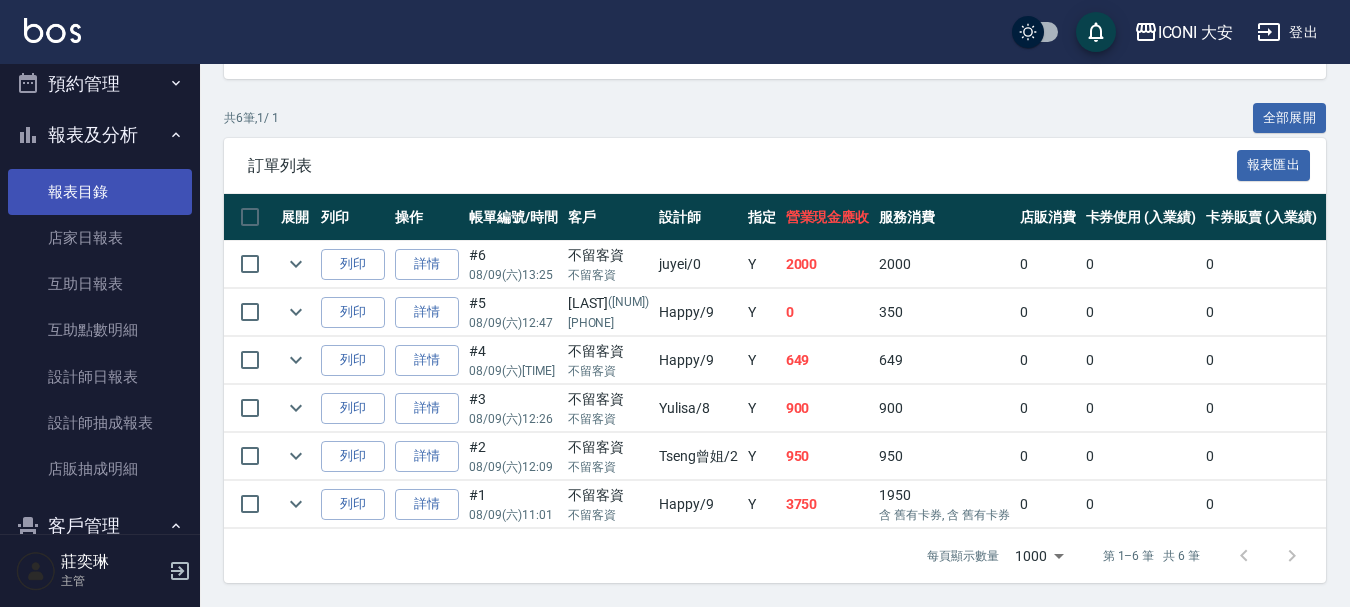 scroll, scrollTop: 563, scrollLeft: 0, axis: vertical 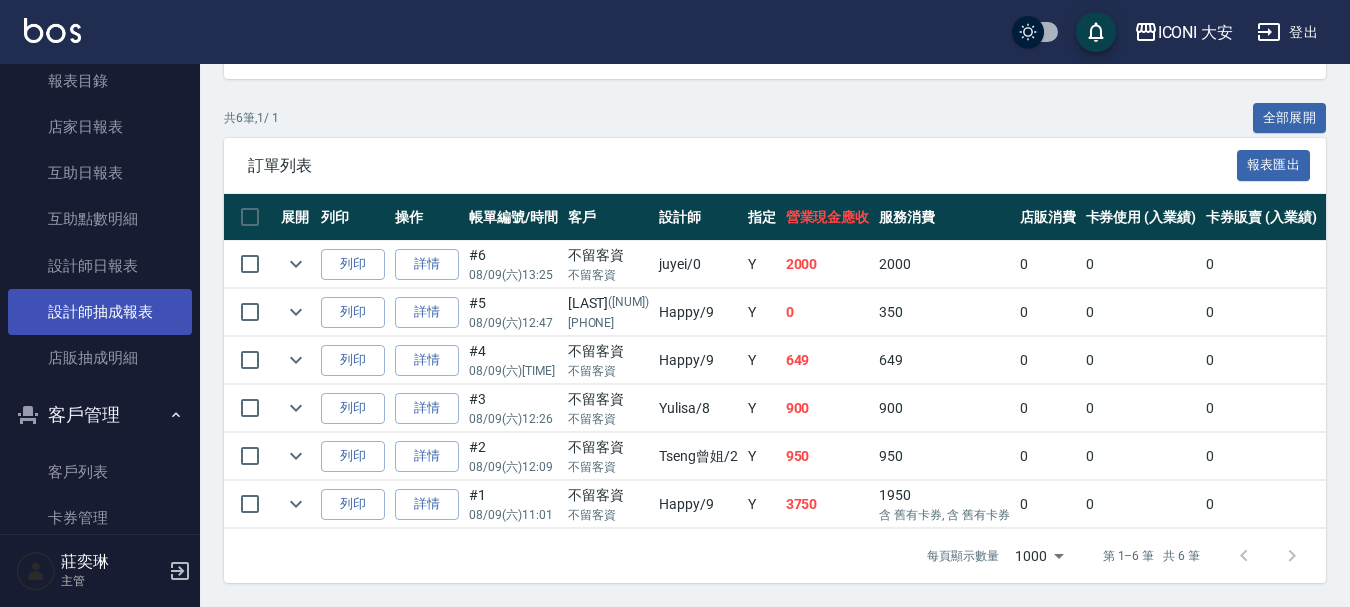click on "設計師抽成報表" at bounding box center [100, 312] 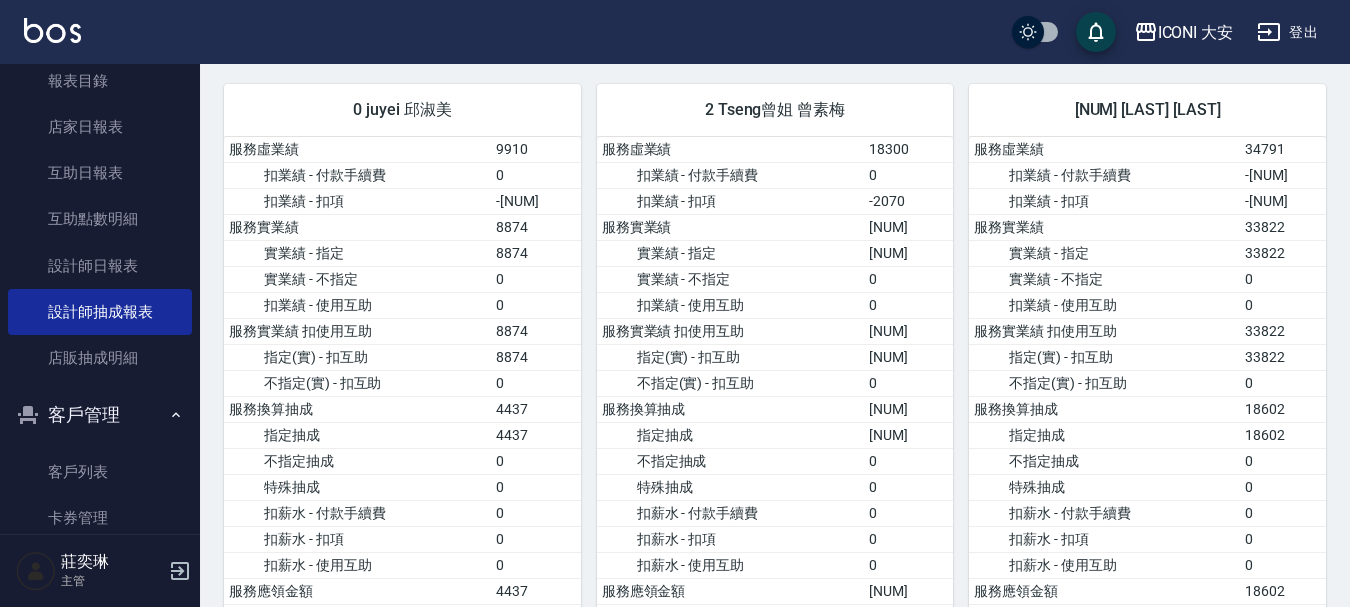 scroll, scrollTop: 500, scrollLeft: 0, axis: vertical 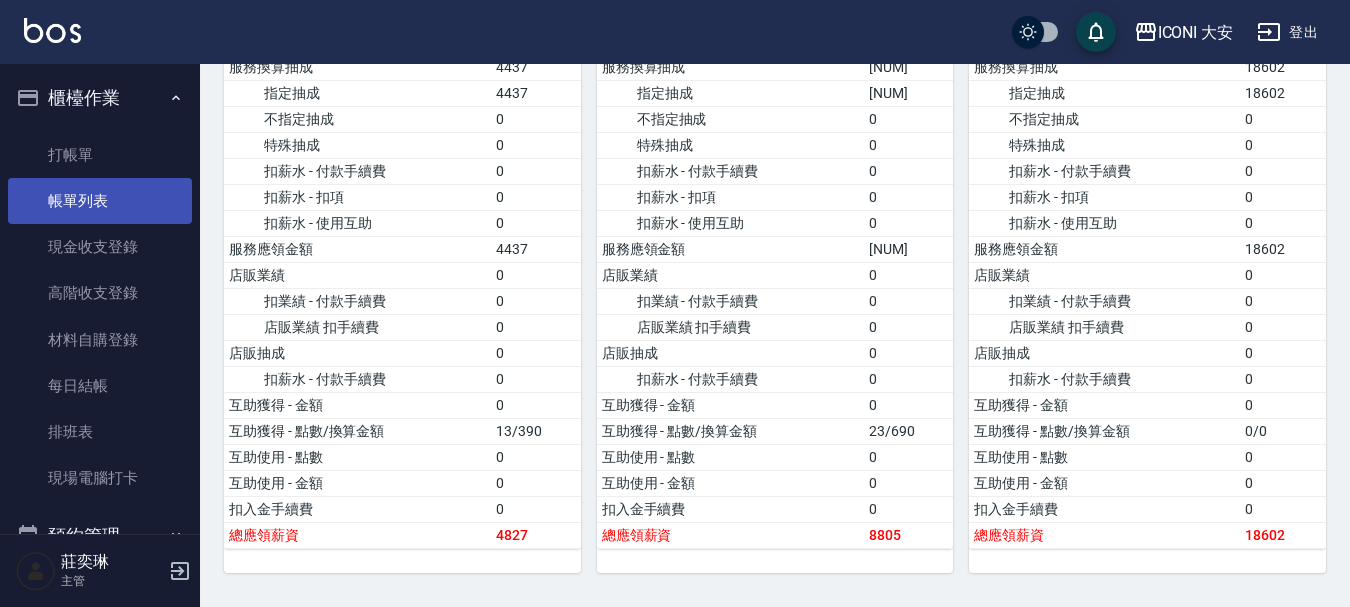 click on "帳單列表" at bounding box center [100, 201] 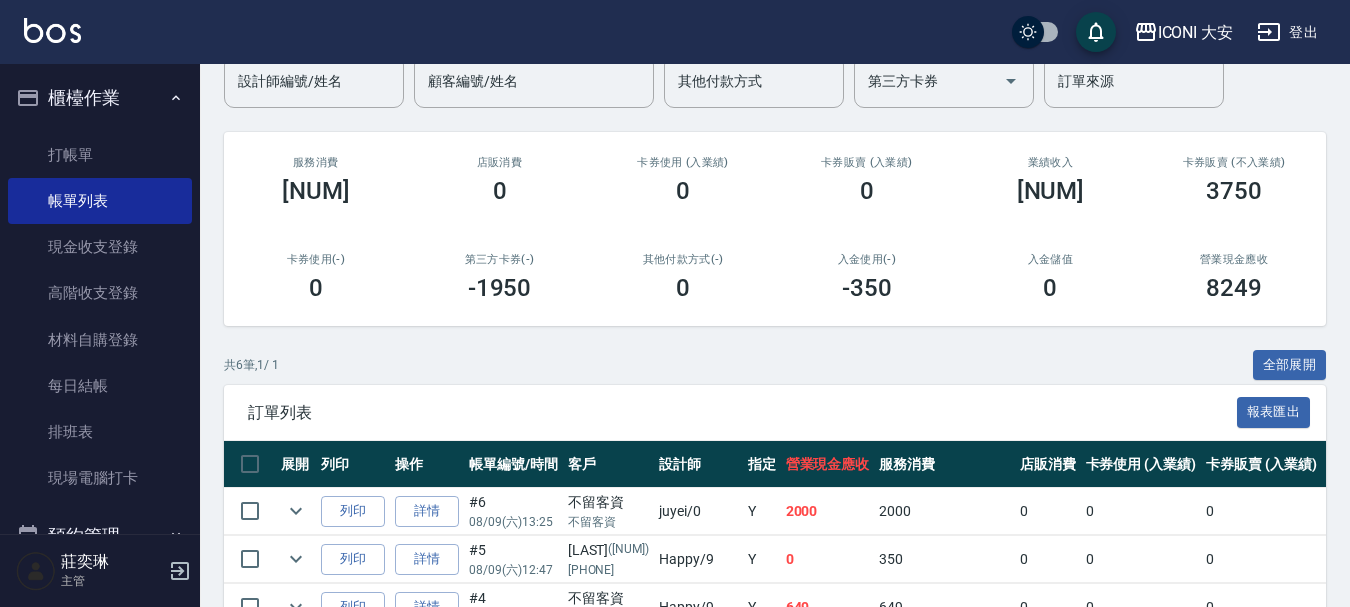 scroll, scrollTop: 200, scrollLeft: 0, axis: vertical 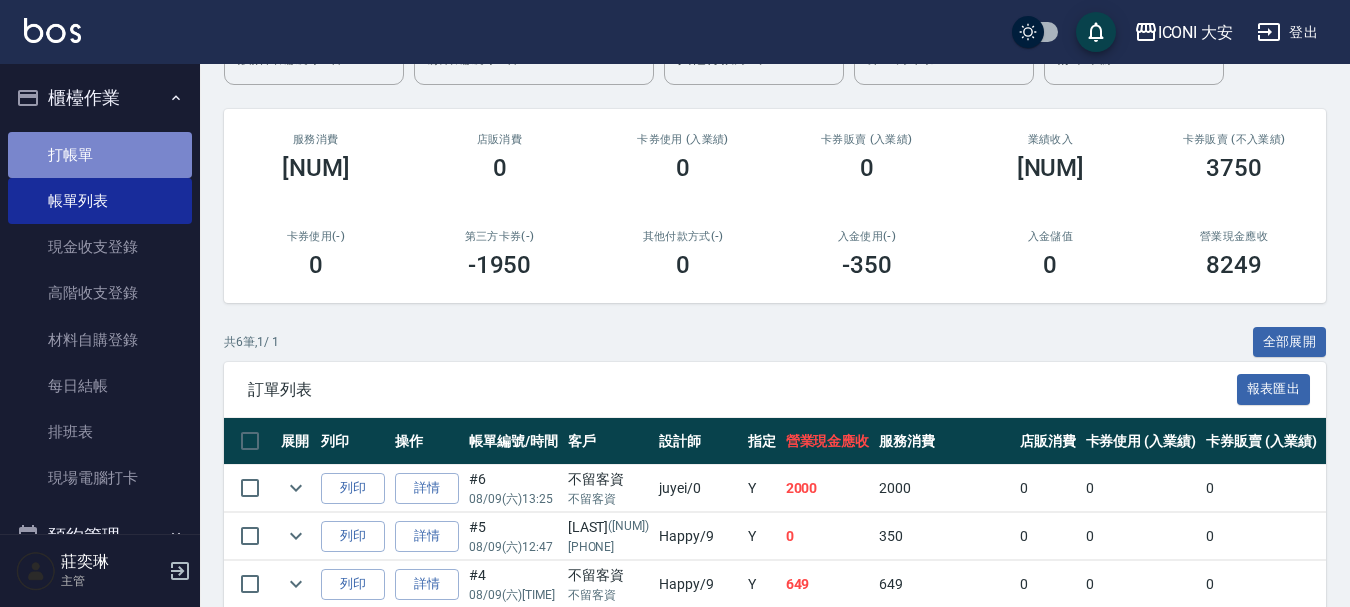 click on "打帳單" at bounding box center (100, 155) 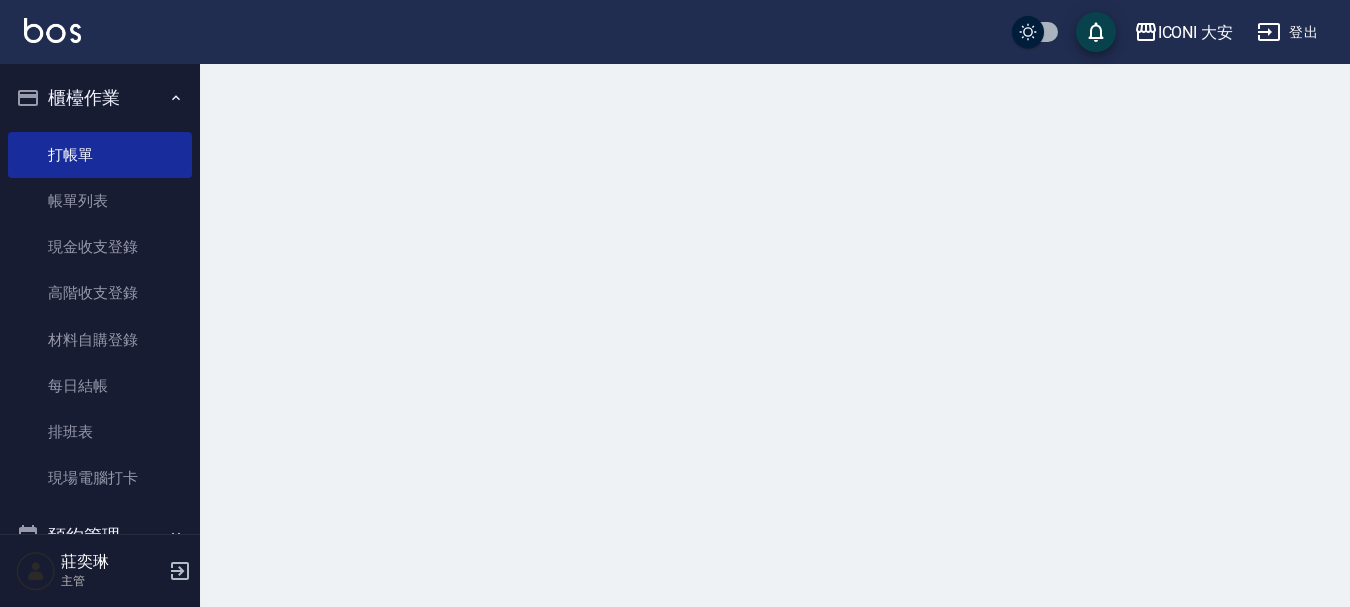 scroll, scrollTop: 0, scrollLeft: 0, axis: both 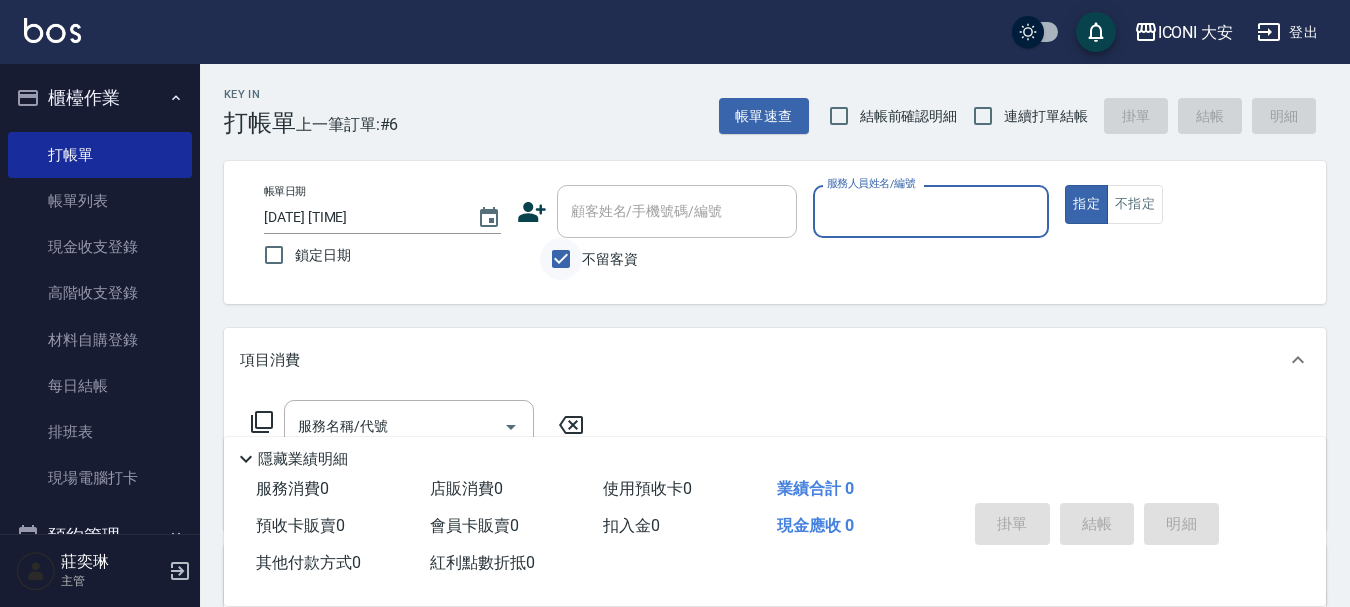 click on "不留客資" at bounding box center [561, 259] 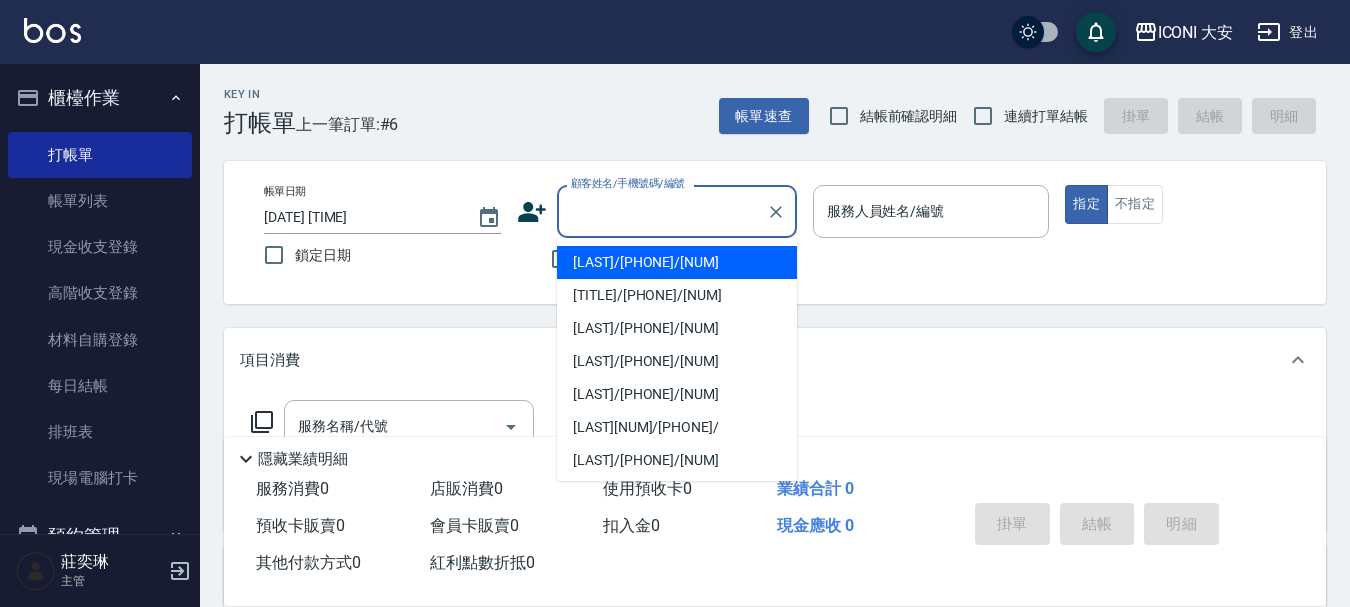 click on "顧客姓名/手機號碼/編號" at bounding box center (662, 211) 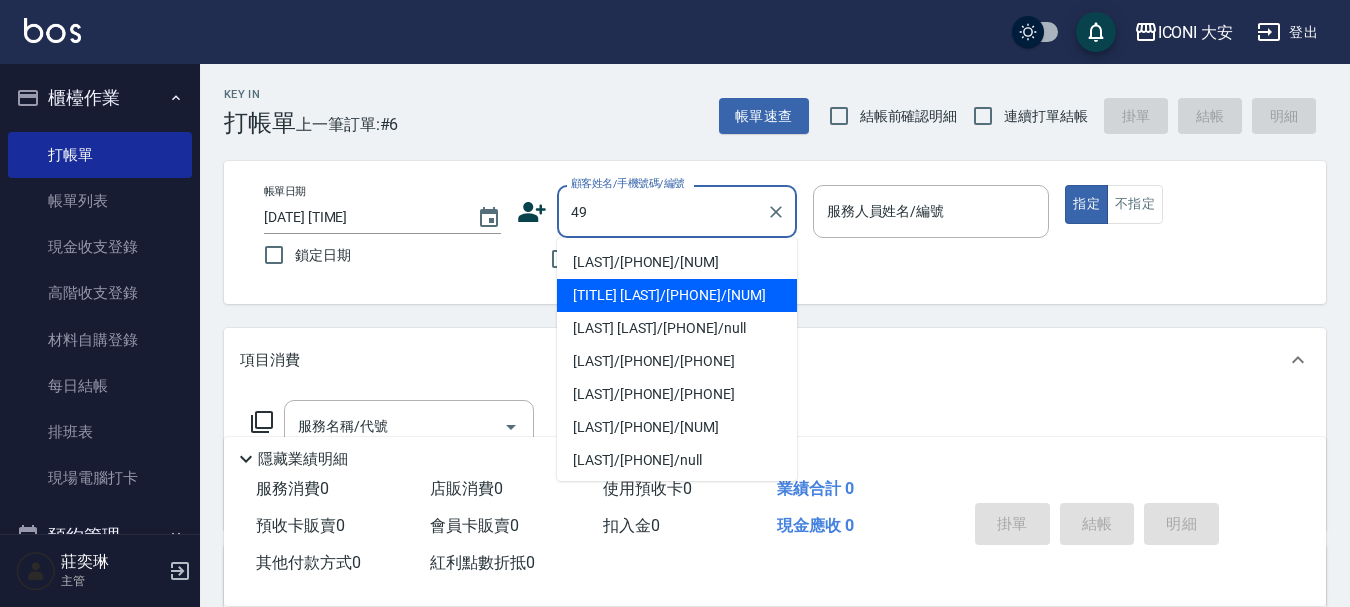 click on "[TITLE] [LAST]/[PHONE]/[NUM]" at bounding box center [677, 295] 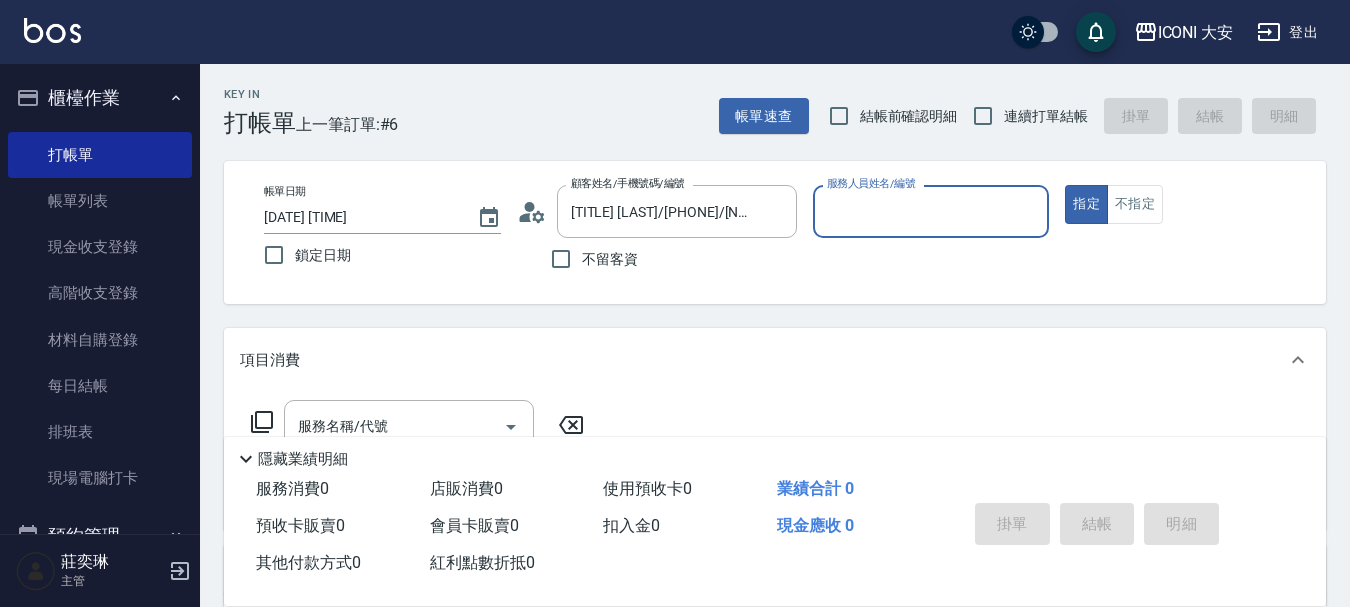 type on "Happy-9" 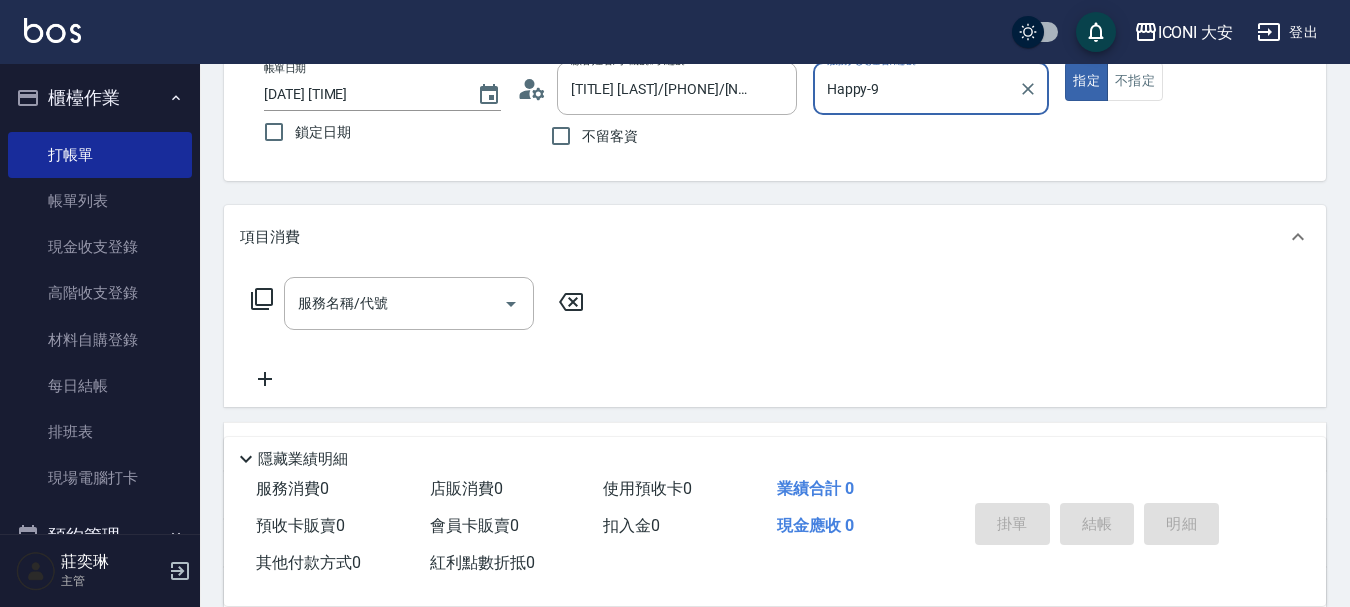 scroll, scrollTop: 300, scrollLeft: 0, axis: vertical 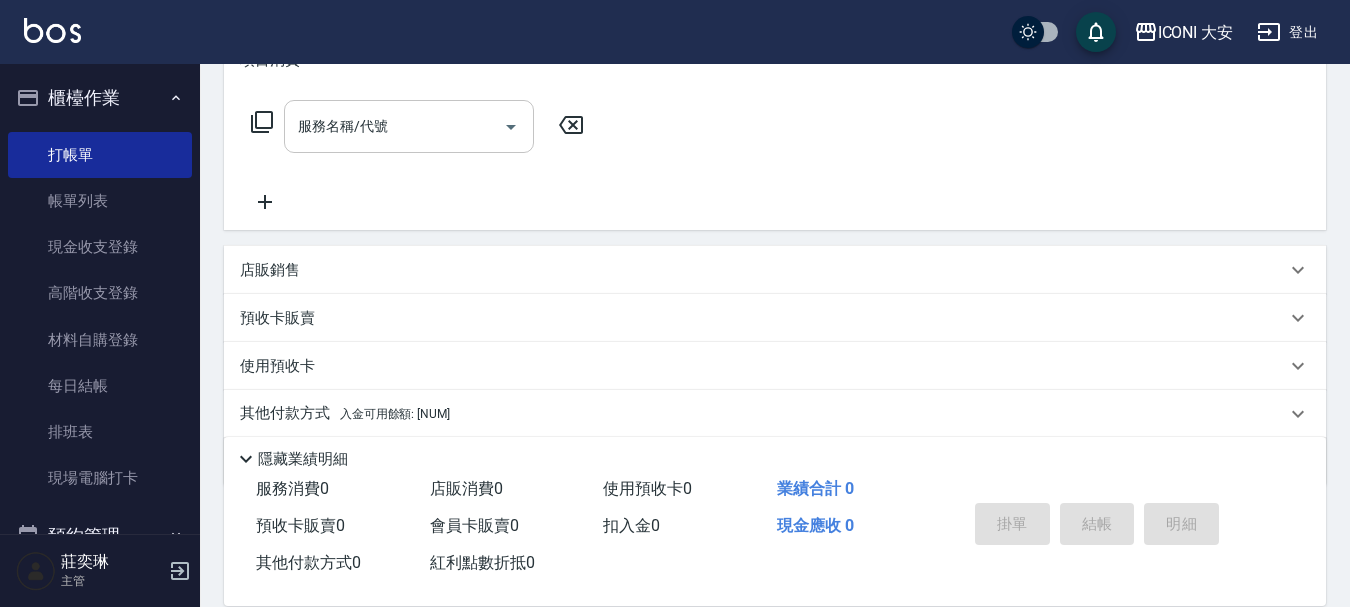 click on "服務名稱/代號" at bounding box center (394, 126) 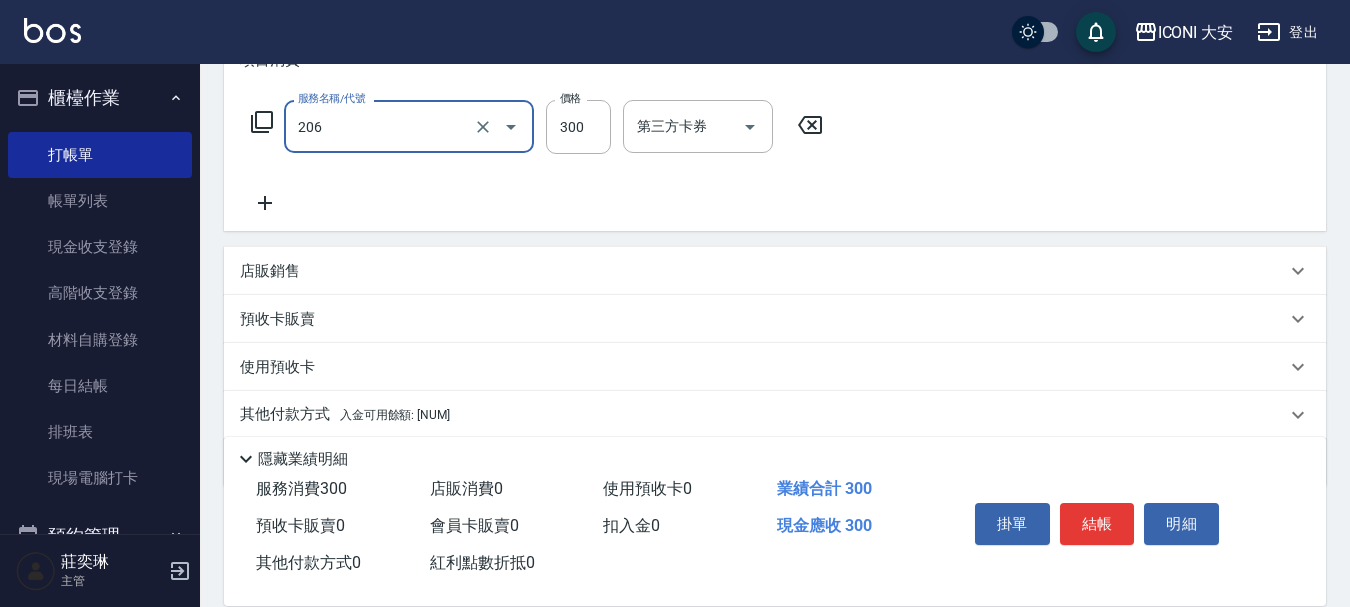 type on "洗髮(206)" 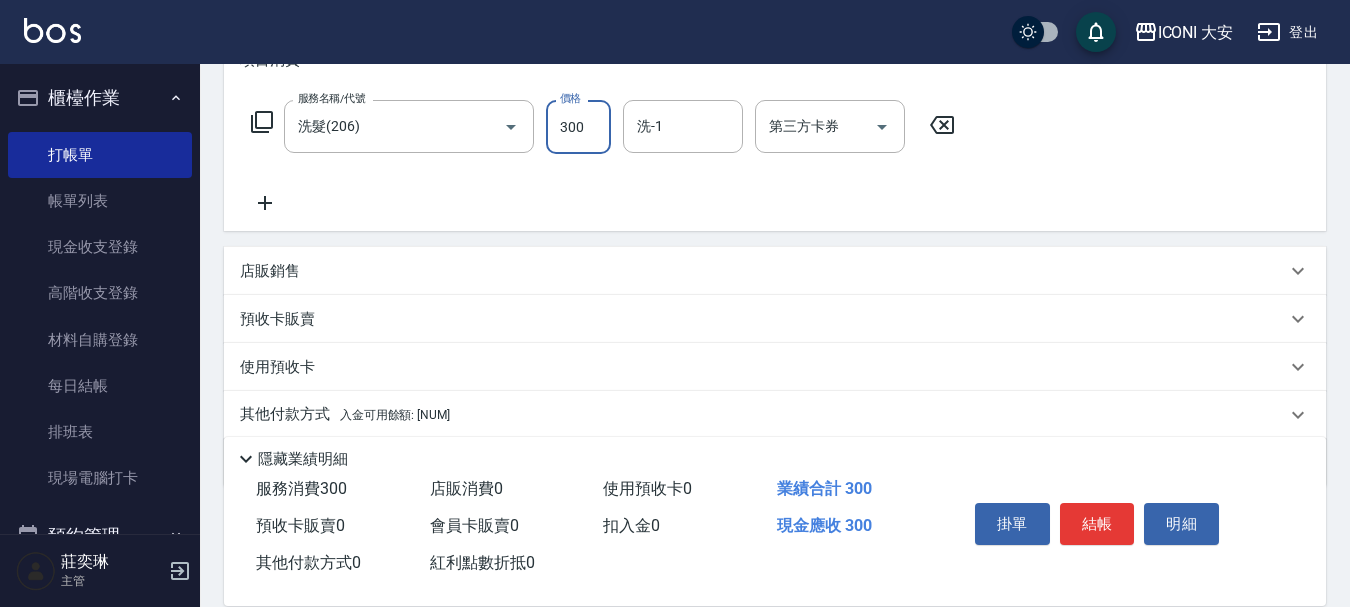 click on "300" at bounding box center (578, 127) 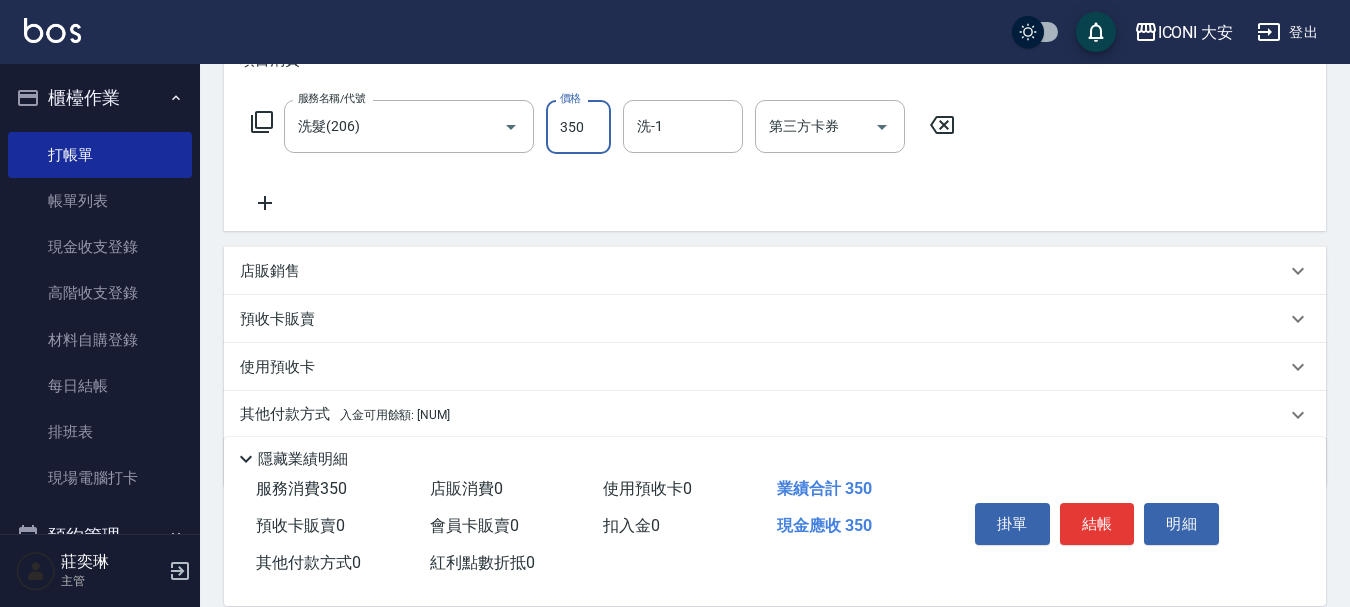 type on "350" 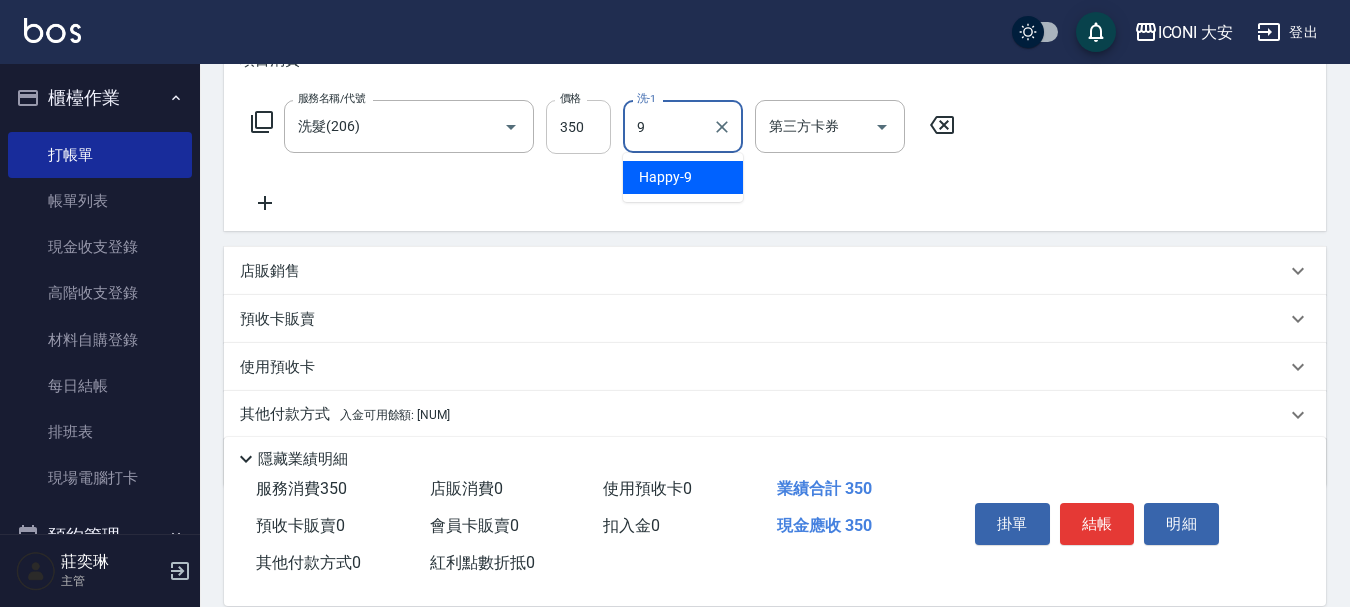 type on "Happy-9" 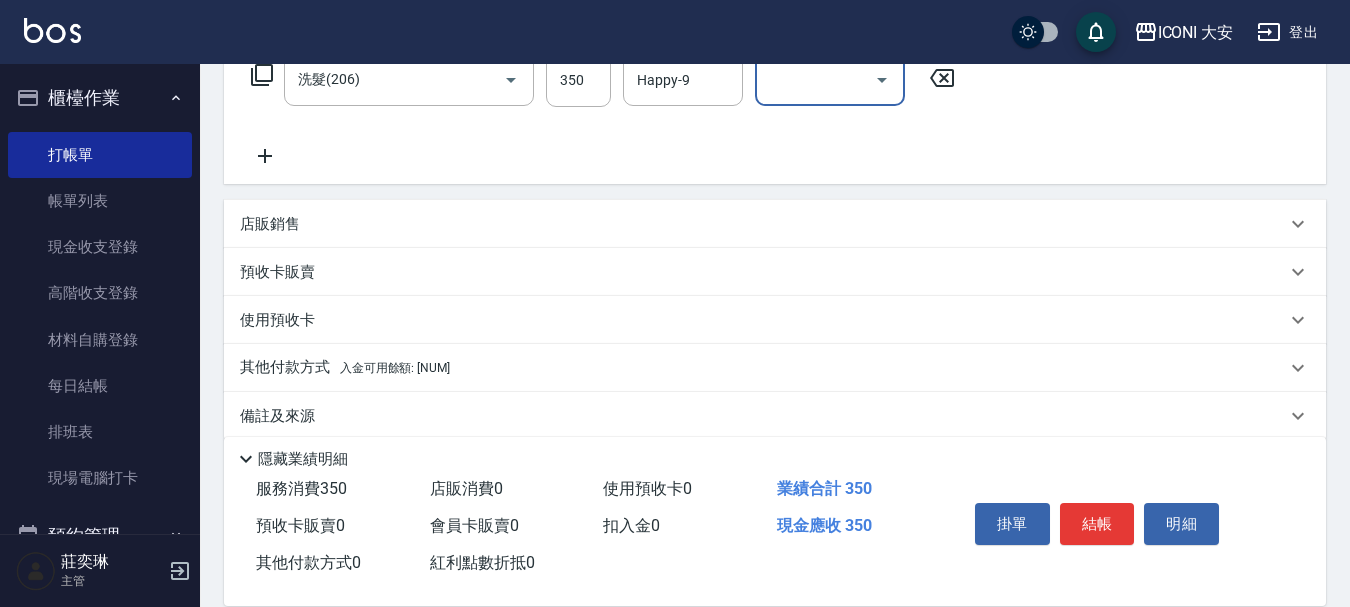 scroll, scrollTop: 372, scrollLeft: 0, axis: vertical 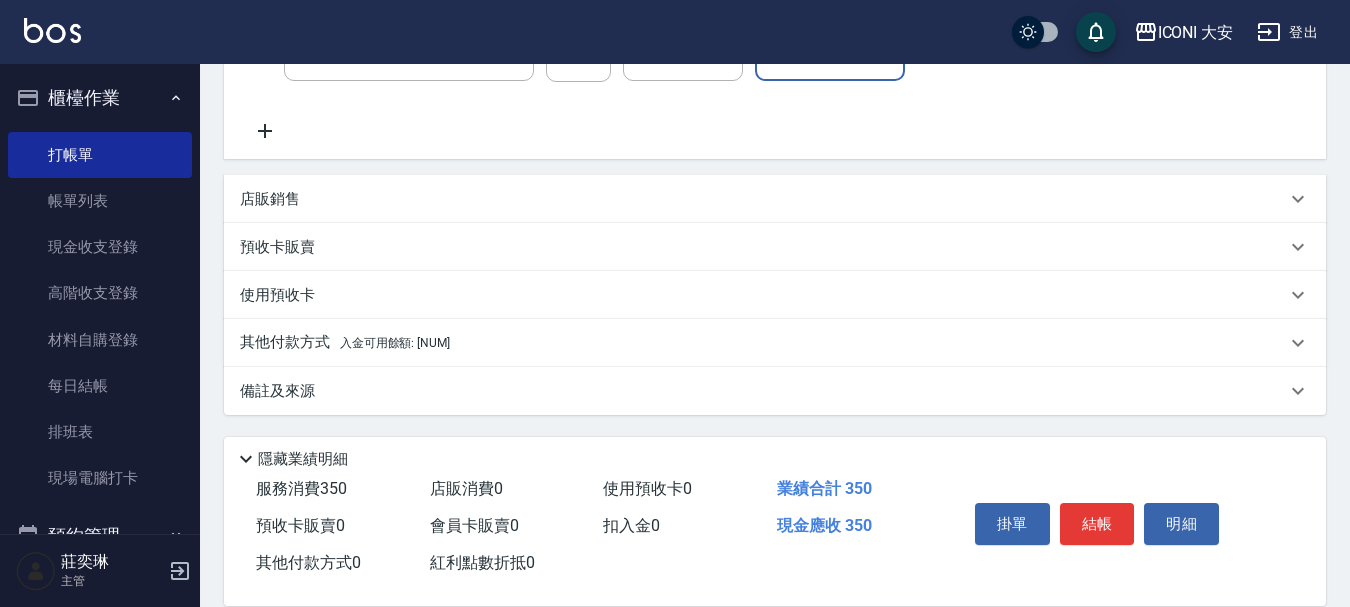 click on "其他付款方式 入金可用餘額: [NUM]" at bounding box center [775, 343] 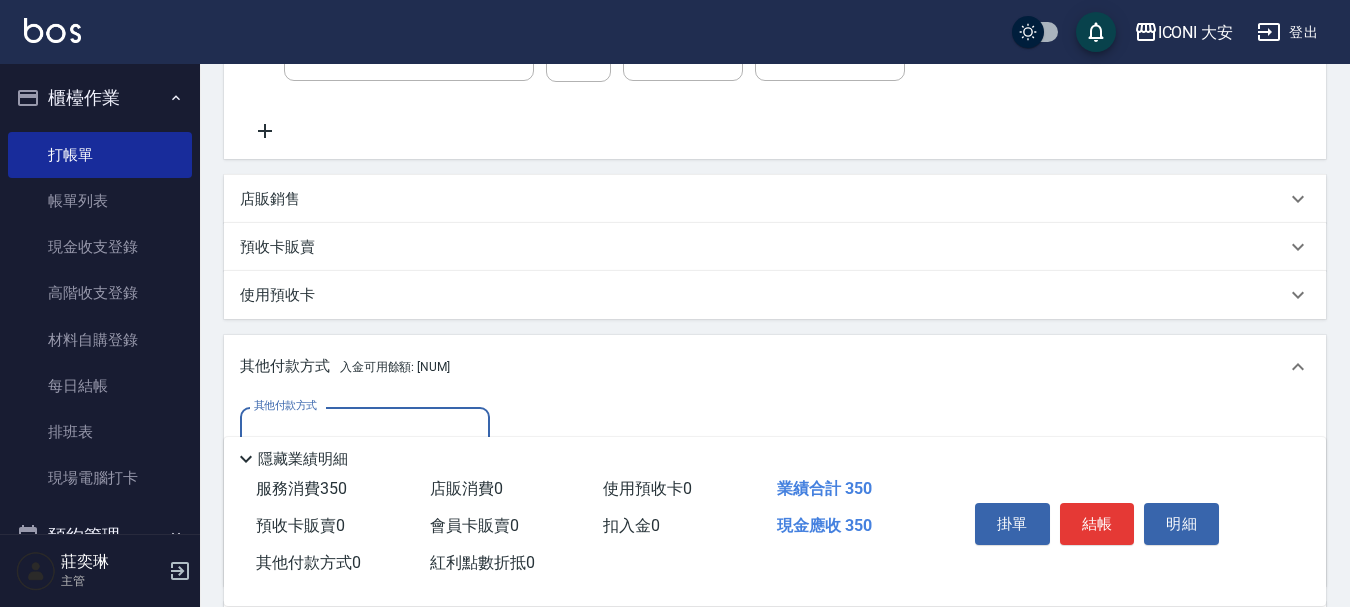 scroll, scrollTop: 0, scrollLeft: 0, axis: both 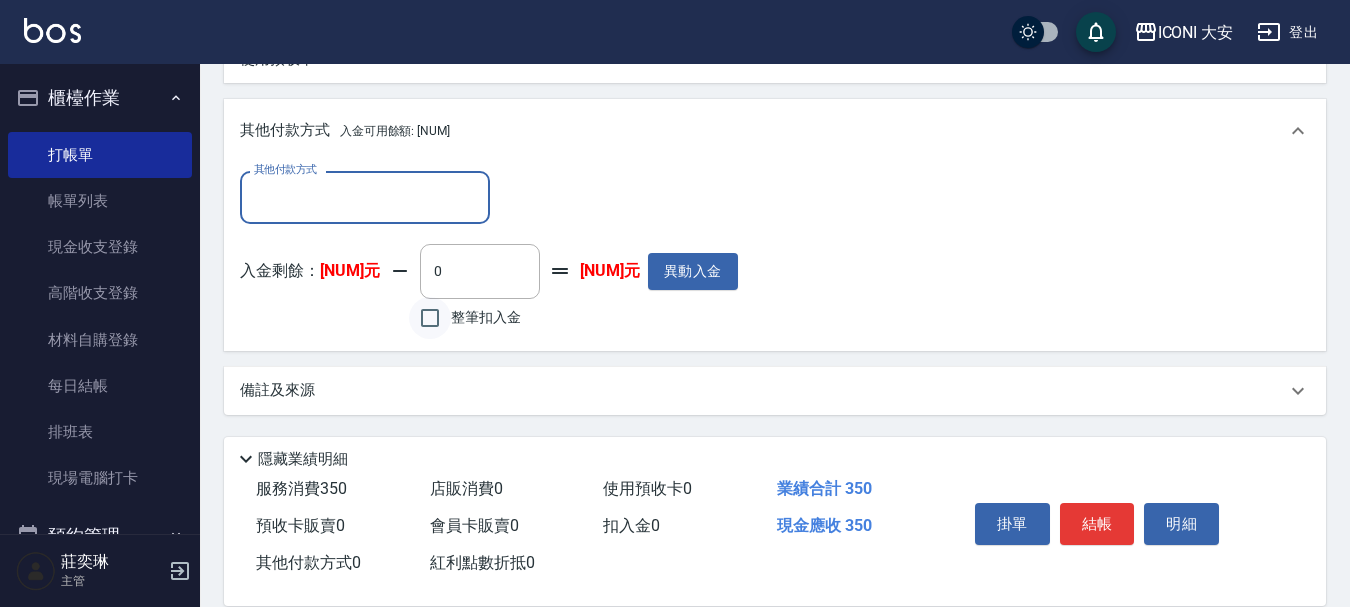 click on "整筆扣入金" at bounding box center [430, 318] 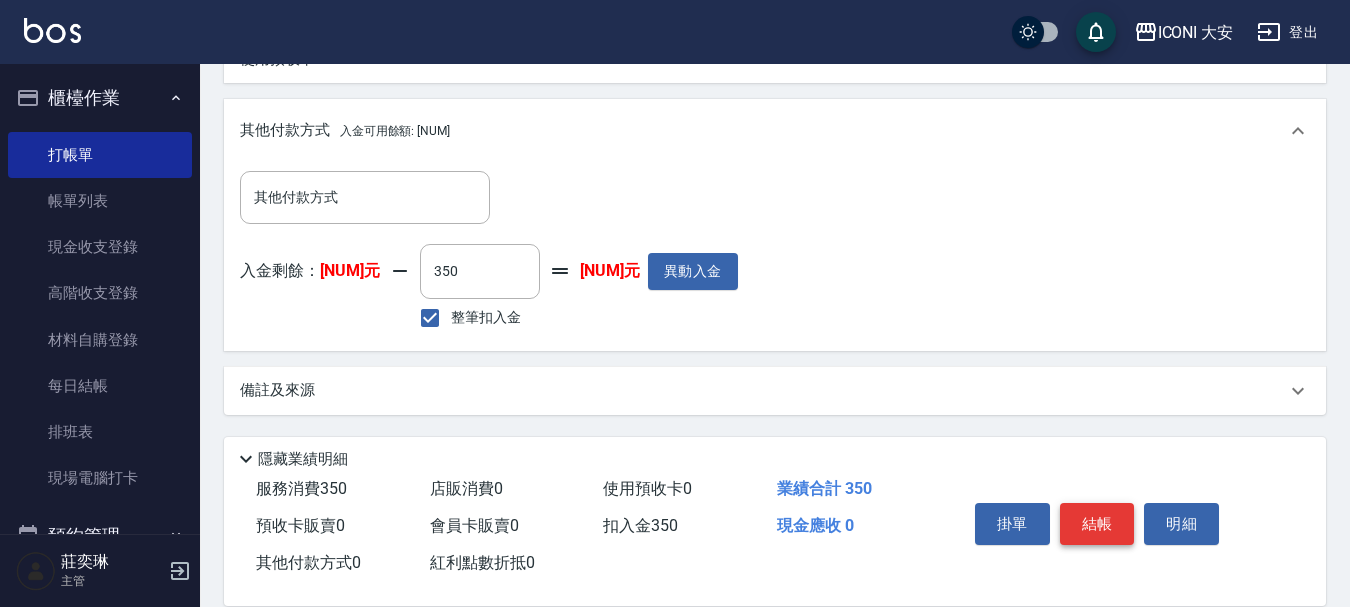 click on "結帳" at bounding box center (1097, 524) 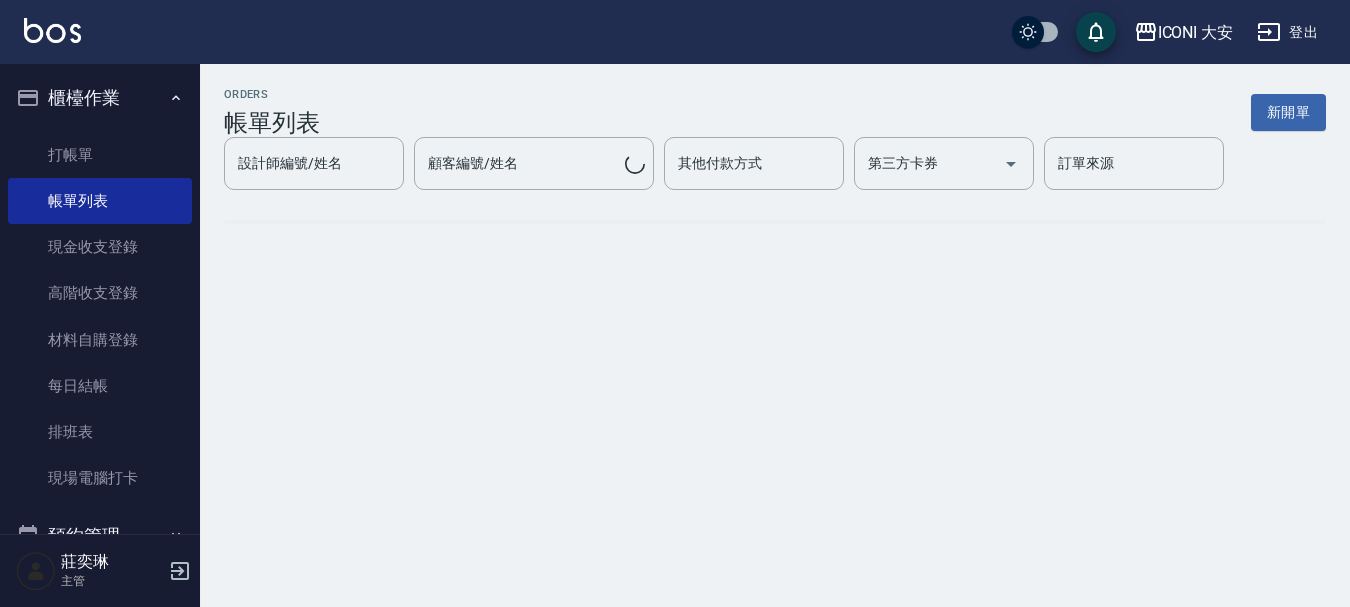 scroll, scrollTop: 0, scrollLeft: 0, axis: both 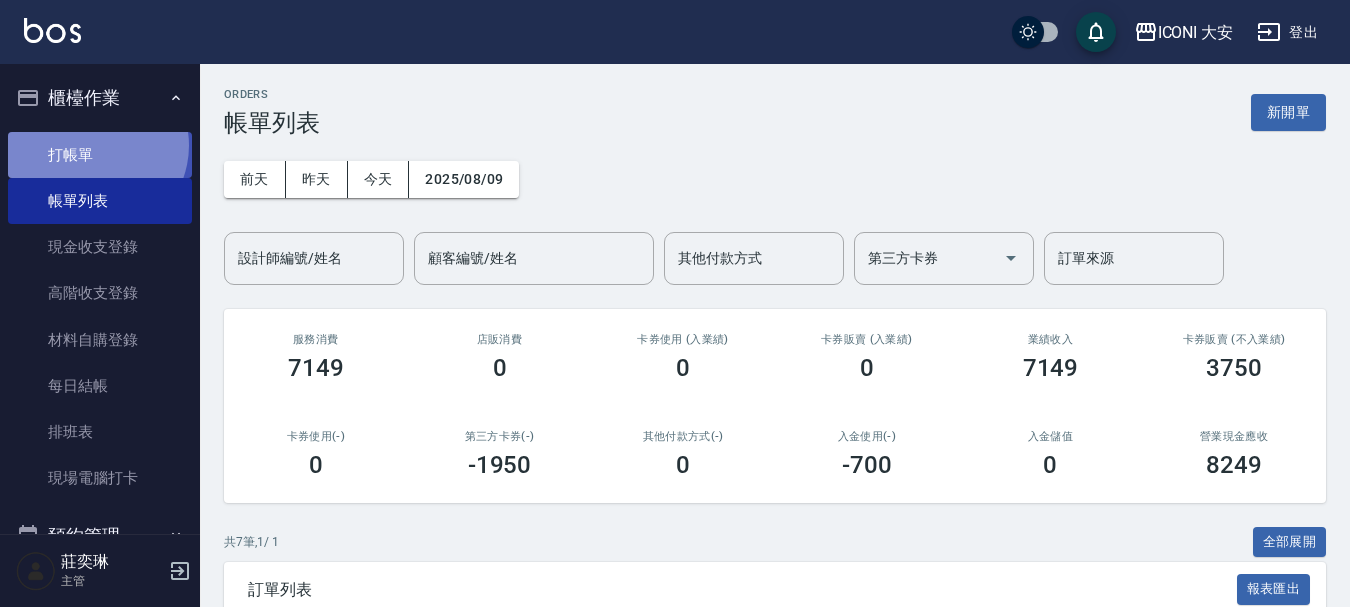 click on "打帳單" at bounding box center [100, 155] 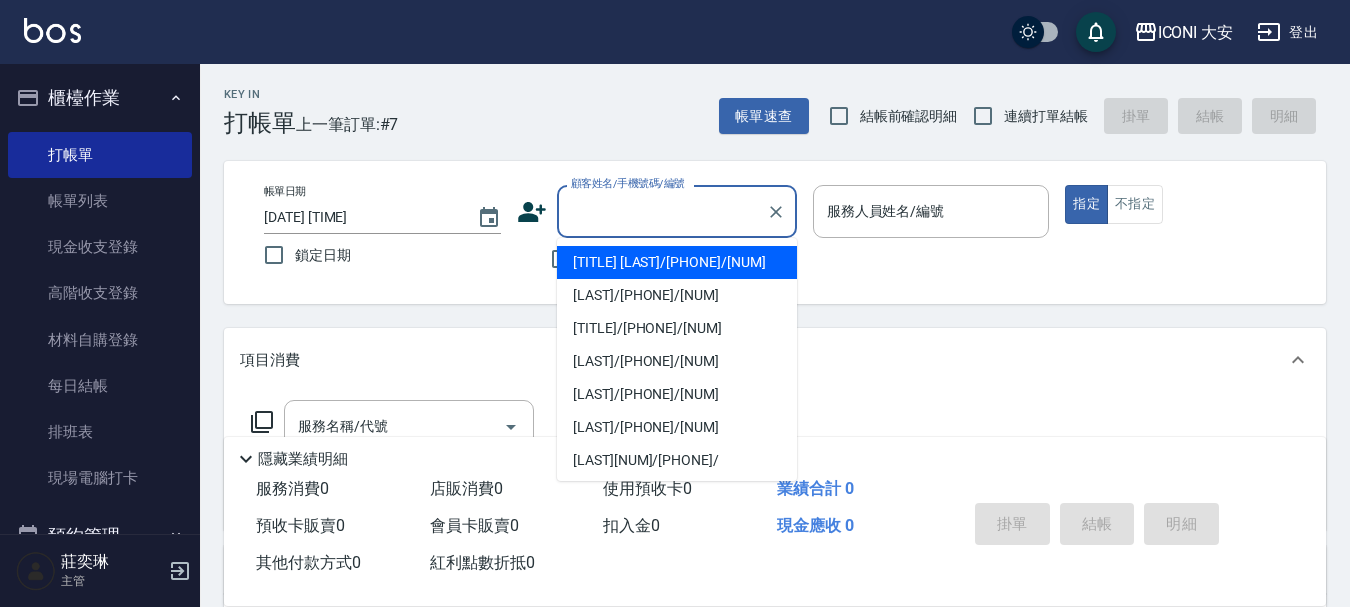 click on "顧客姓名/手機號碼/編號" at bounding box center (662, 211) 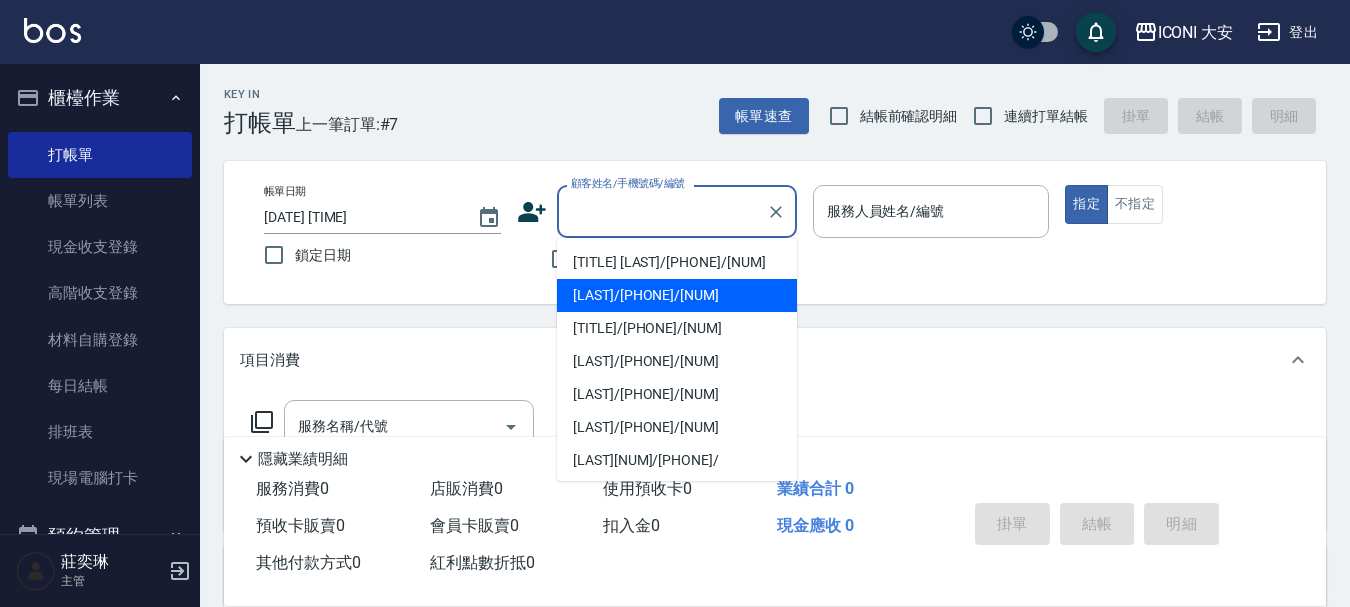 click on "[LAST]/[PHONE]/[NUM]" at bounding box center [677, 295] 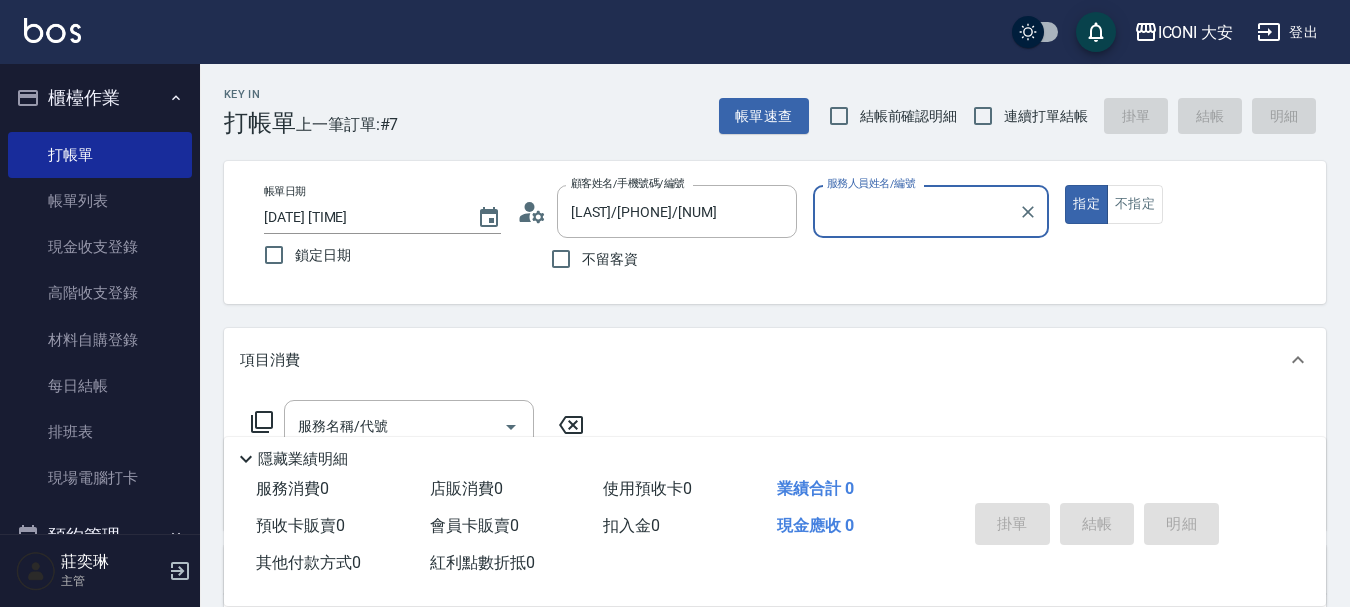 type on "Happy-9" 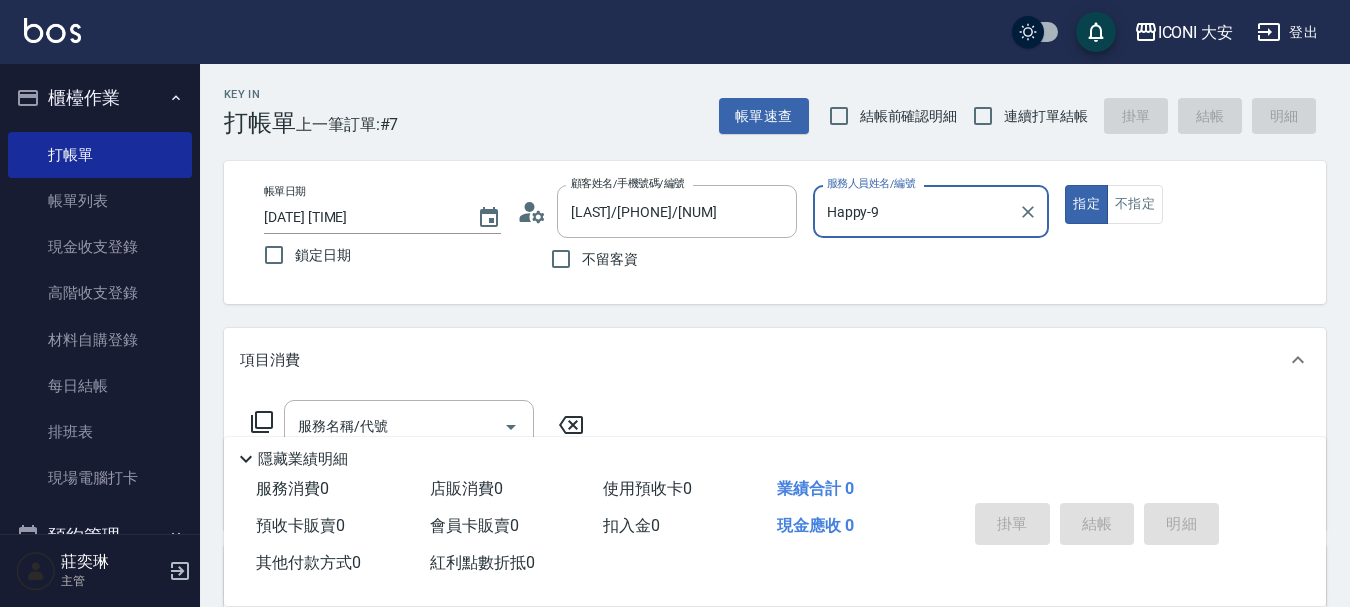 scroll, scrollTop: 100, scrollLeft: 0, axis: vertical 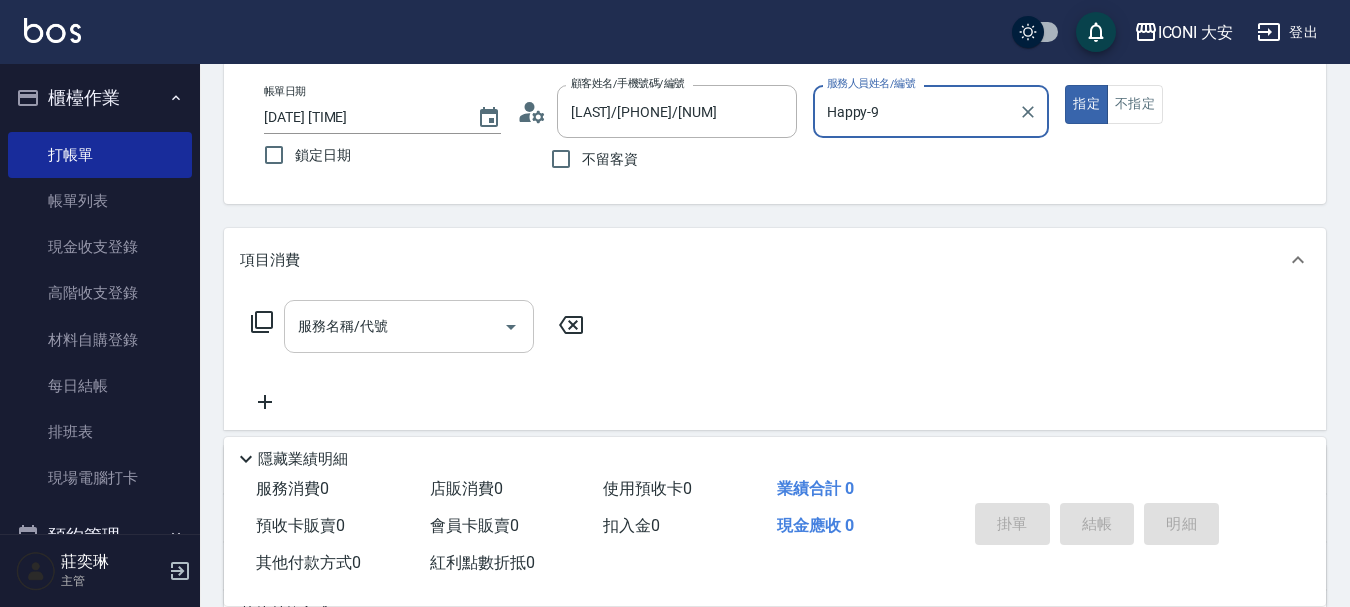 click on "服務名稱/代號" at bounding box center [394, 326] 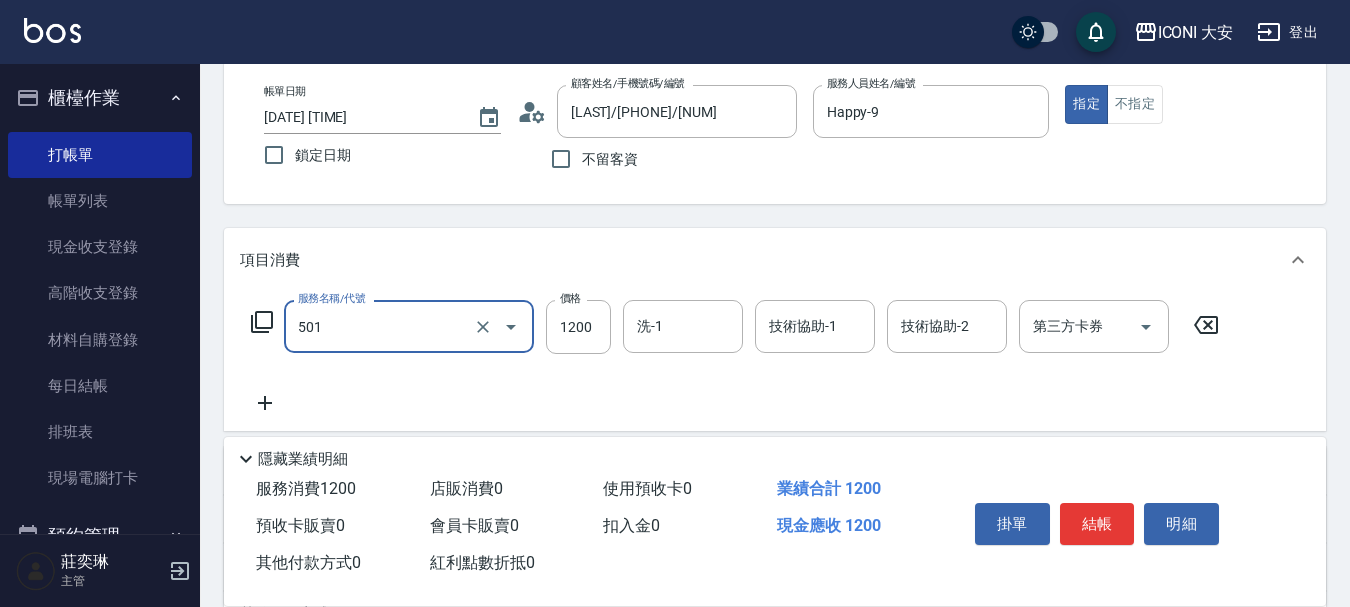 type on "染髮(501)" 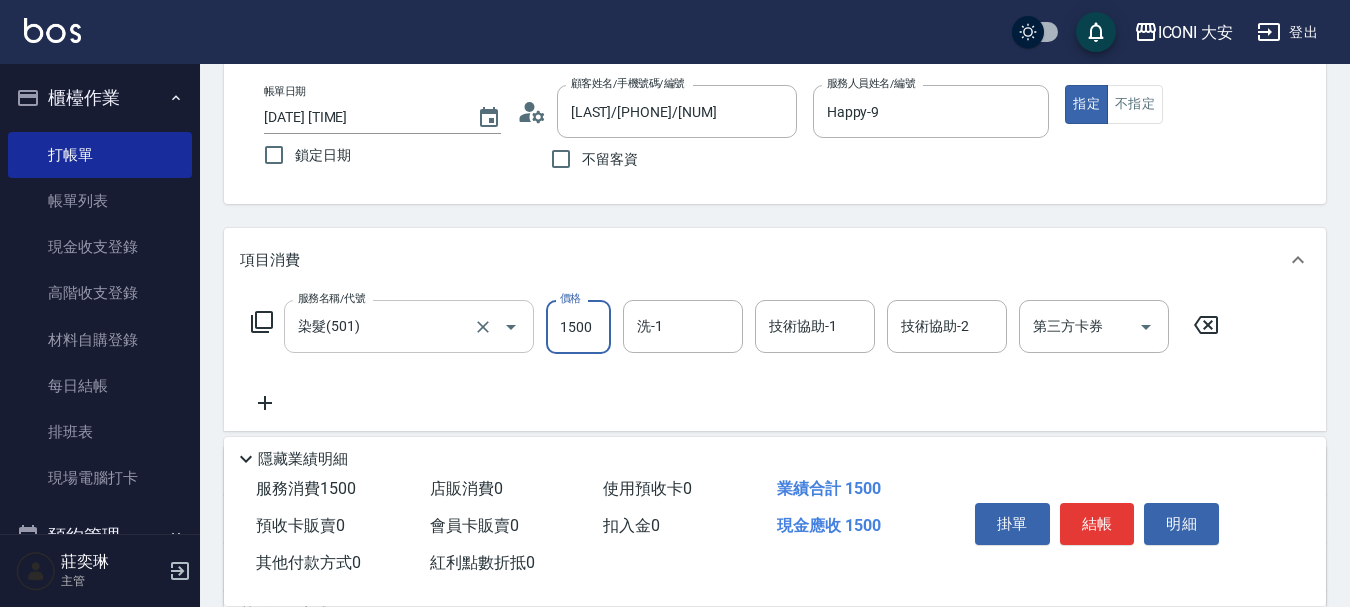 type on "1500" 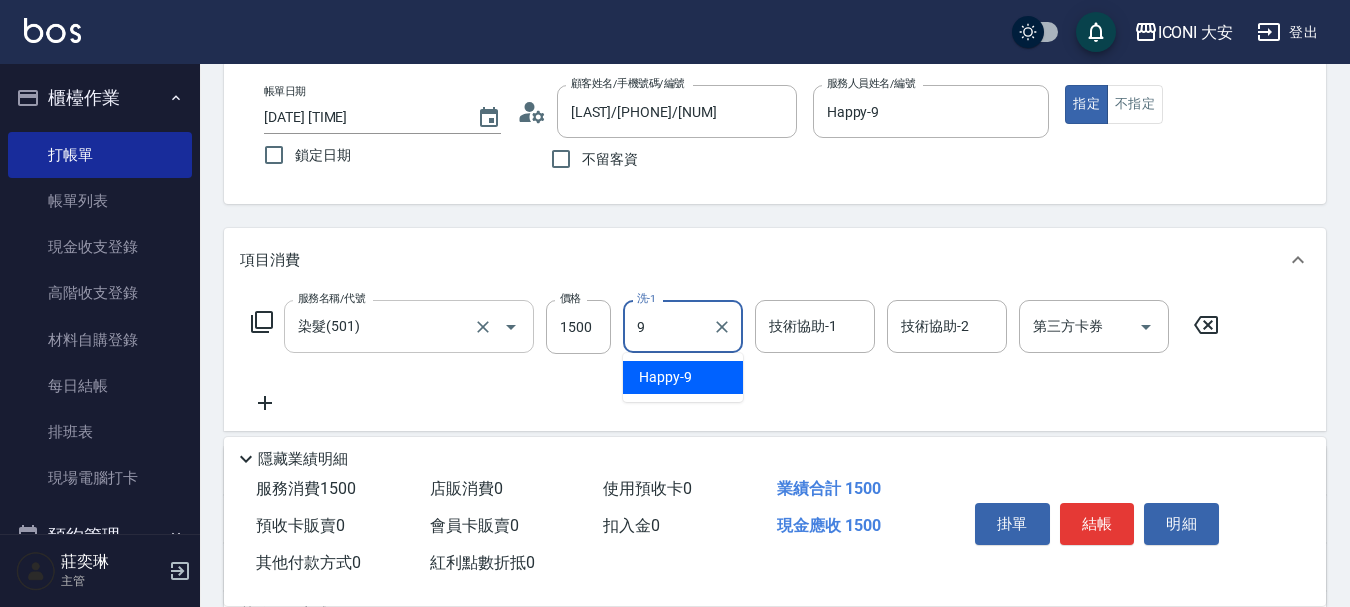type on "Happy-9" 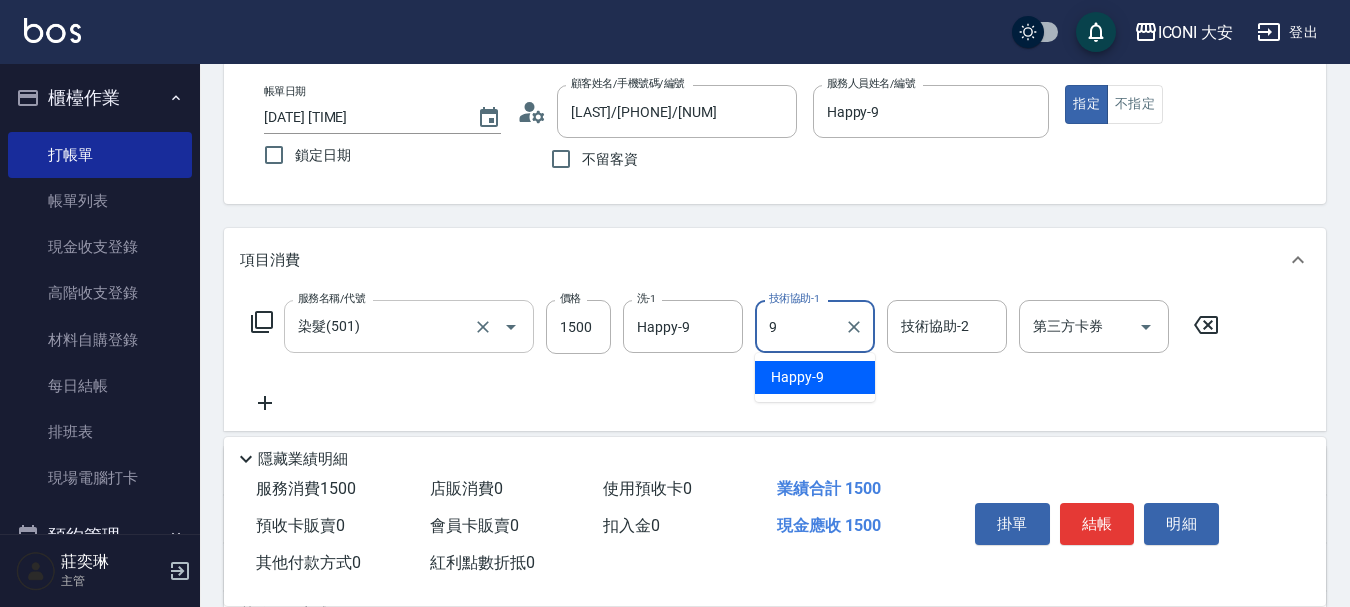 type on "Happy-9" 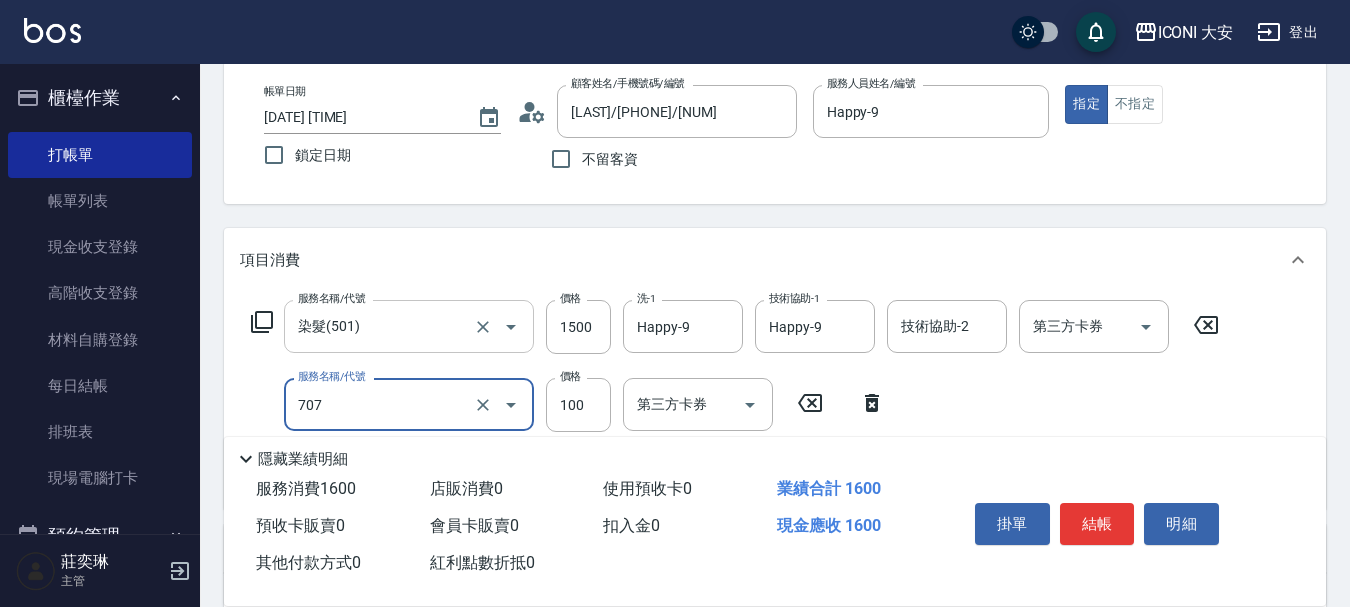 type on "瞬間護髮(707)" 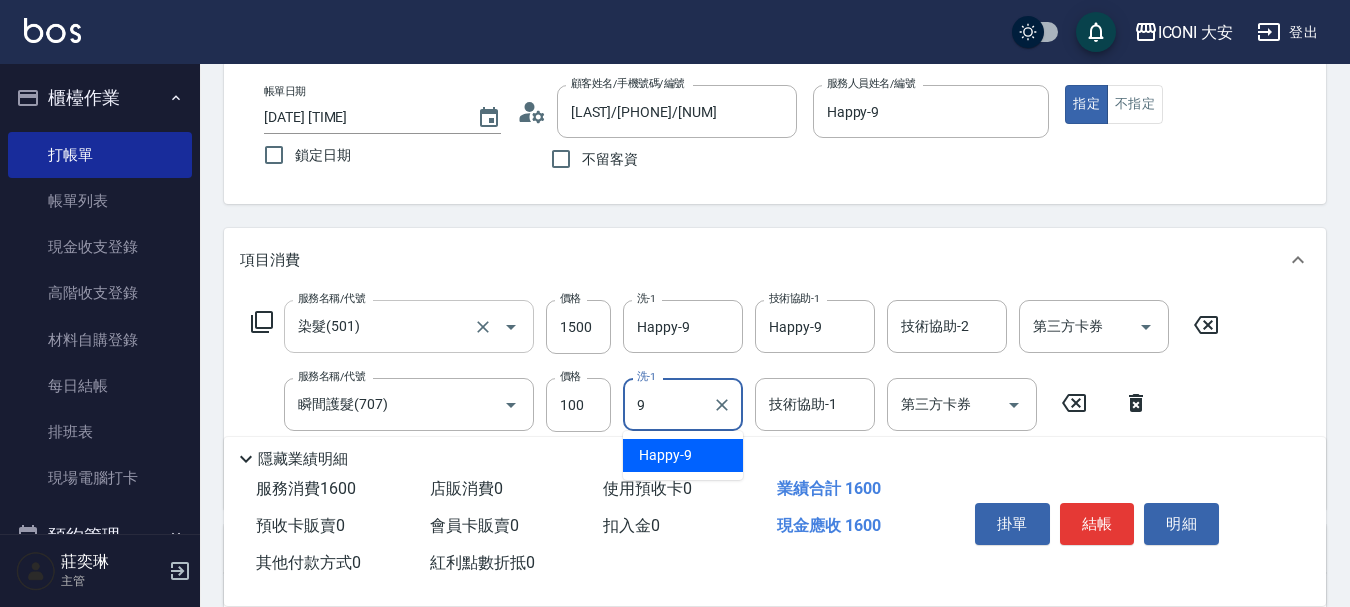 type on "Happy-9" 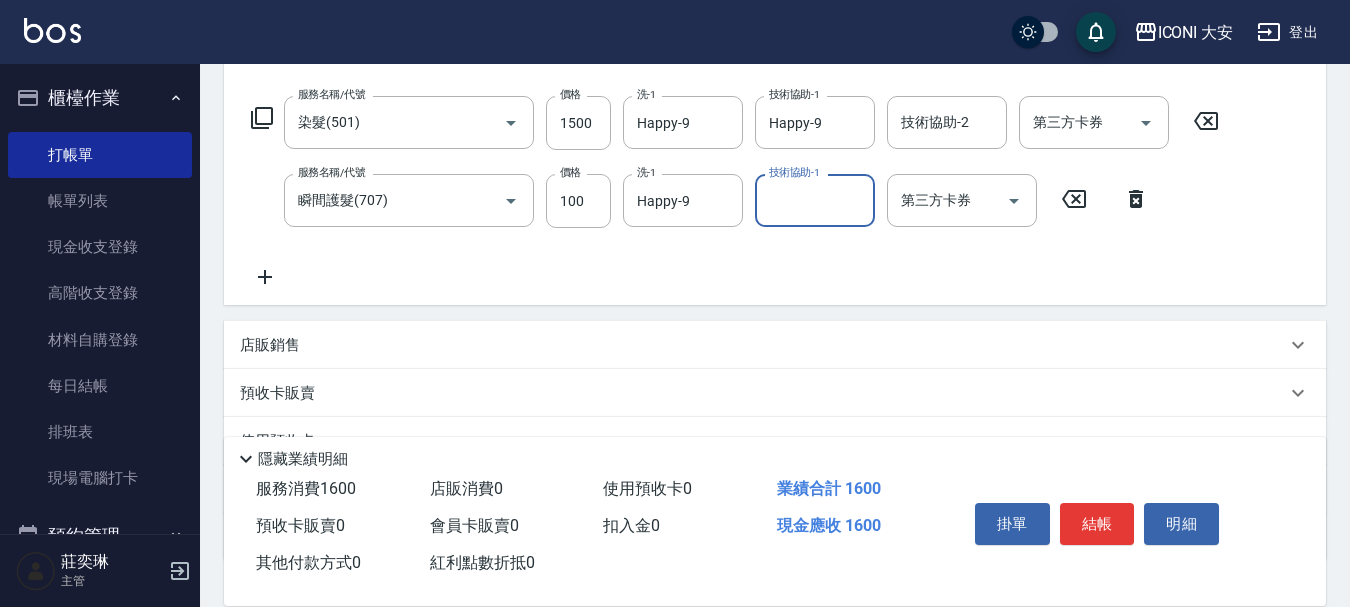 scroll, scrollTop: 450, scrollLeft: 0, axis: vertical 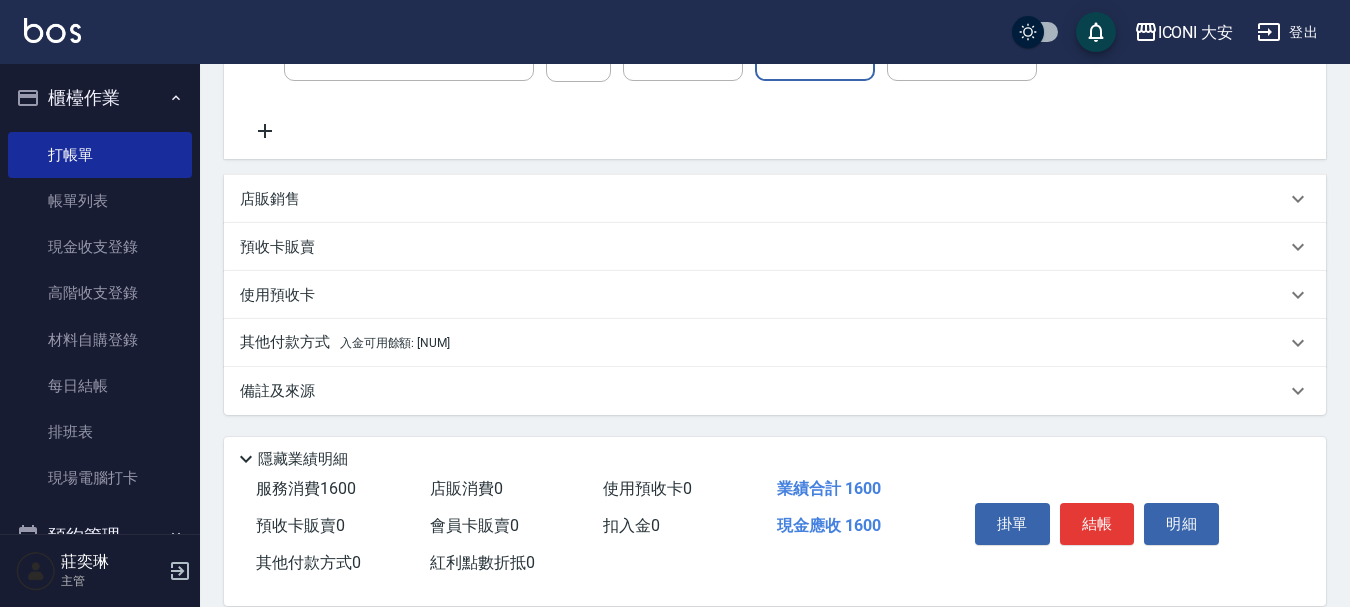 click on "入金可用餘額: [NUM]" at bounding box center (395, 343) 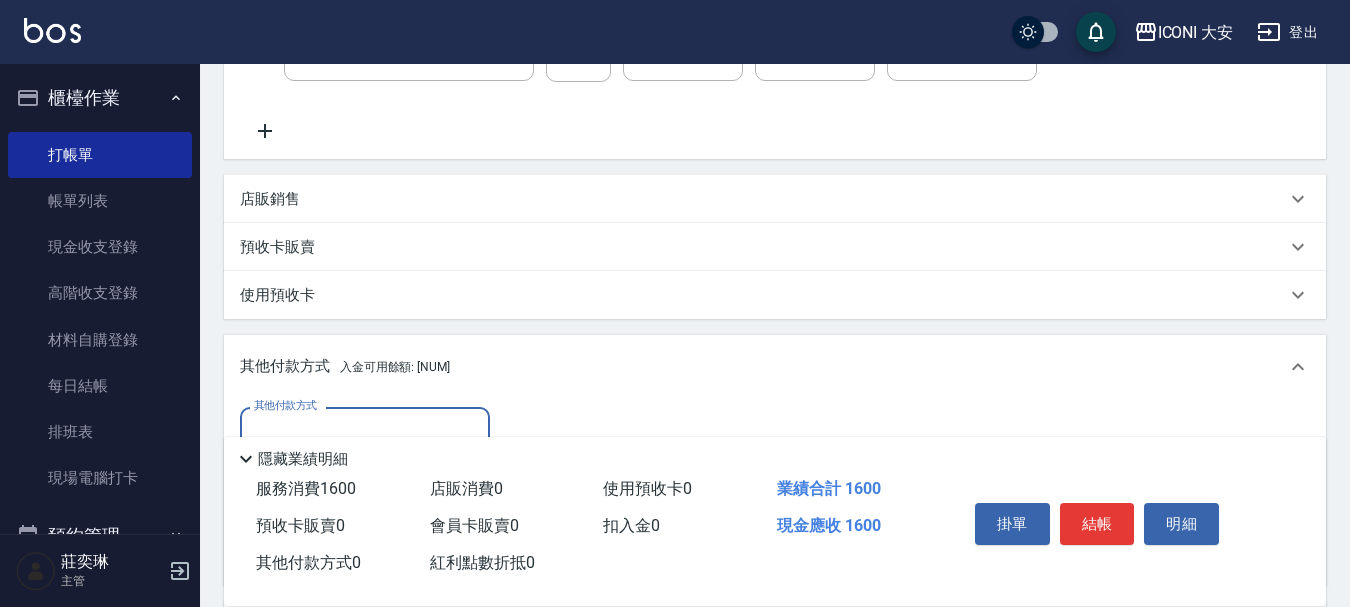 scroll, scrollTop: 0, scrollLeft: 0, axis: both 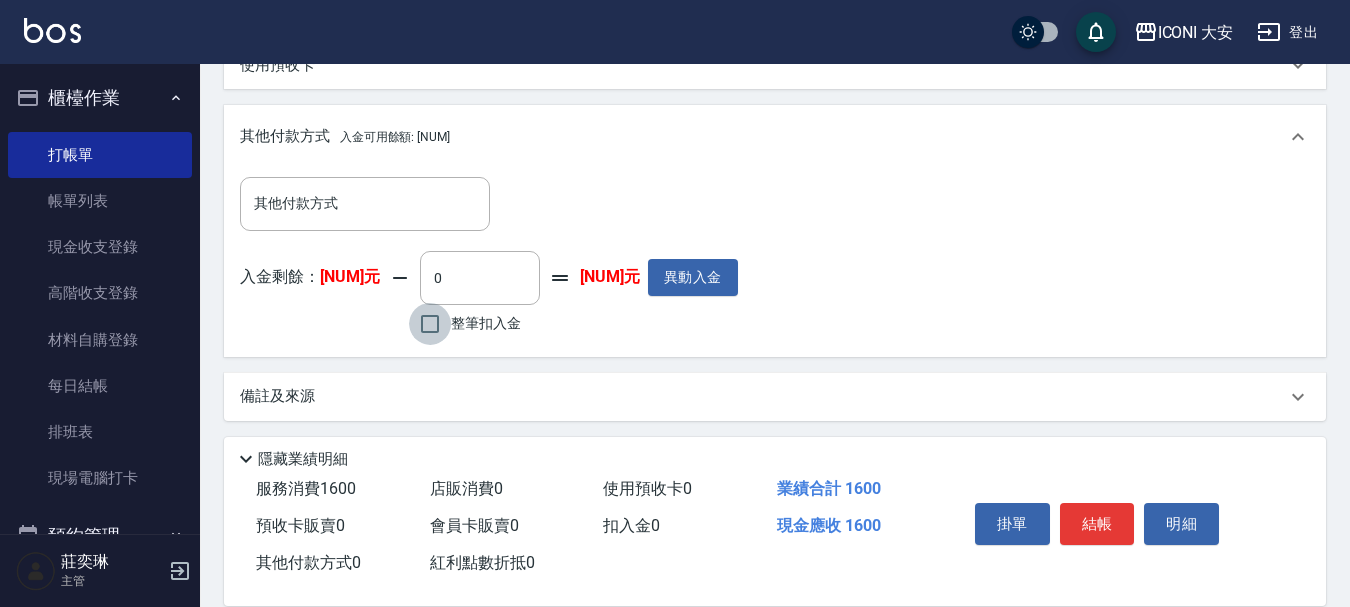 click on "整筆扣入金" at bounding box center (430, 324) 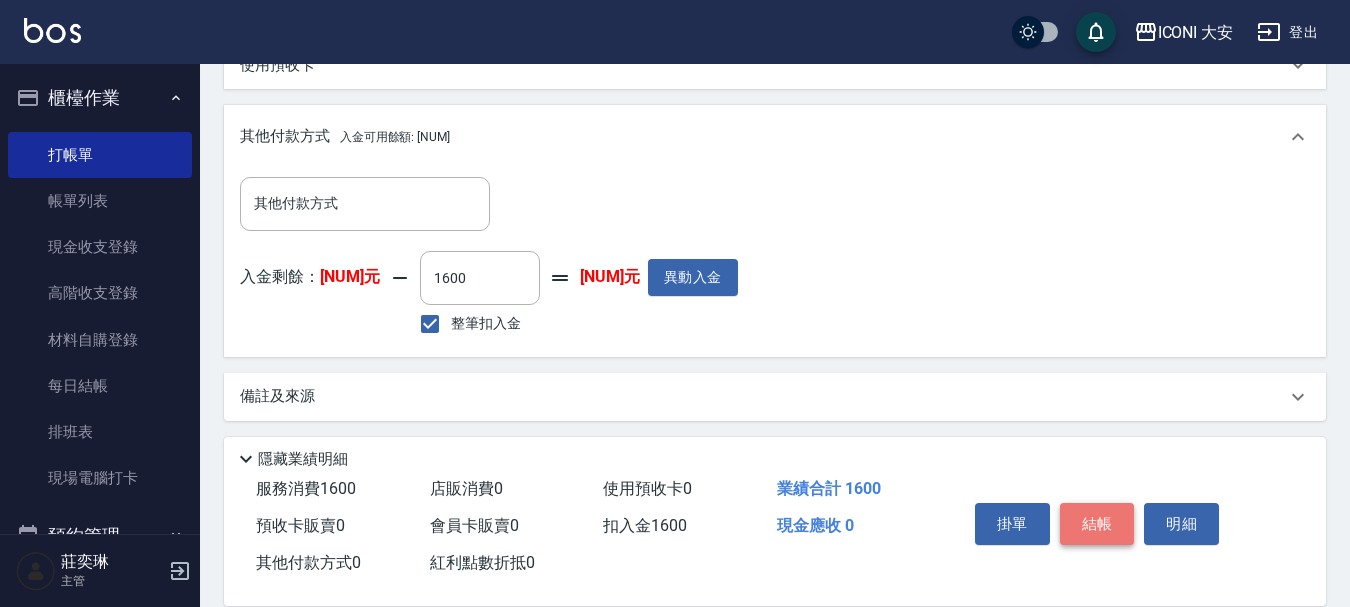 click on "結帳" at bounding box center [1097, 524] 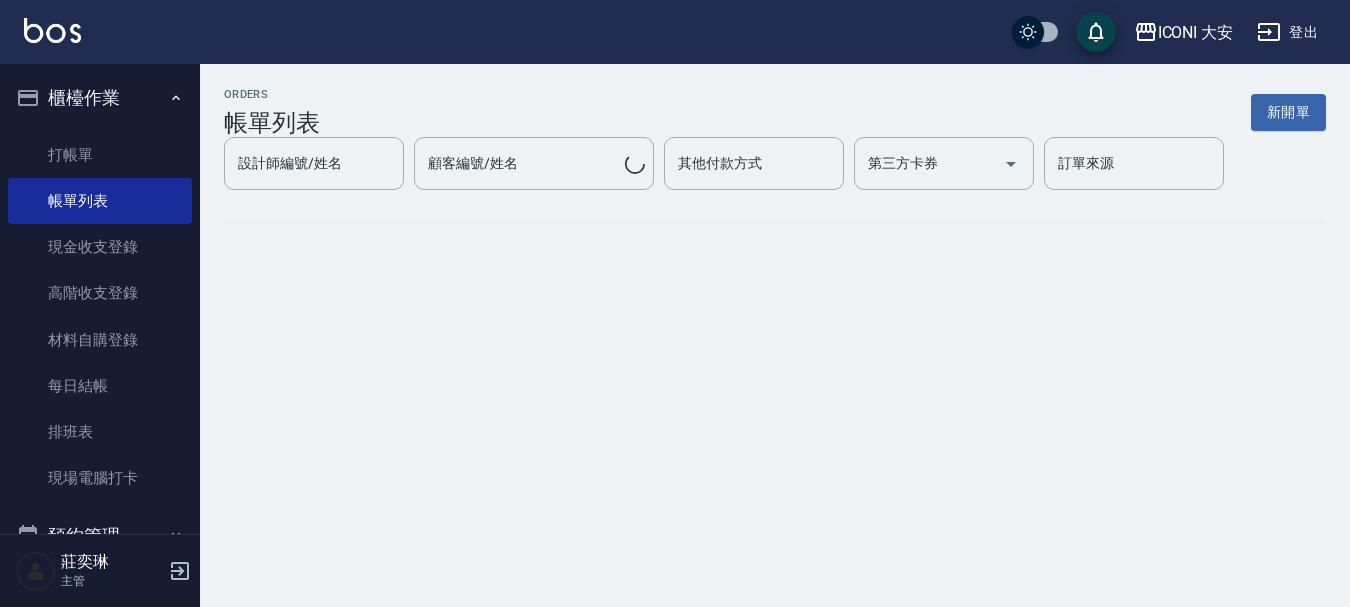 scroll, scrollTop: 0, scrollLeft: 0, axis: both 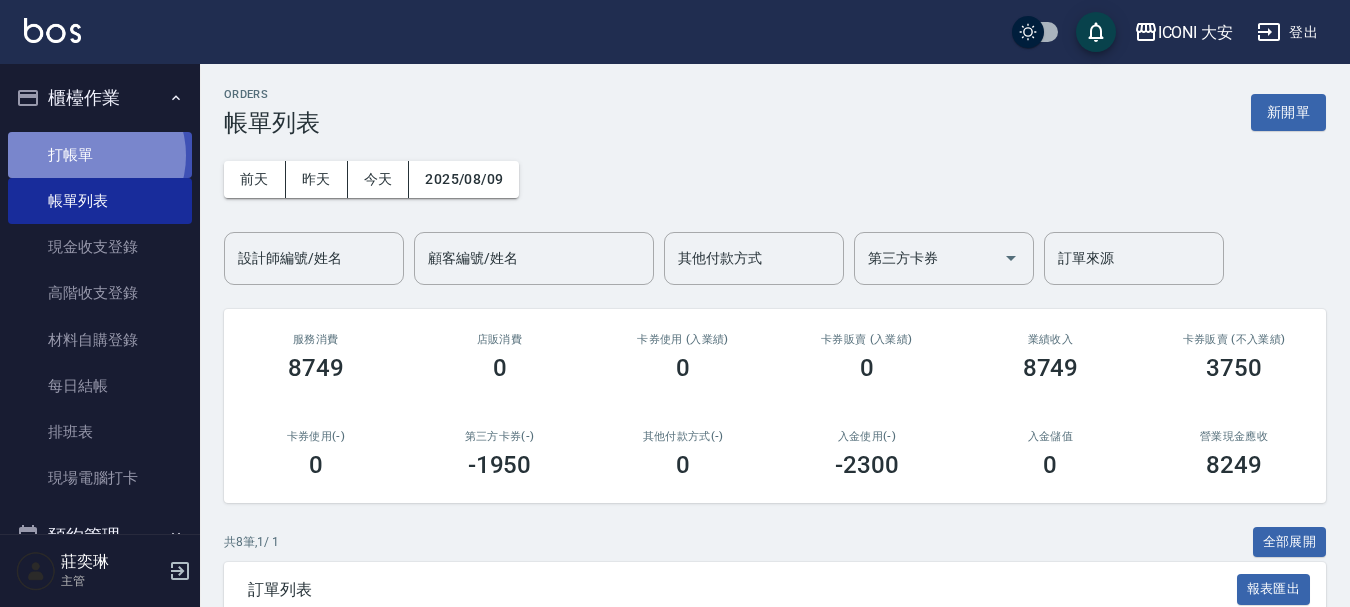click on "打帳單" at bounding box center (100, 155) 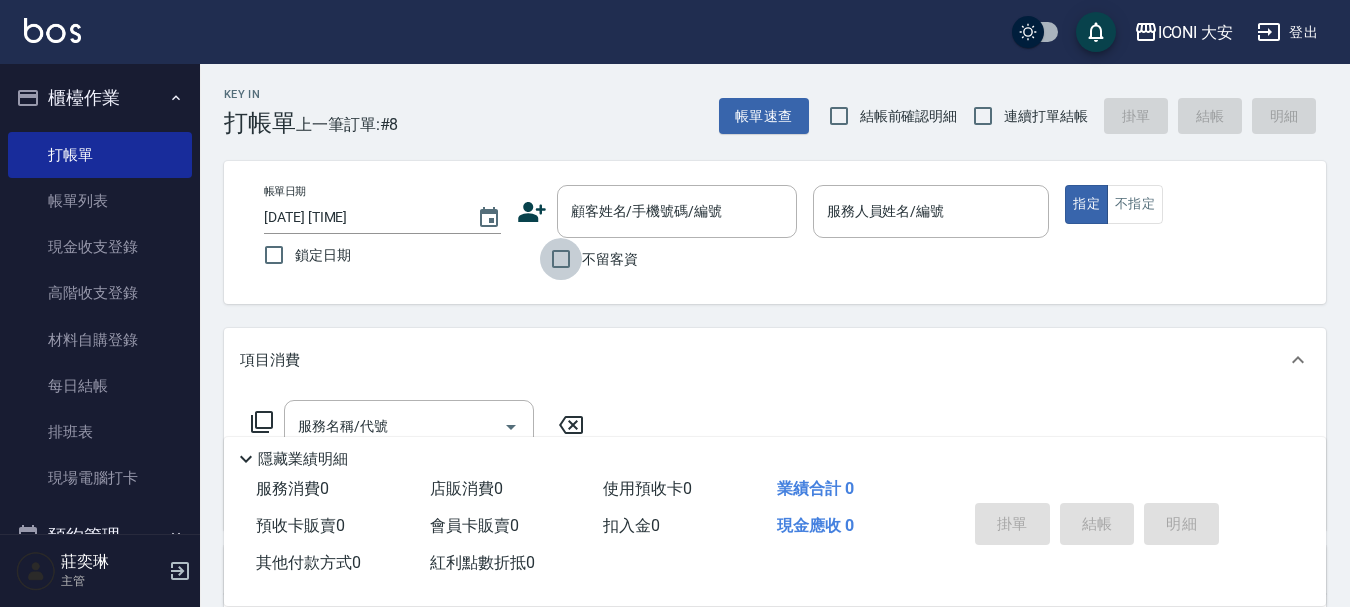 click on "不留客資" at bounding box center [561, 259] 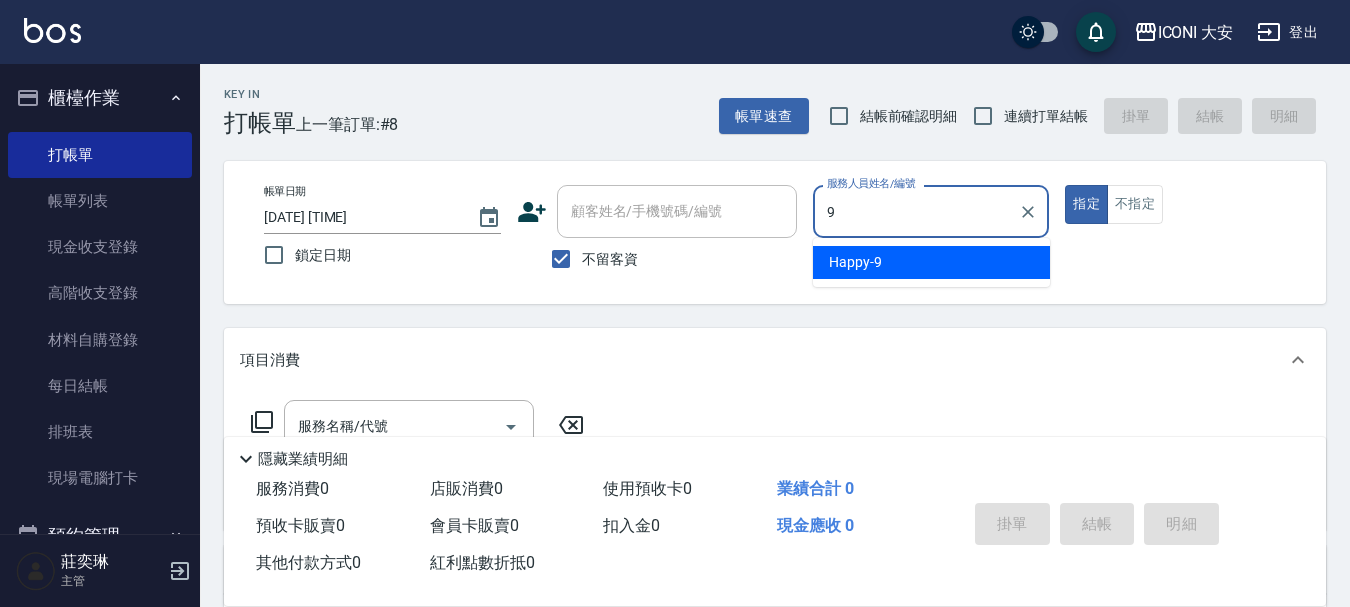 type on "Happy-9" 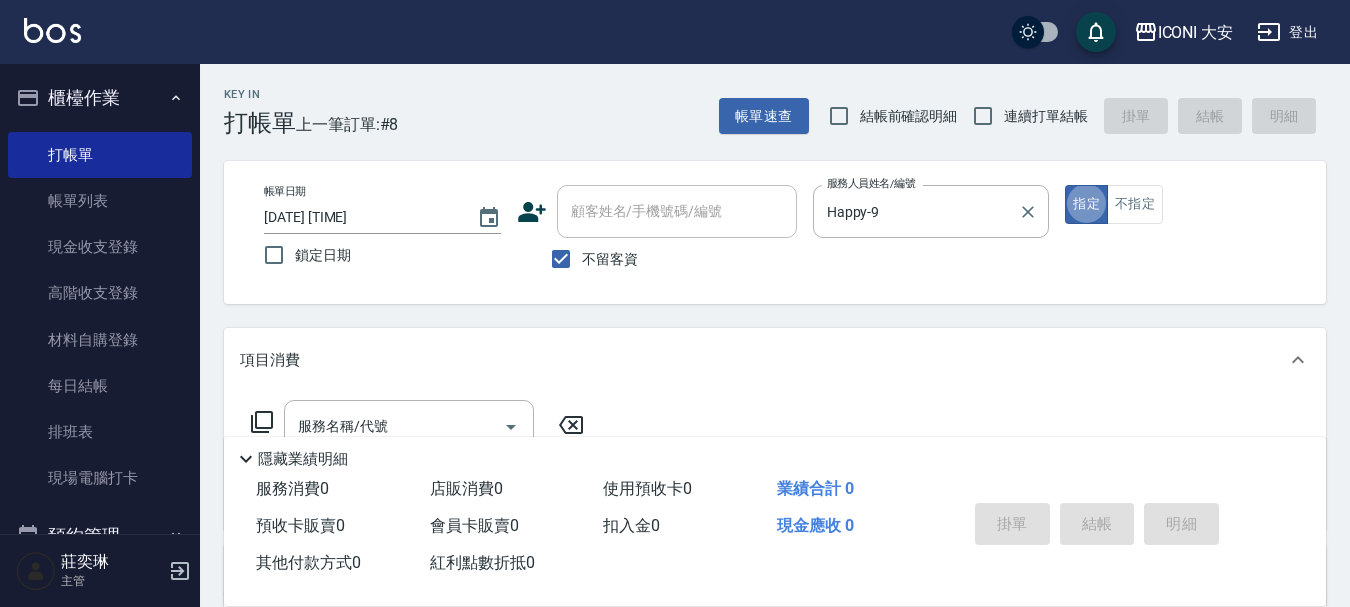type on "true" 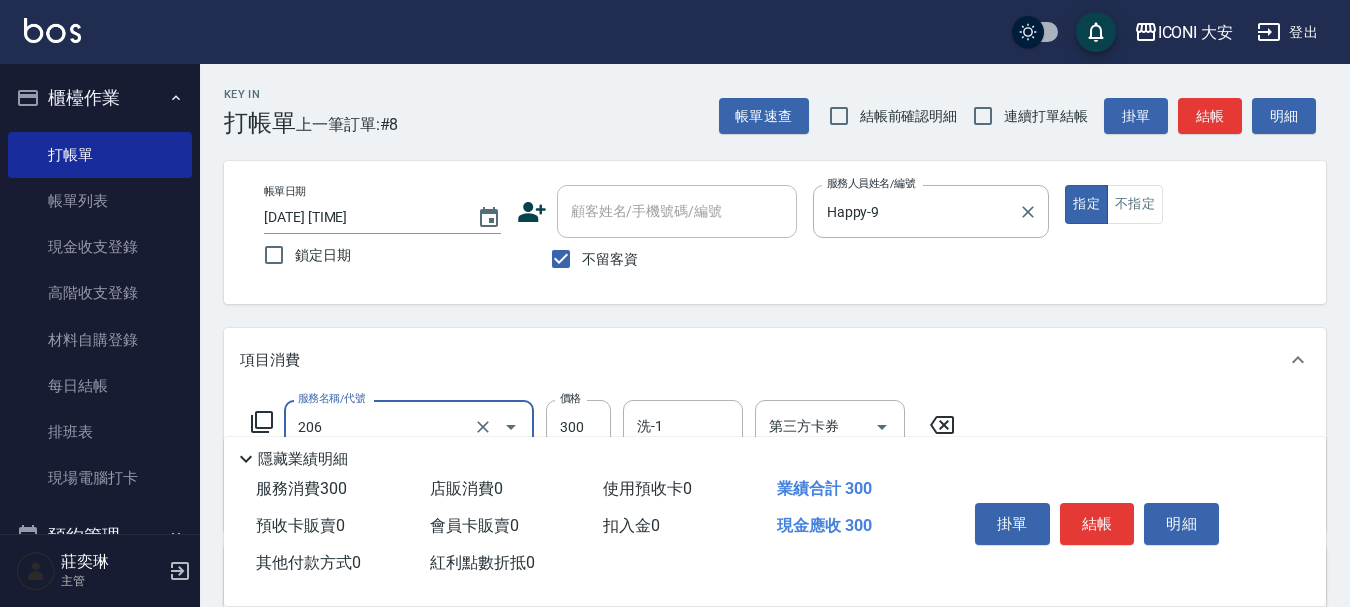 type on "洗髮(206)" 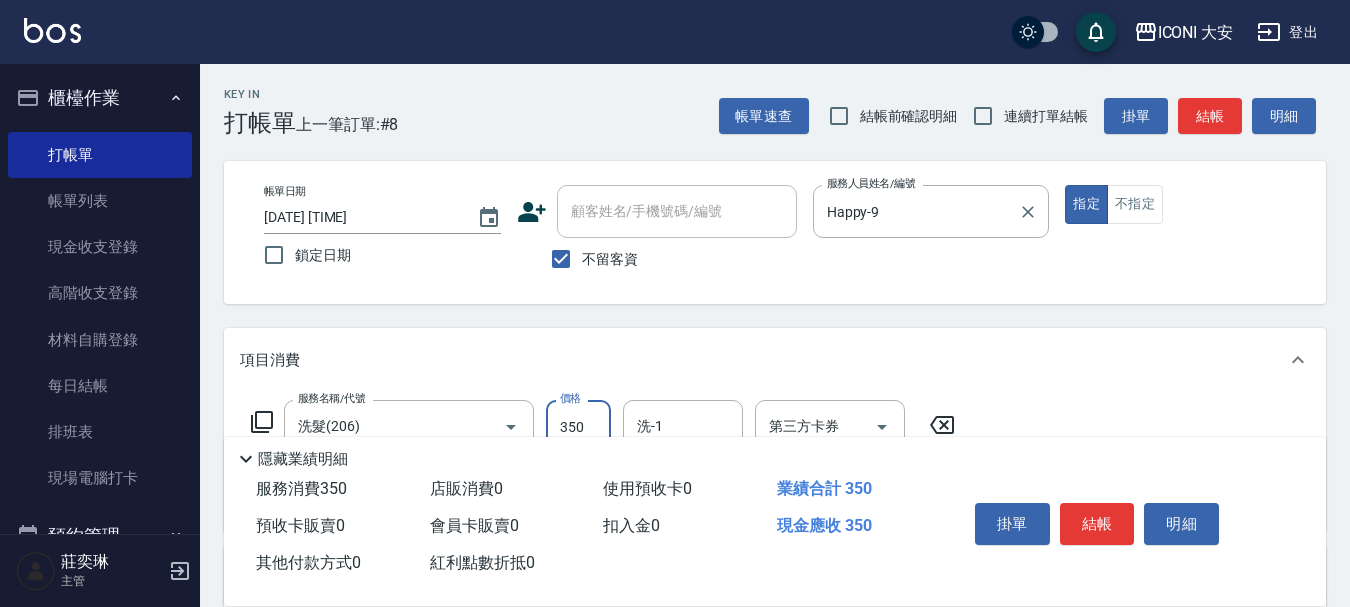 type on "350" 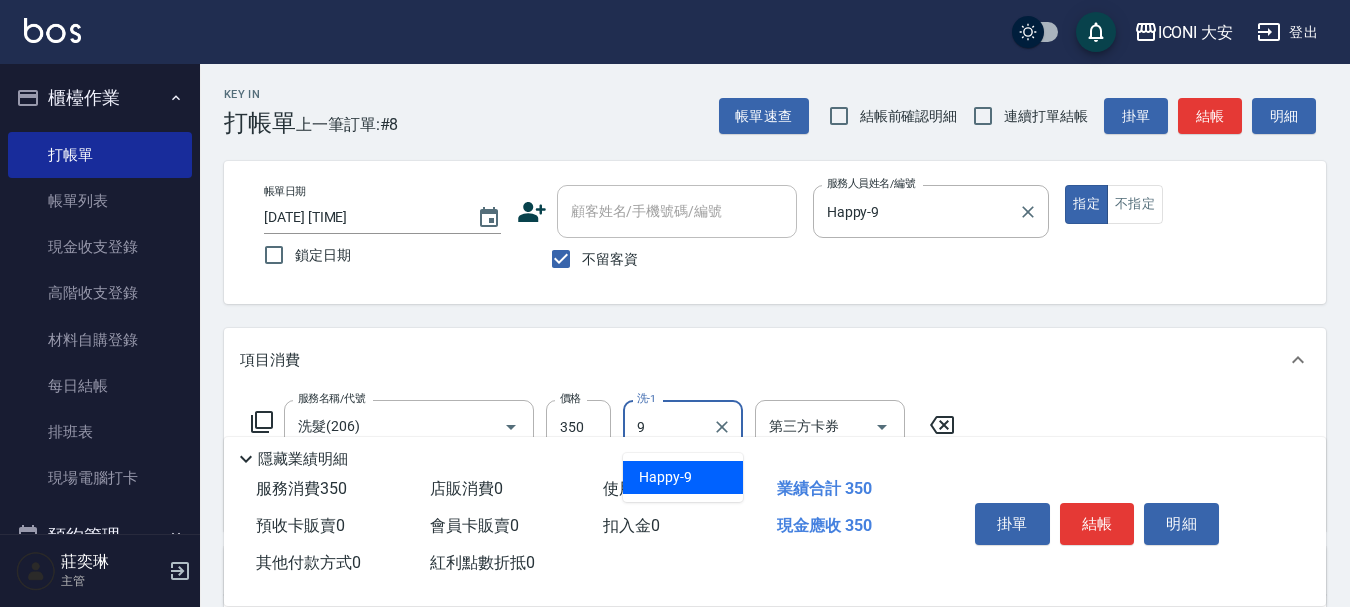 type on "Happy-9" 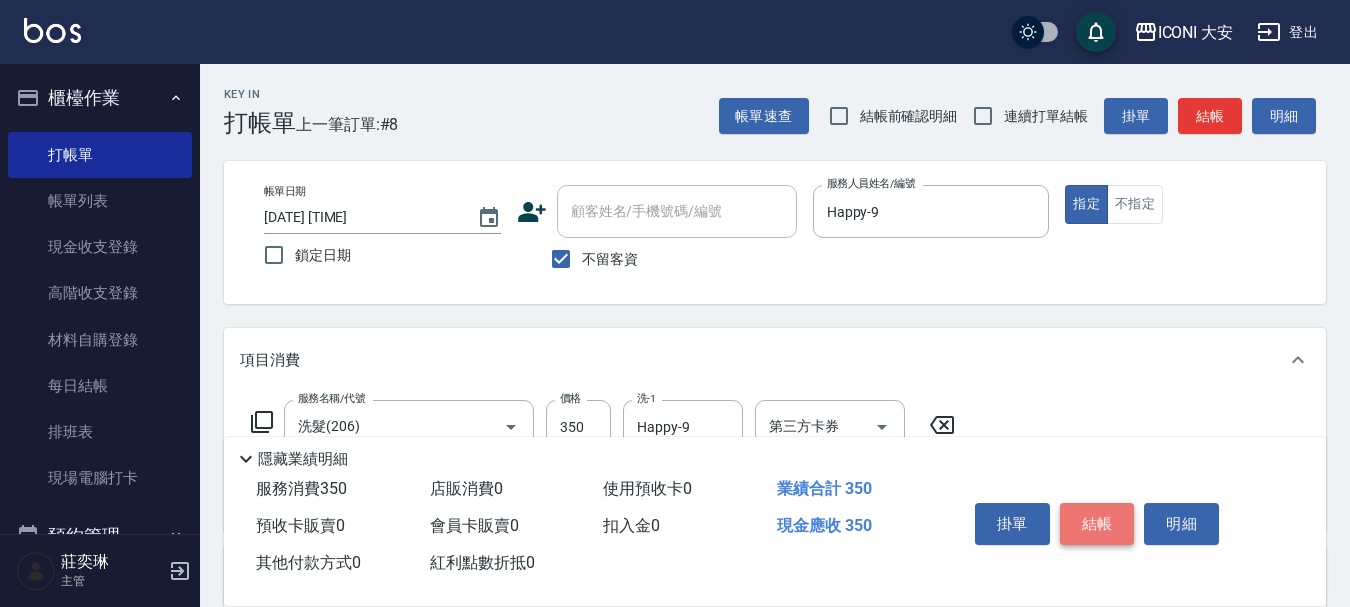 click on "結帳" at bounding box center [1097, 524] 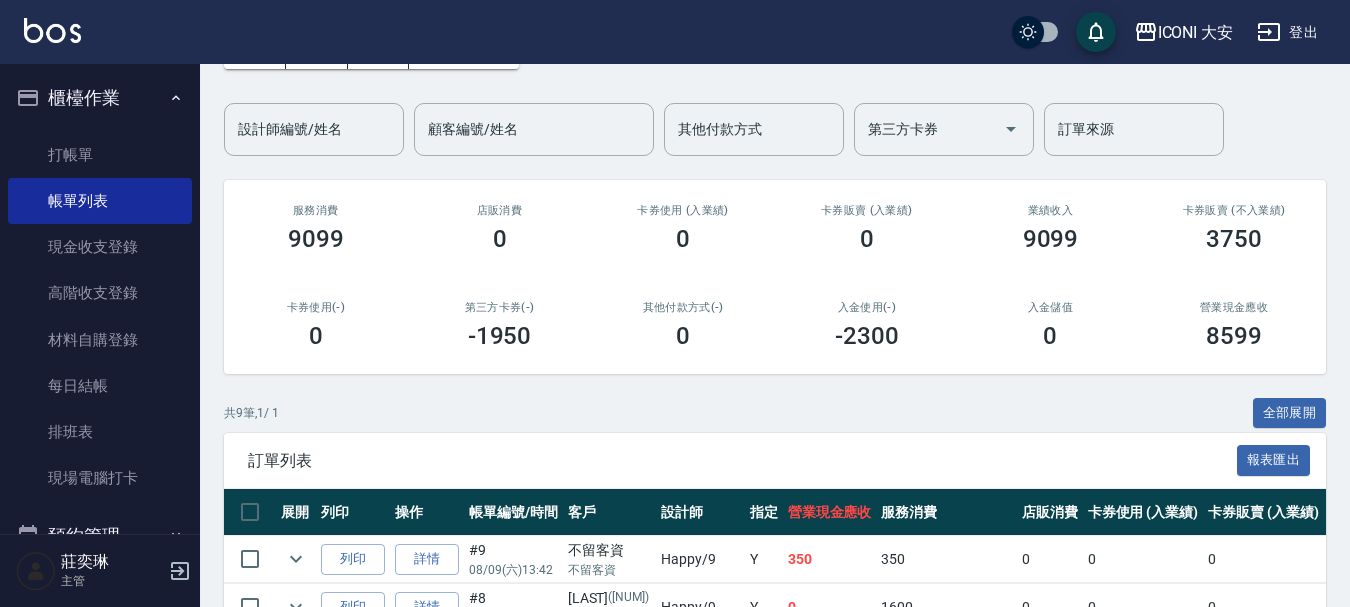 scroll, scrollTop: 400, scrollLeft: 0, axis: vertical 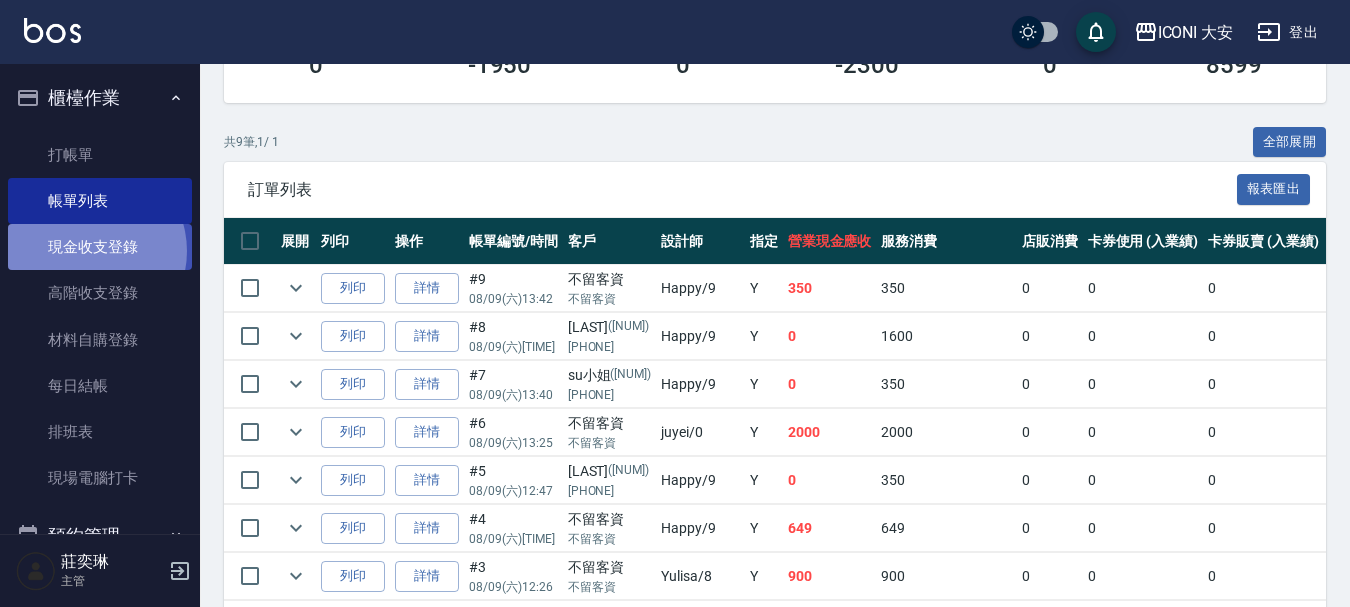 click on "現金收支登錄" at bounding box center (100, 247) 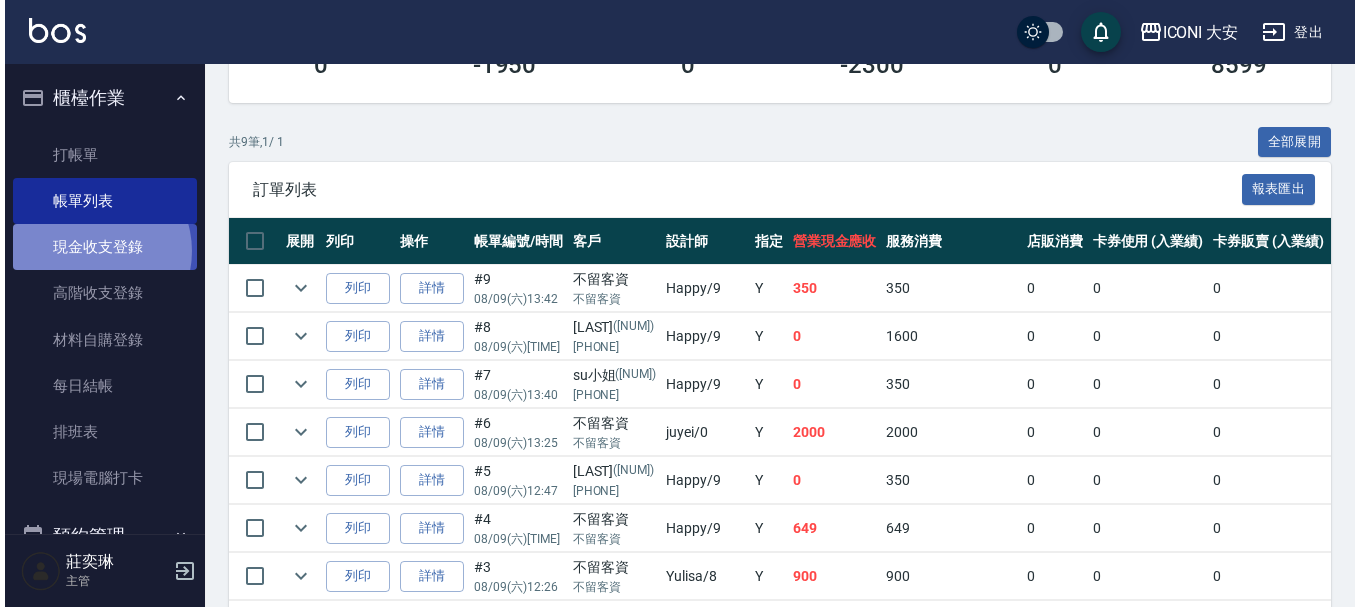 scroll, scrollTop: 0, scrollLeft: 0, axis: both 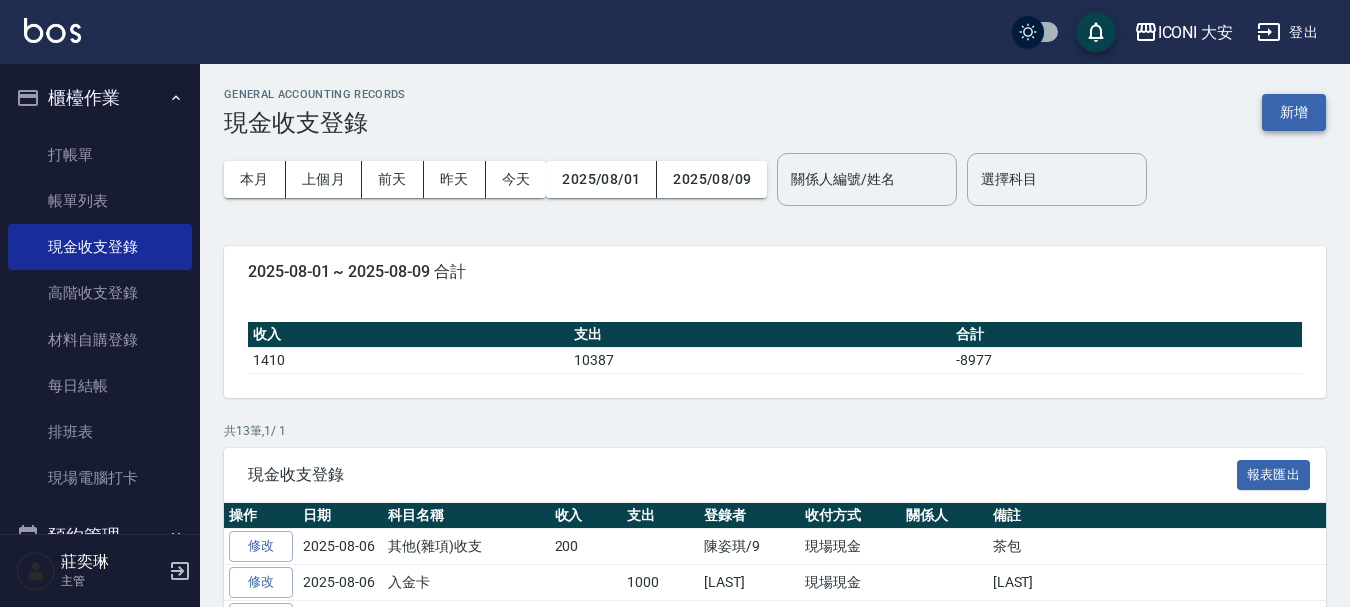 click on "新增" at bounding box center (1294, 112) 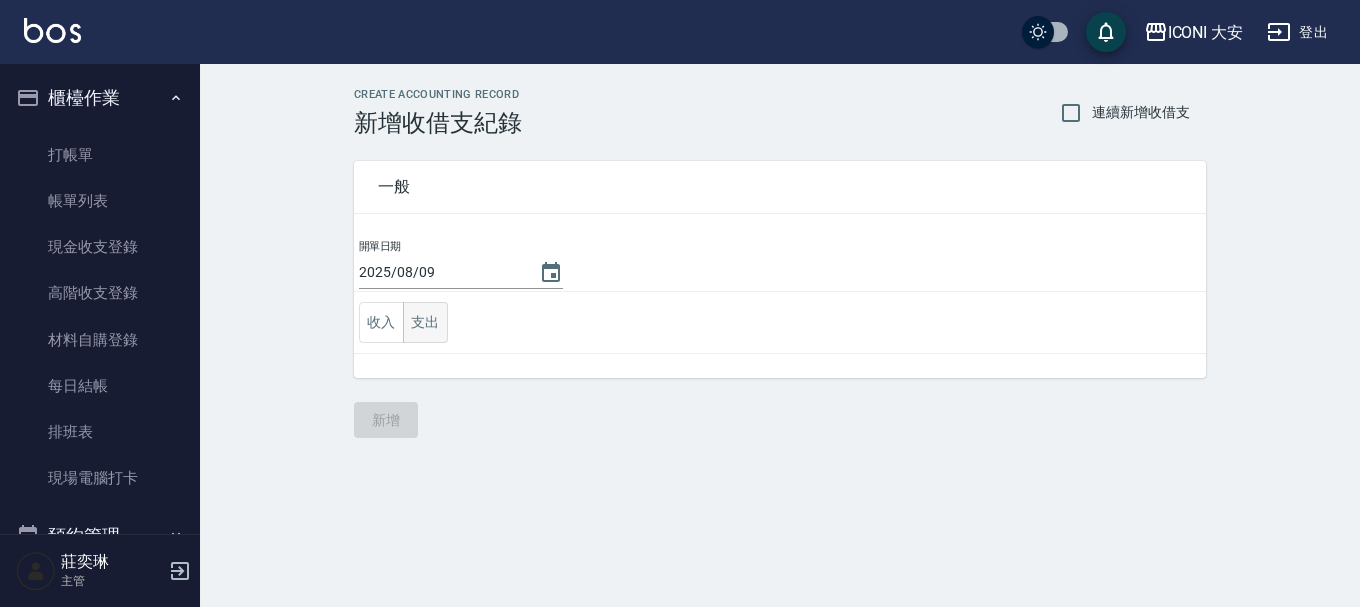 click on "支出" at bounding box center [425, 322] 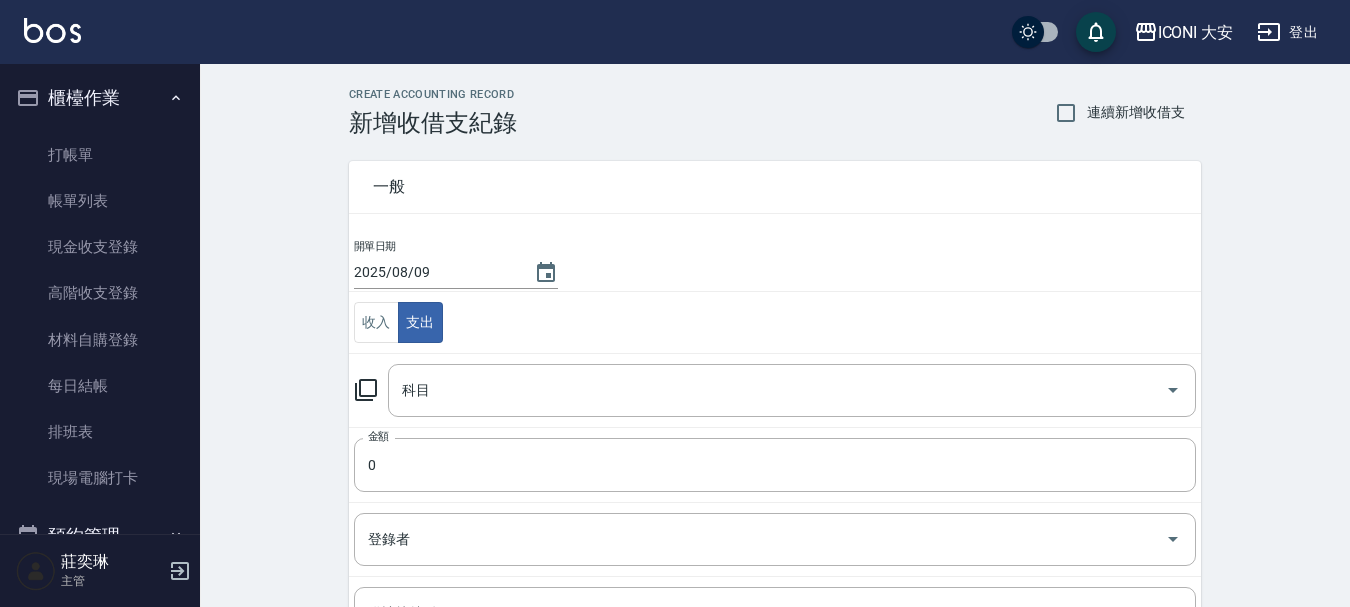 click 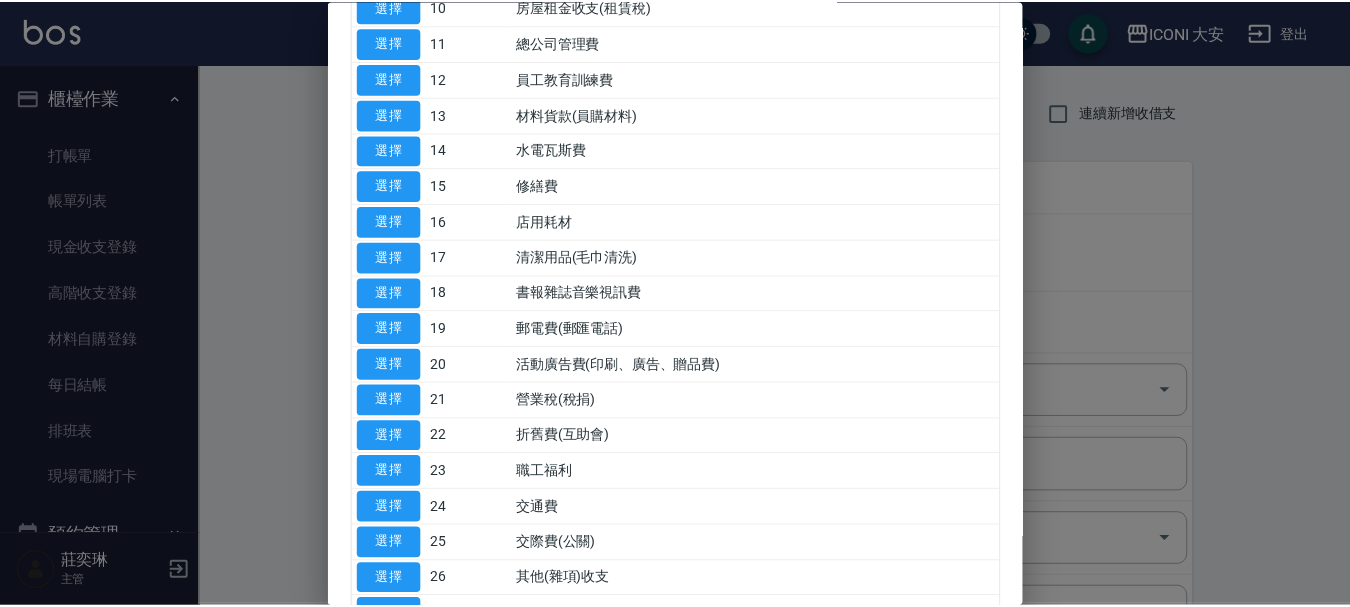 scroll, scrollTop: 500, scrollLeft: 0, axis: vertical 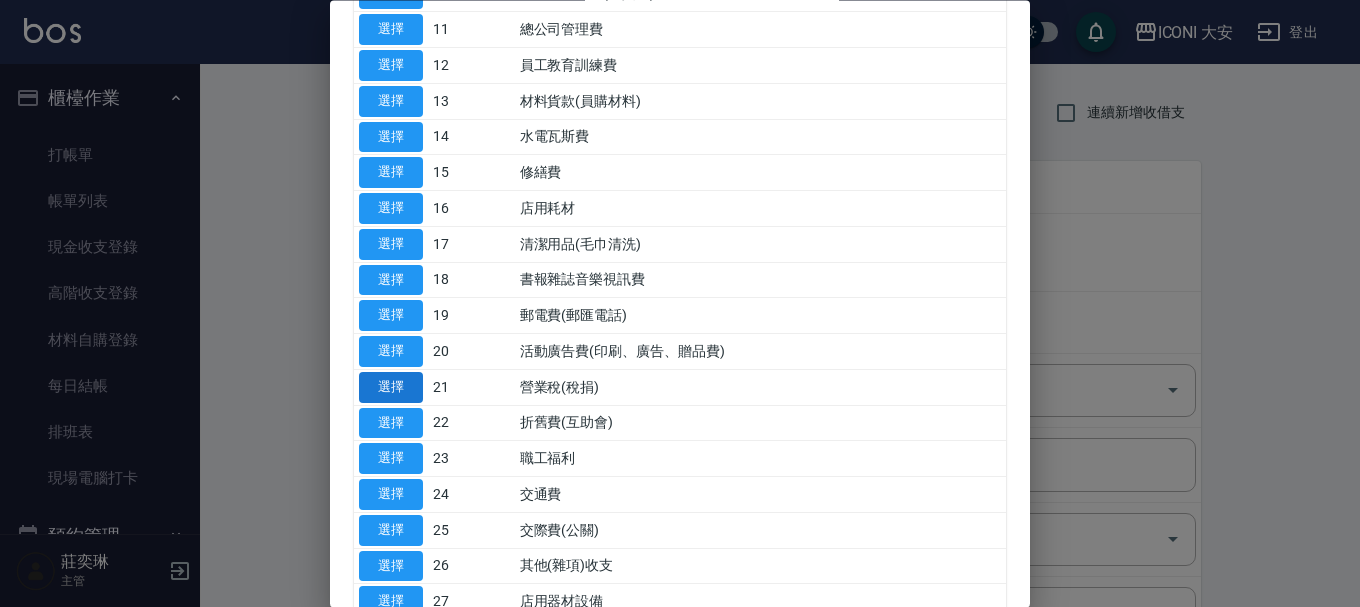 click on "選擇" at bounding box center (391, 387) 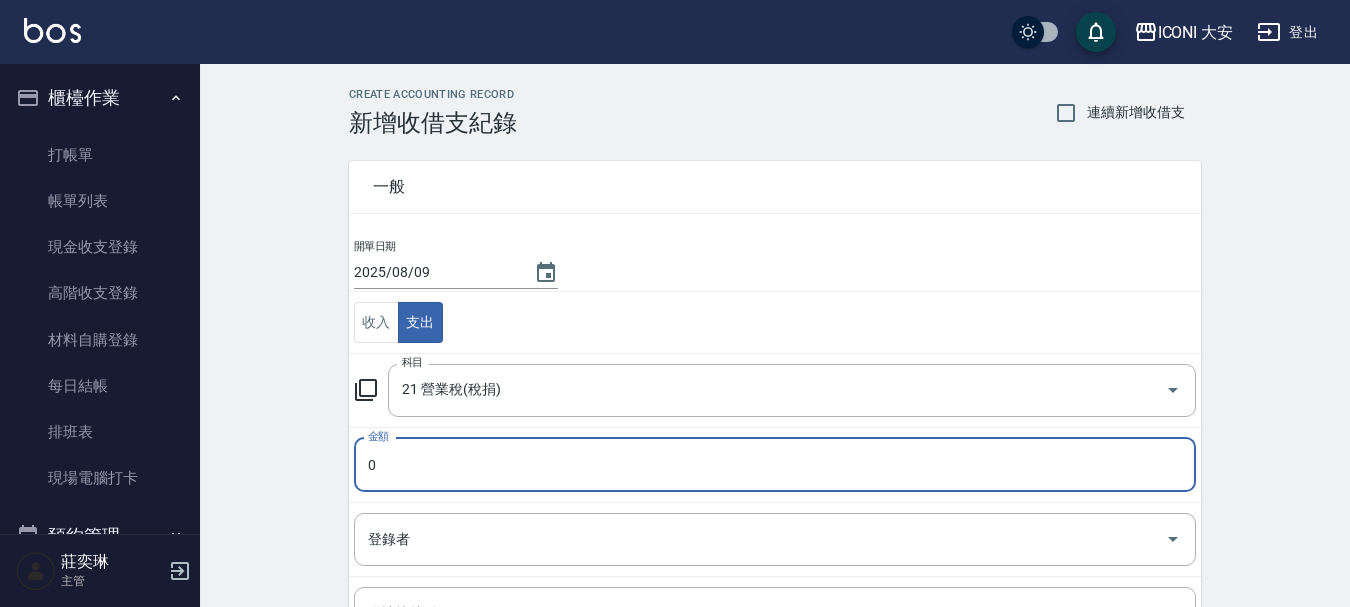 click on "0" at bounding box center [775, 465] 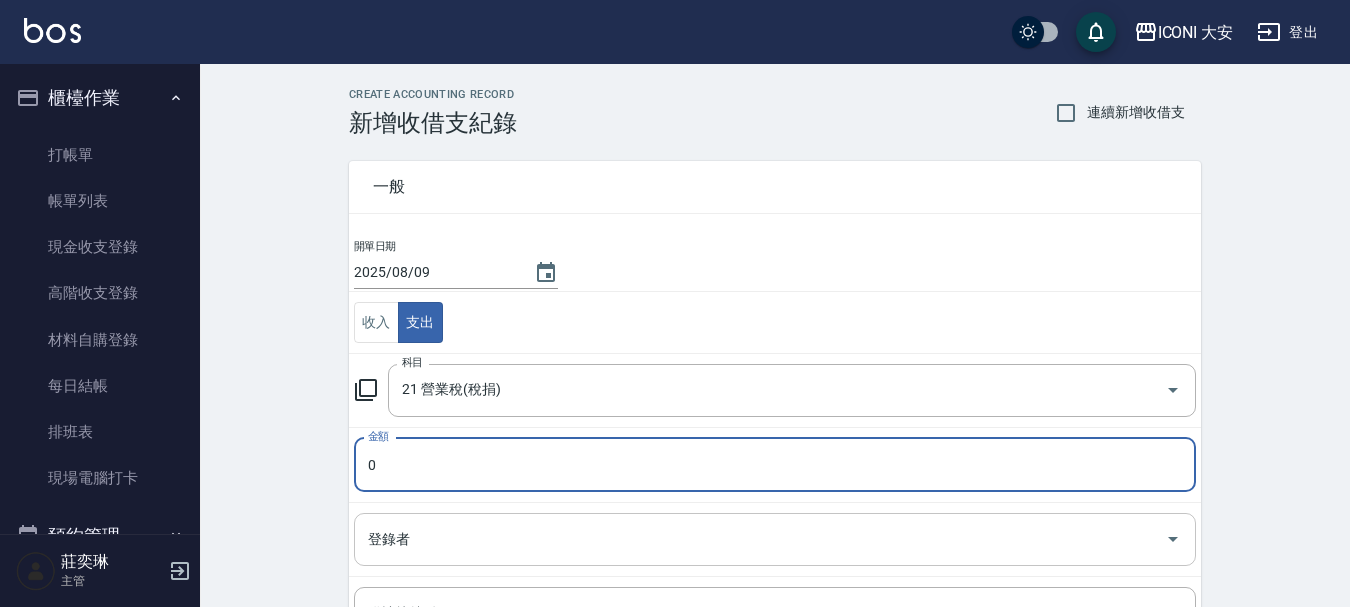type on "[NUM]" 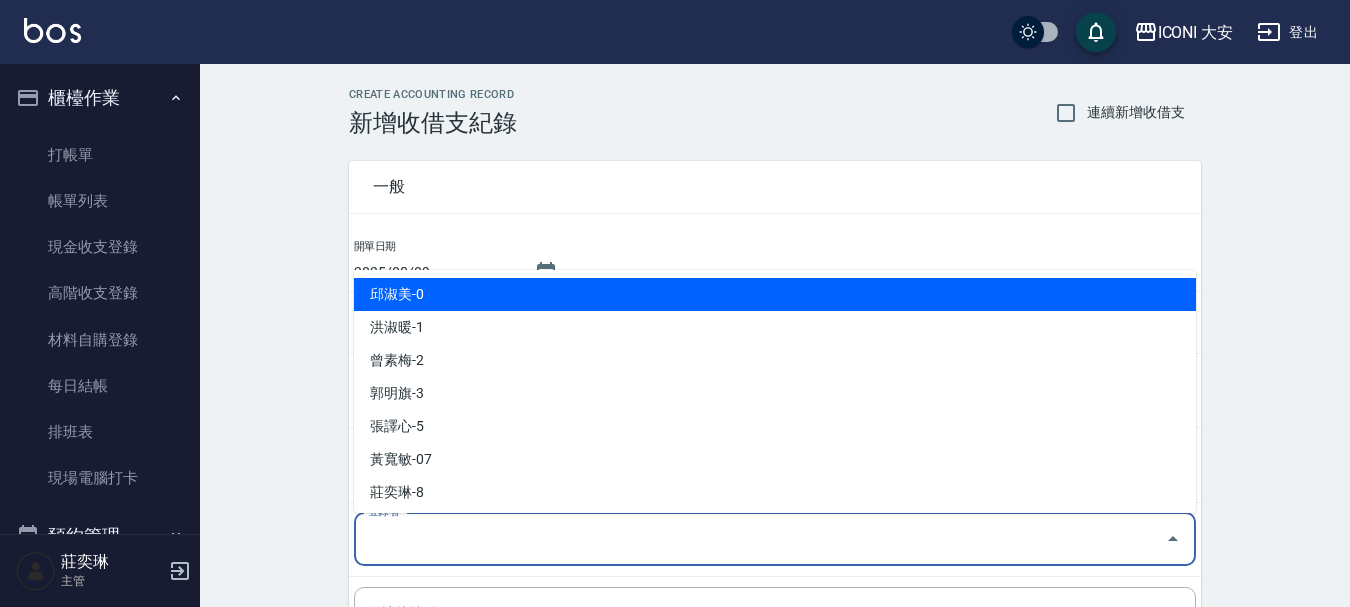 click on "登錄者" at bounding box center [760, 539] 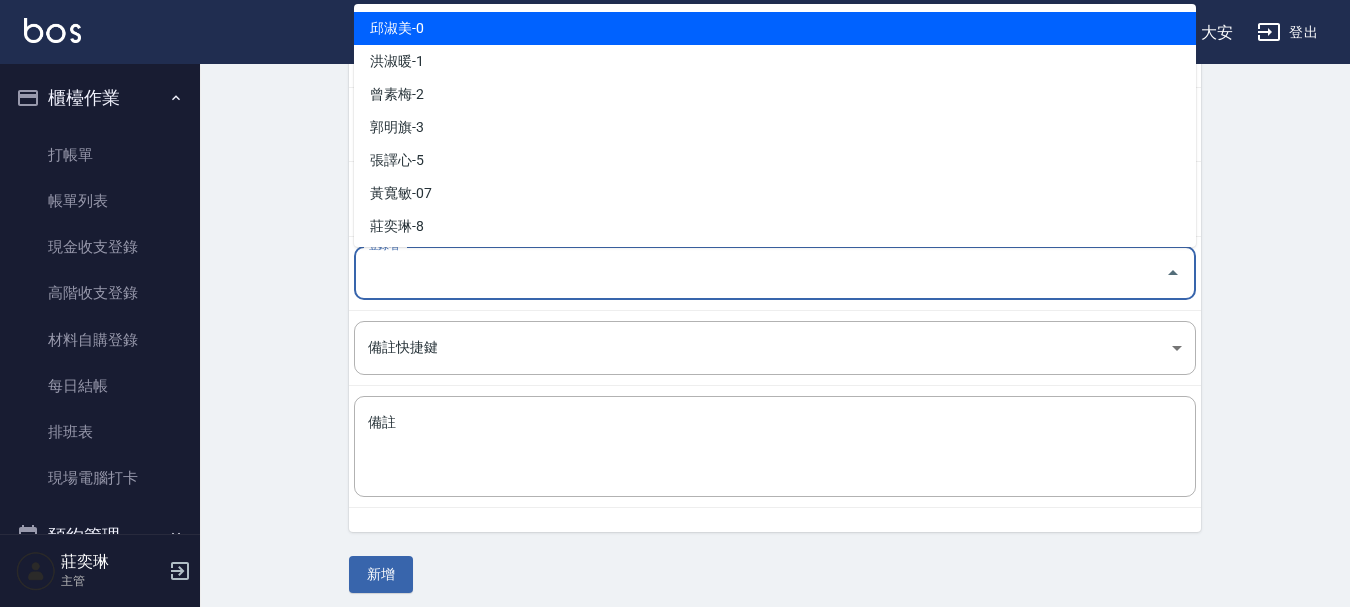scroll, scrollTop: 276, scrollLeft: 0, axis: vertical 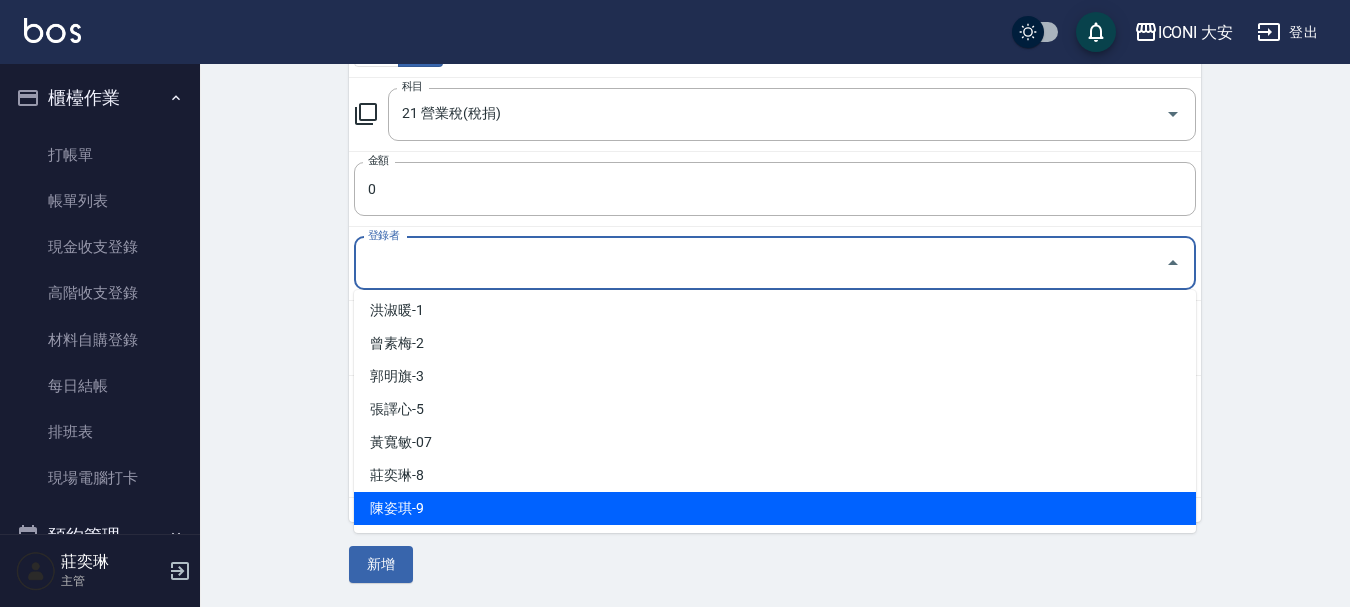 click on "陳姿琪-9" at bounding box center (775, 508) 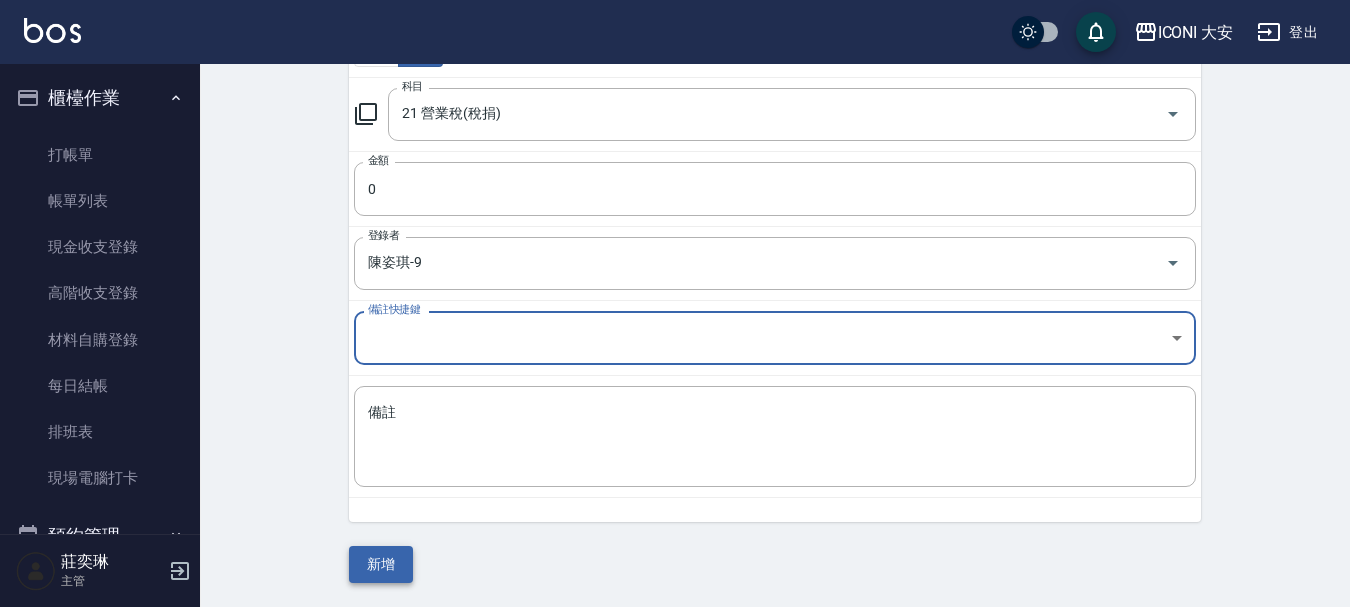 click on "新增" at bounding box center [381, 564] 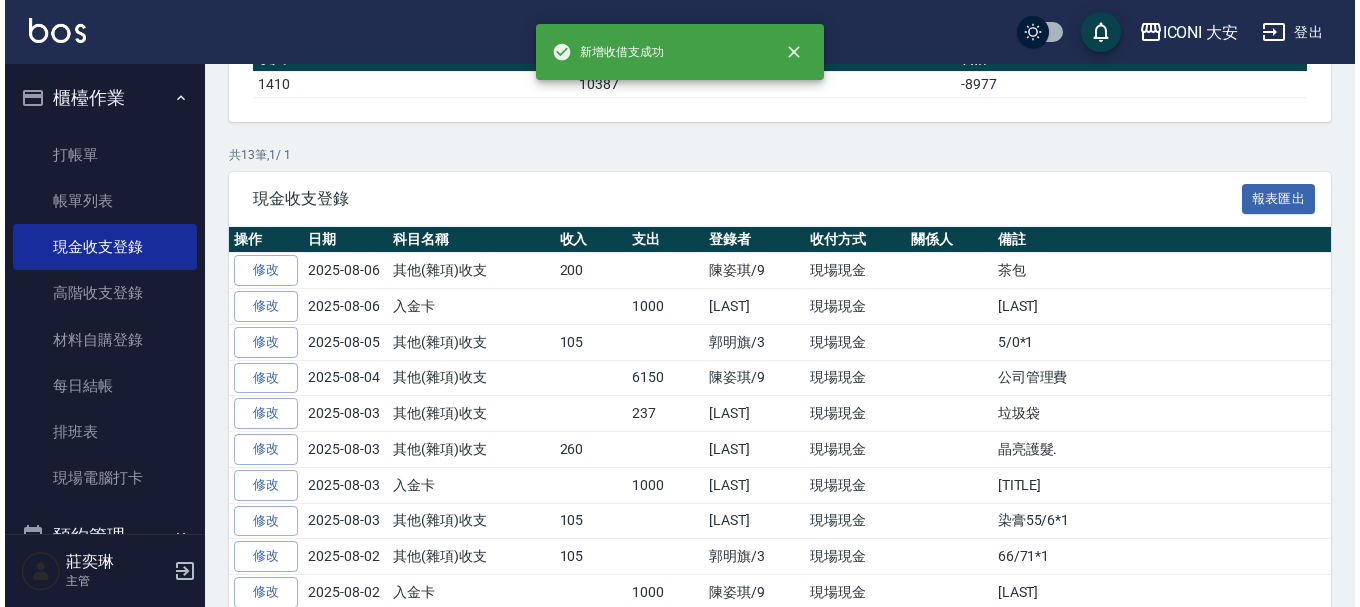 scroll, scrollTop: 0, scrollLeft: 0, axis: both 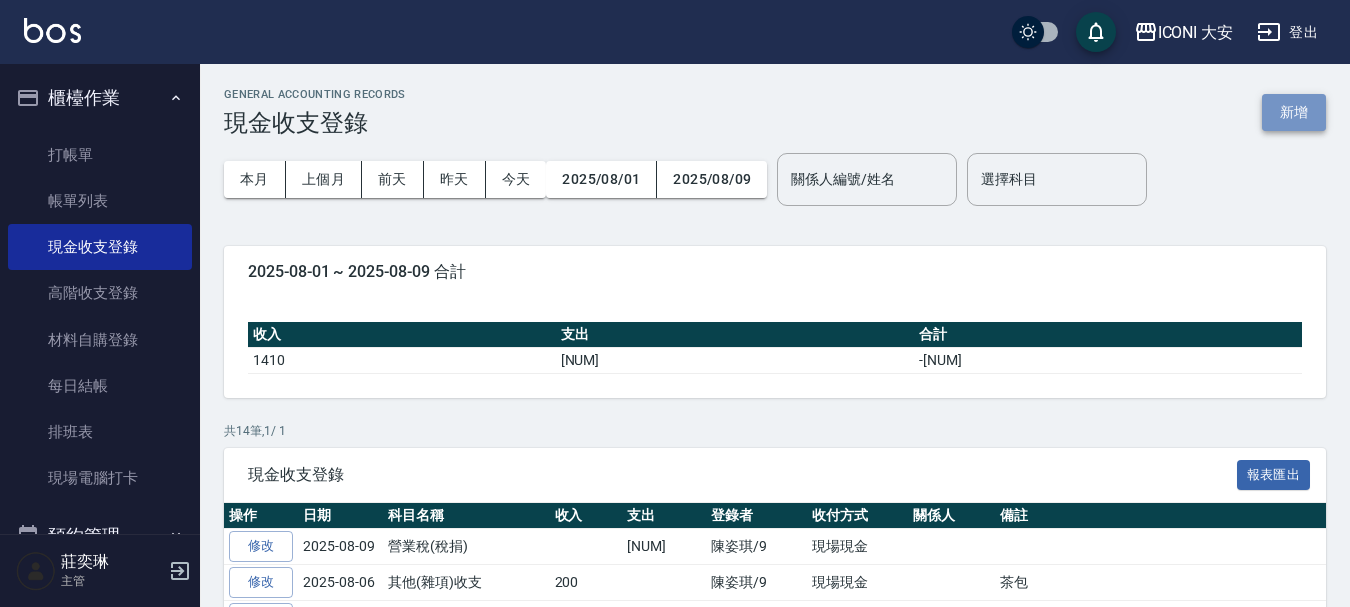 click on "新增" at bounding box center [1294, 112] 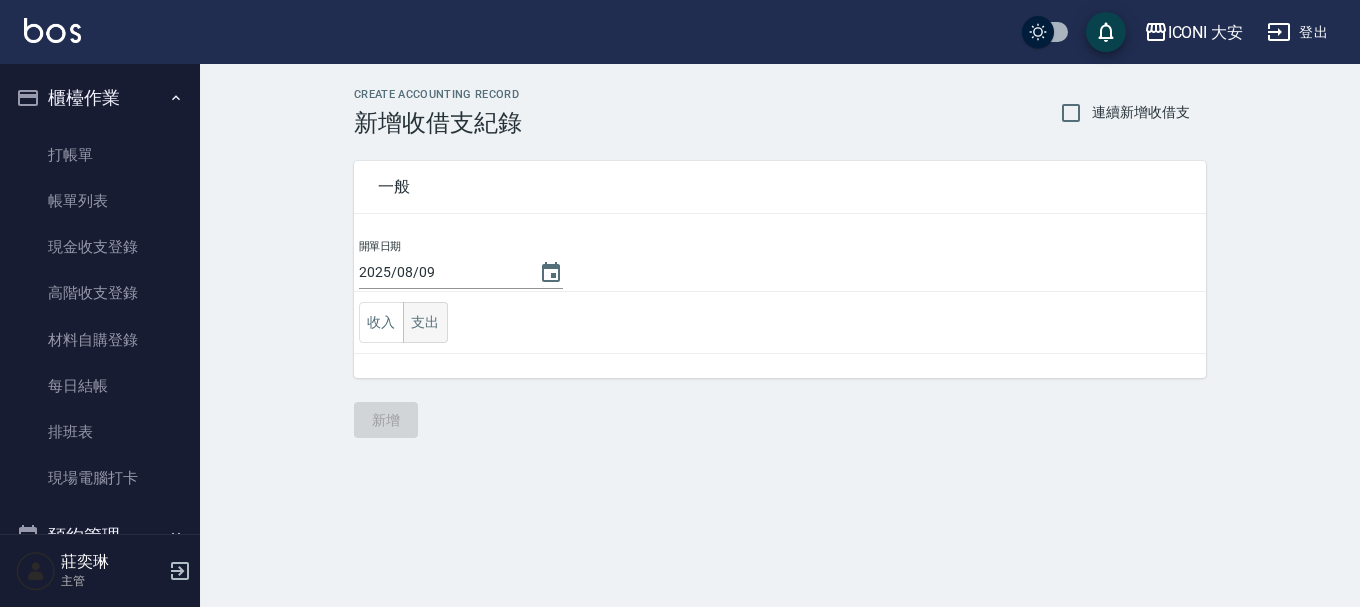 click on "支出" at bounding box center [425, 322] 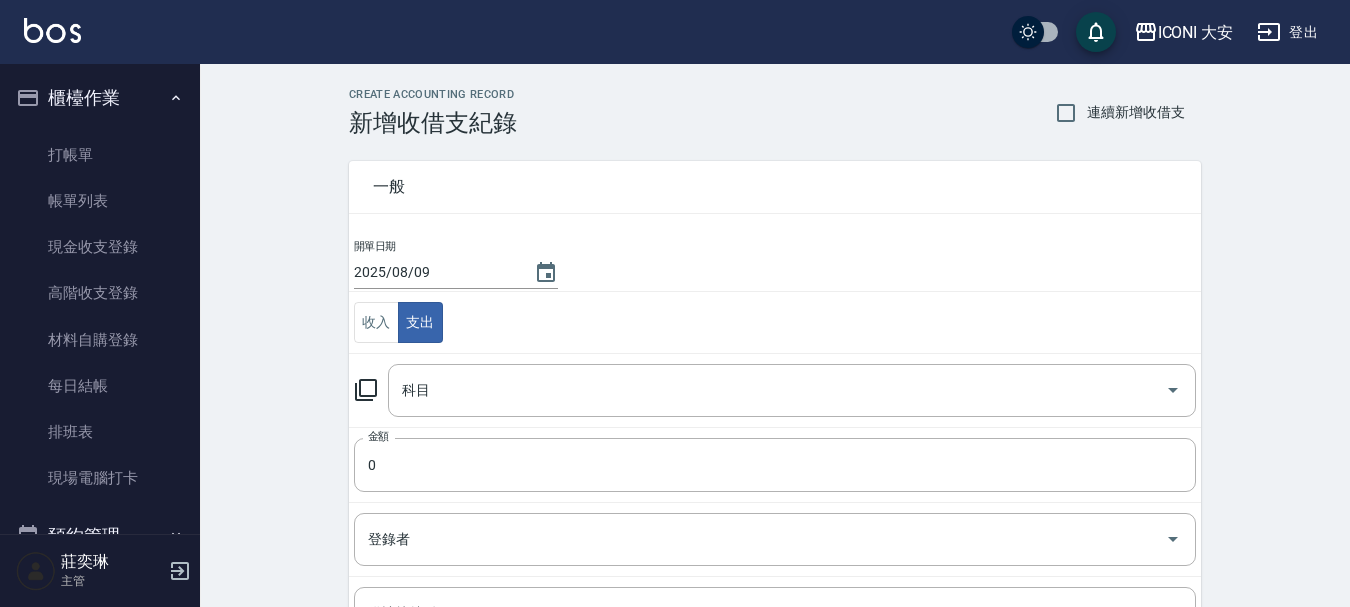 click 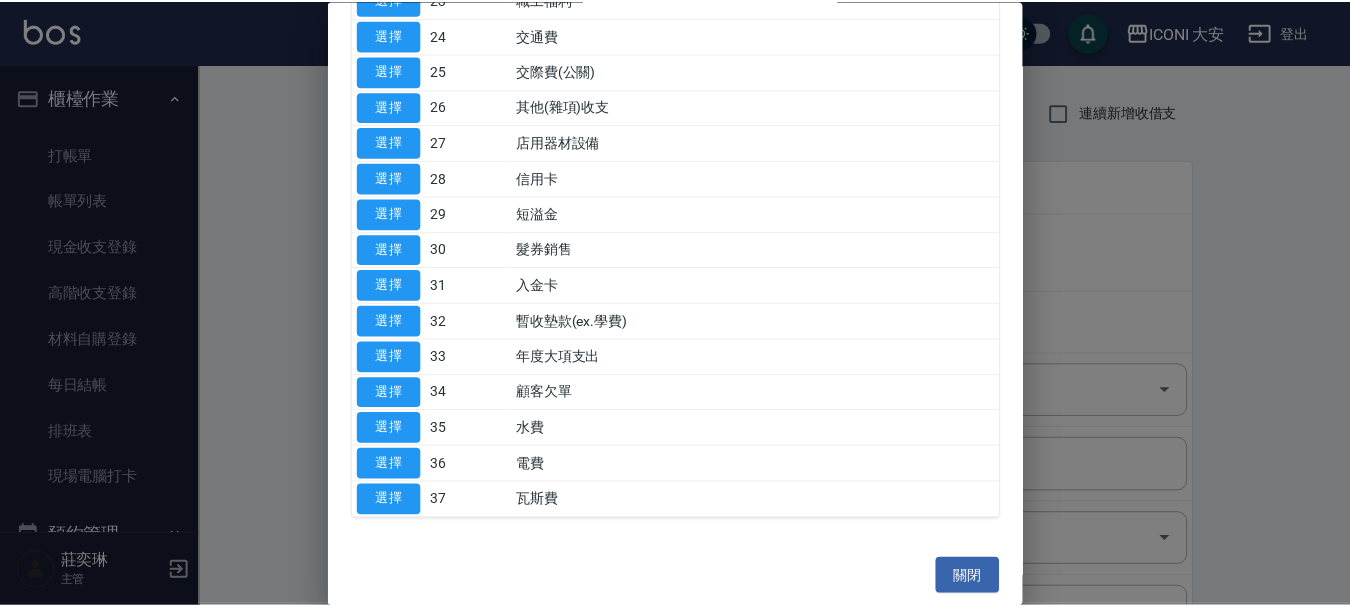 scroll, scrollTop: 963, scrollLeft: 0, axis: vertical 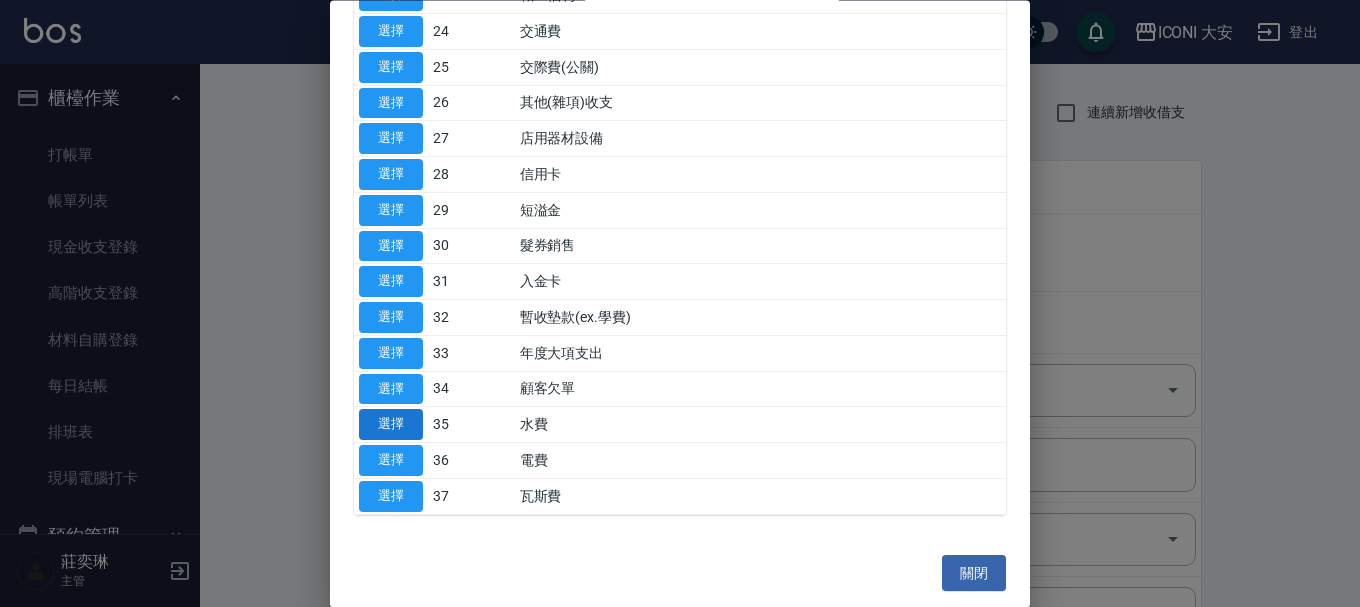 click on "選擇" at bounding box center [391, 425] 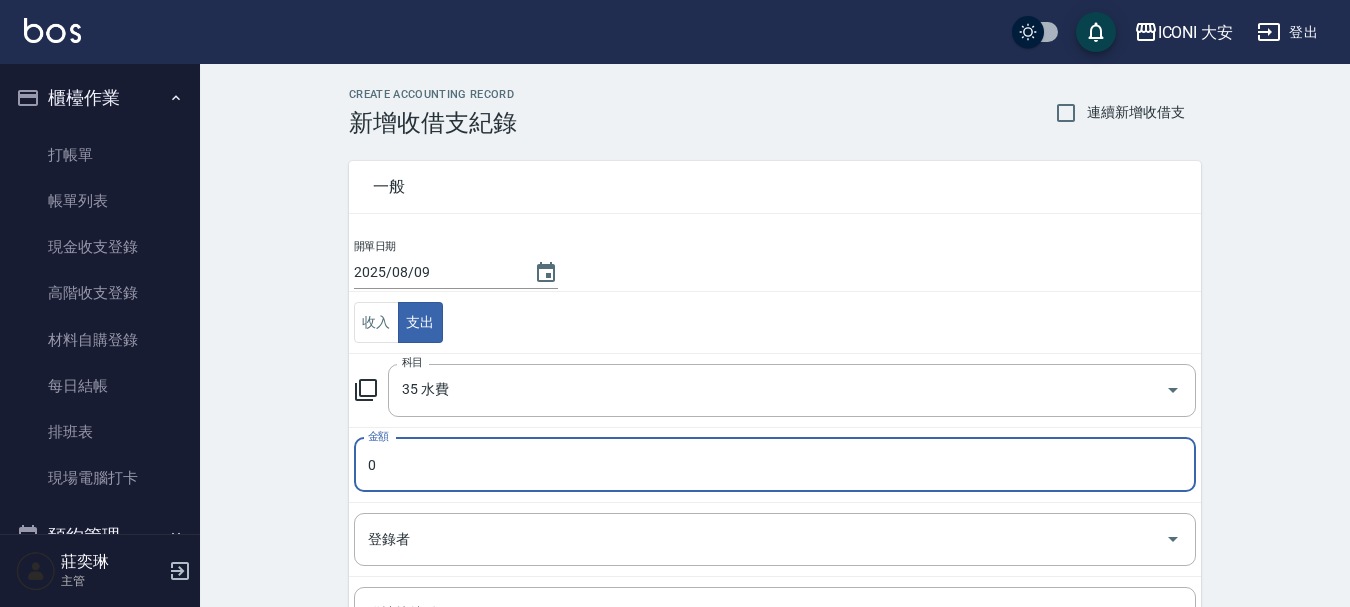 click on "0" at bounding box center [775, 465] 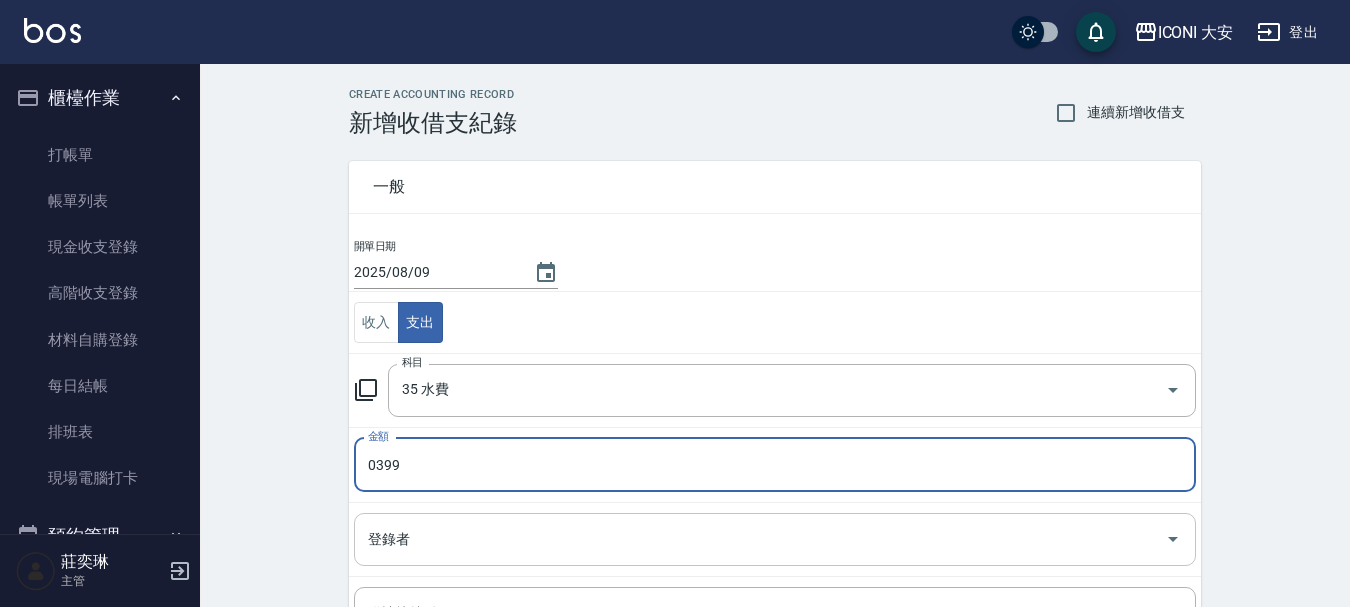 type on "0399" 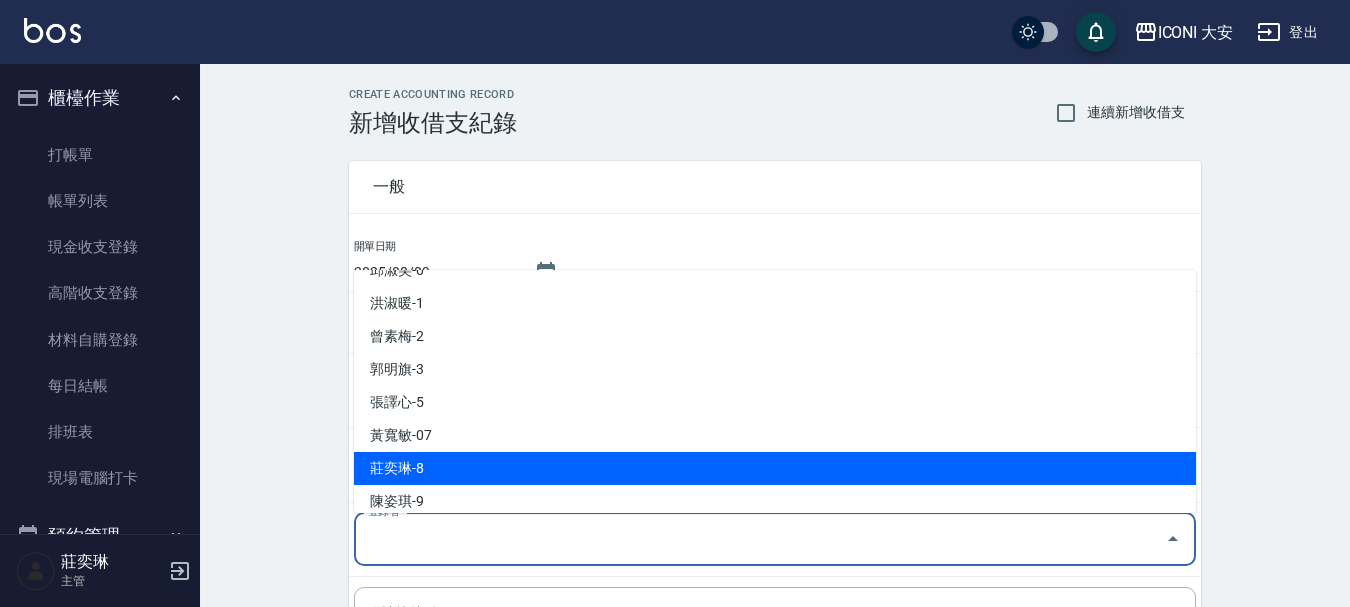 scroll, scrollTop: 37, scrollLeft: 0, axis: vertical 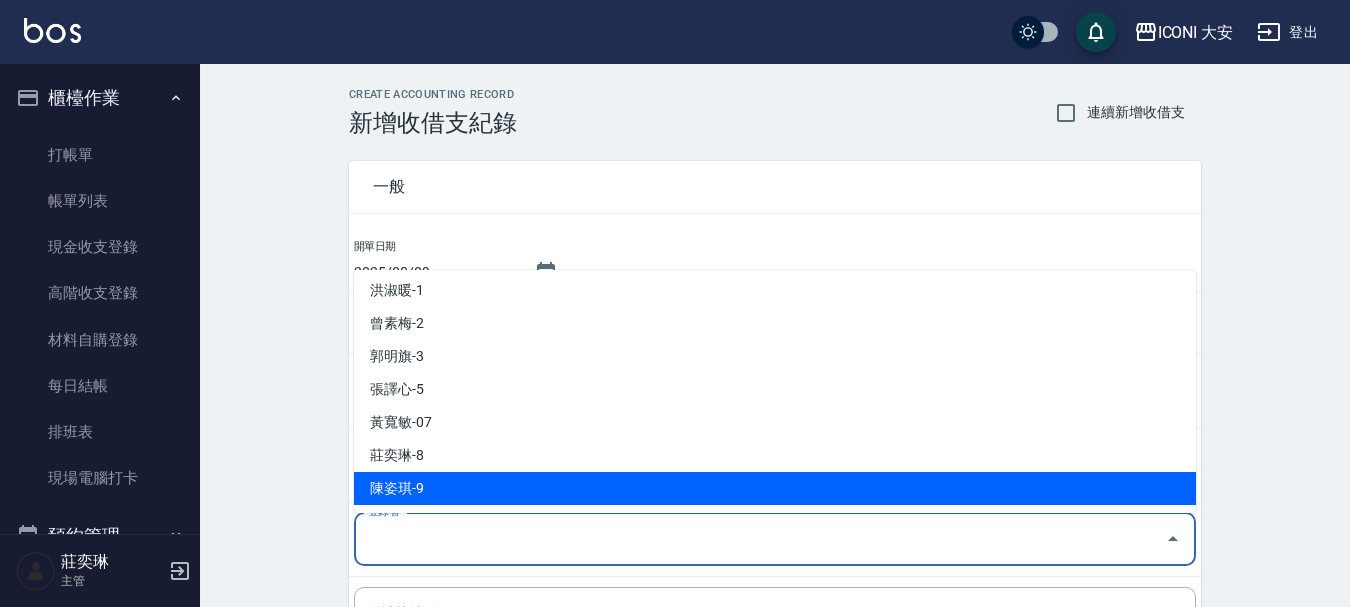 click on "陳姿琪-9" at bounding box center (775, 488) 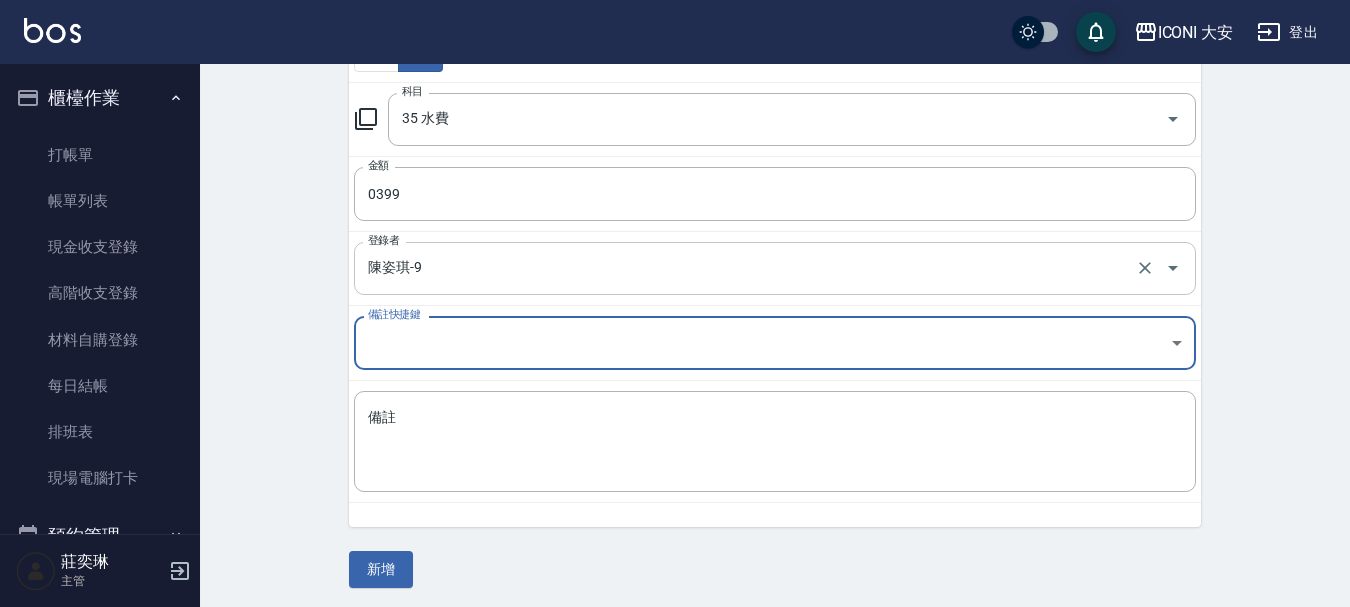 scroll, scrollTop: 276, scrollLeft: 0, axis: vertical 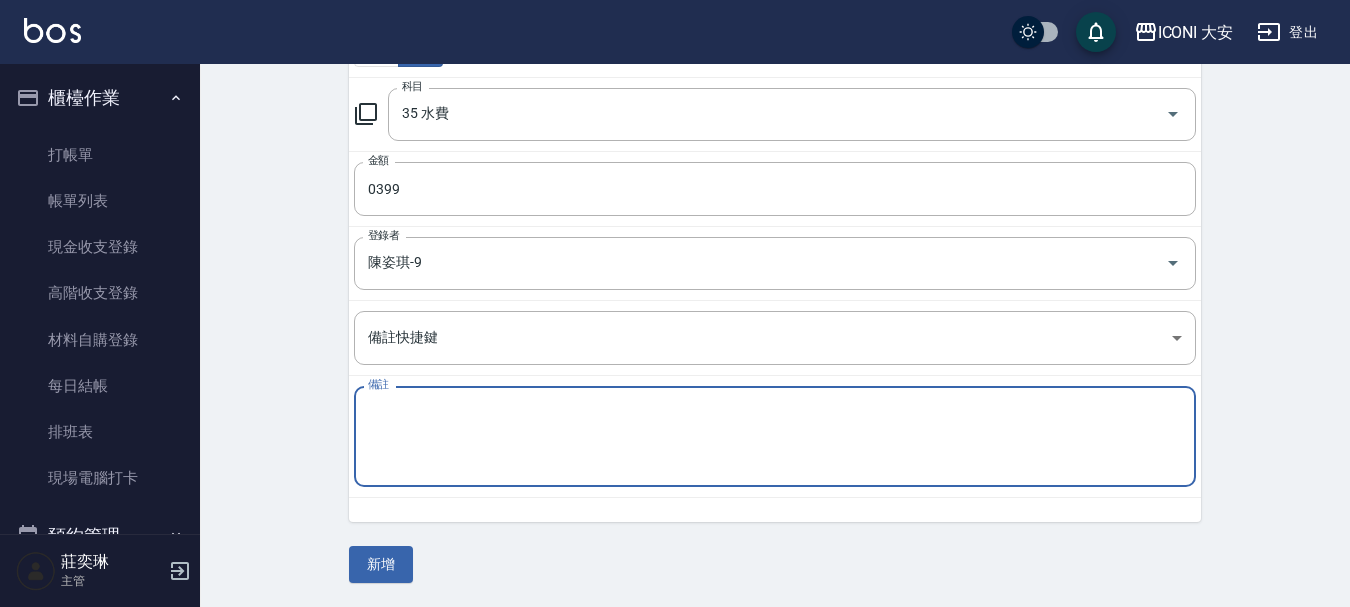 click on "備註" at bounding box center [775, 437] 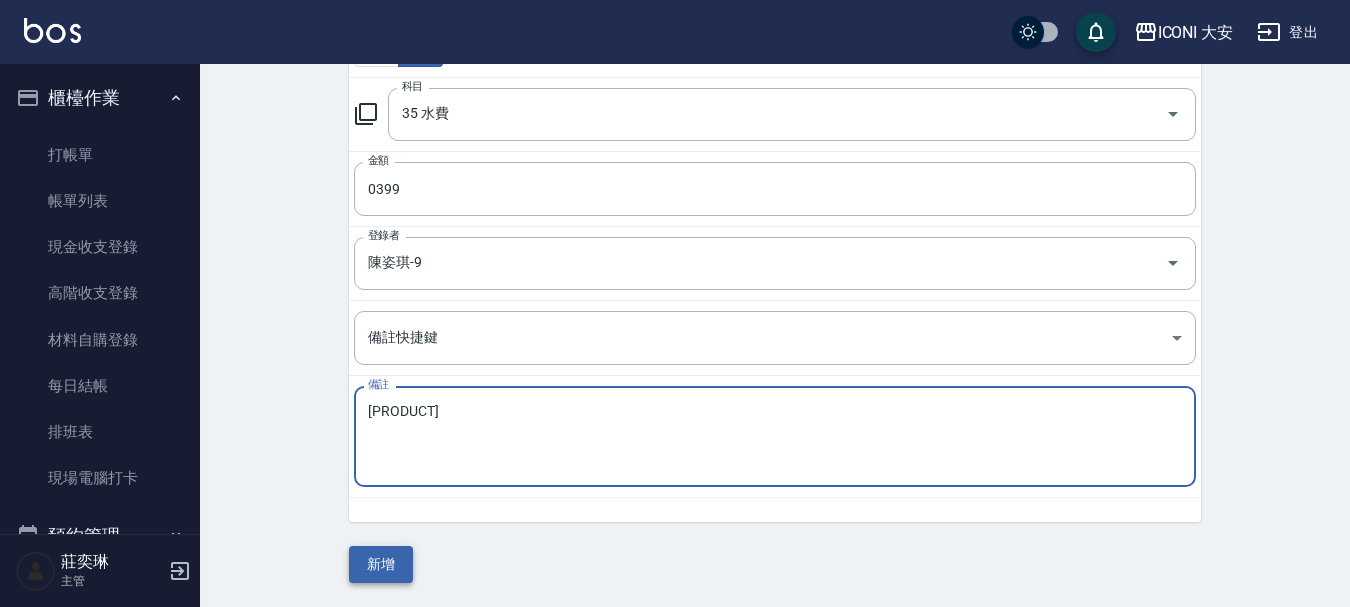 type on "[PRODUCT]" 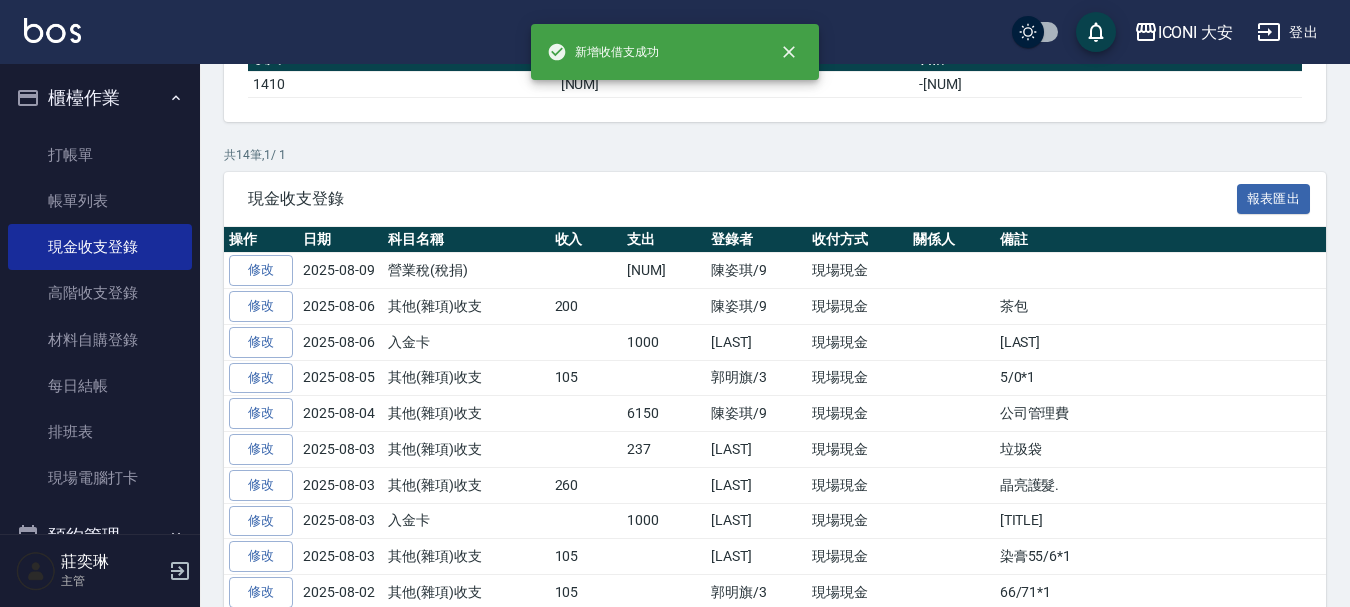 scroll, scrollTop: 0, scrollLeft: 0, axis: both 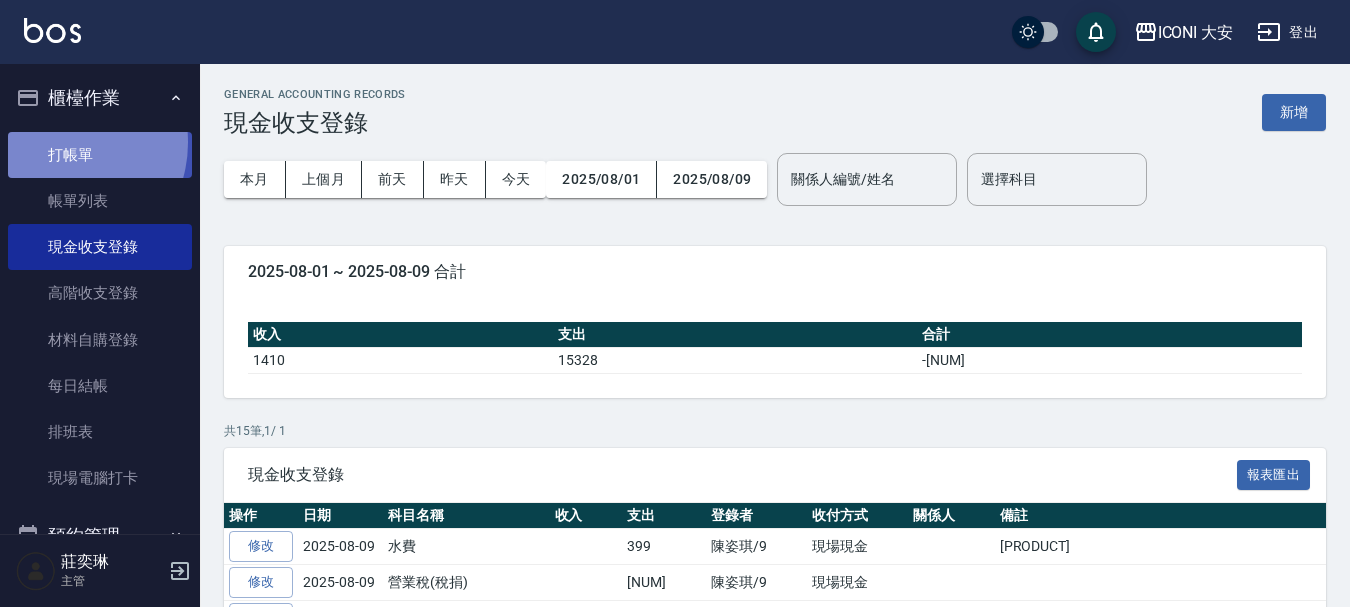 click on "打帳單" at bounding box center [100, 155] 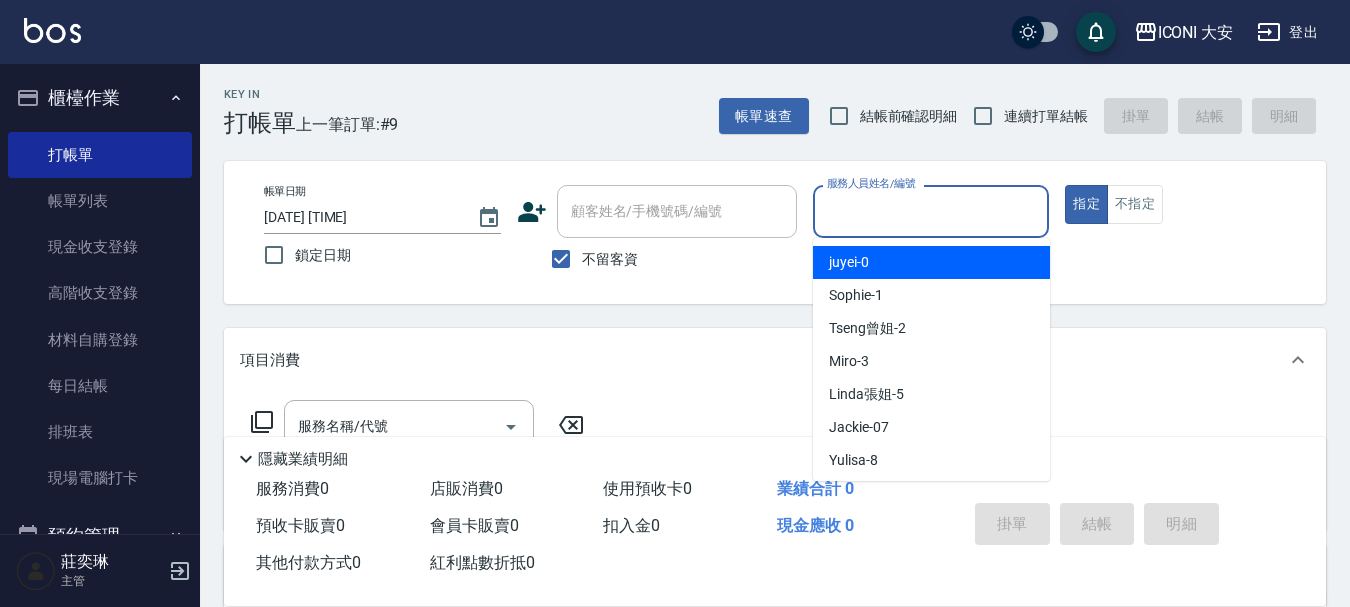 drag, startPoint x: 925, startPoint y: 212, endPoint x: 933, endPoint y: 250, distance: 38.832977 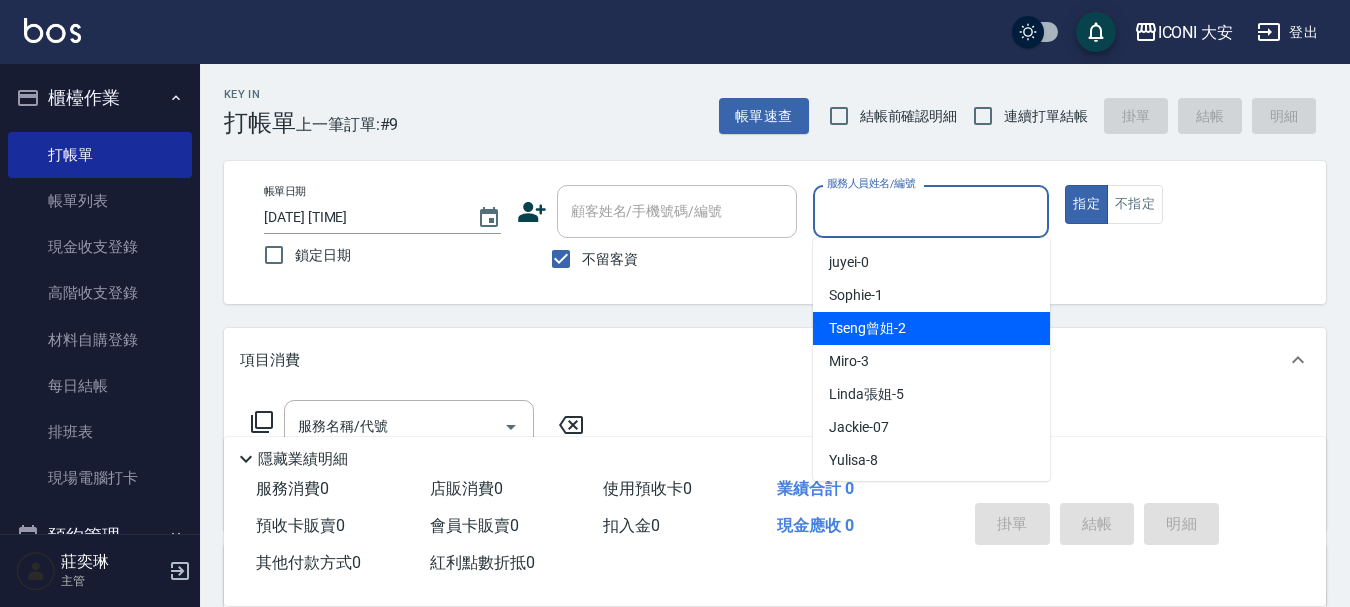 click on "Tseng曾姐 -2" at bounding box center [931, 328] 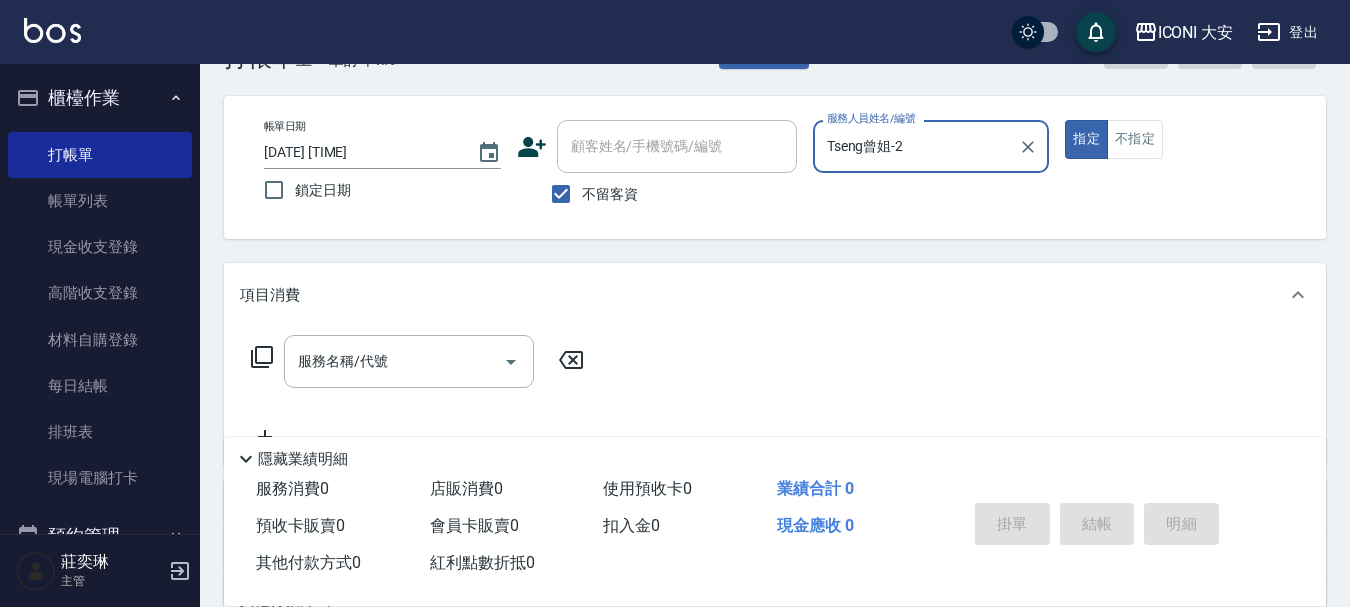 scroll, scrollTop: 100, scrollLeft: 0, axis: vertical 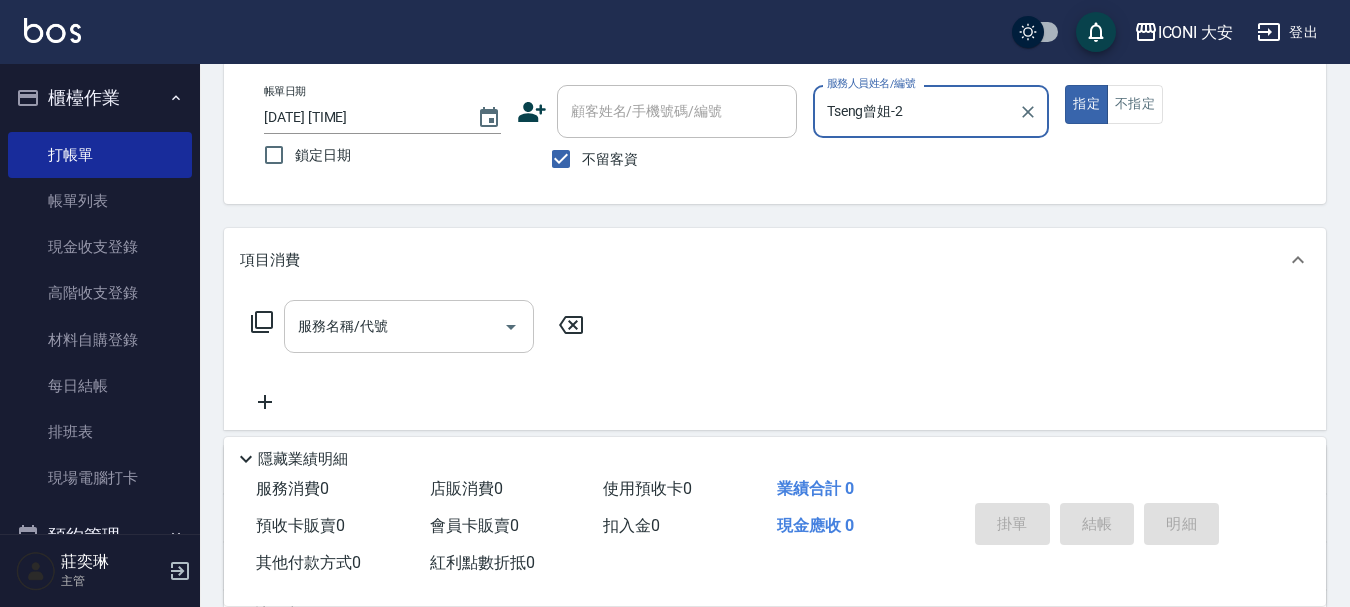 click on "服務名稱/代號" at bounding box center (394, 326) 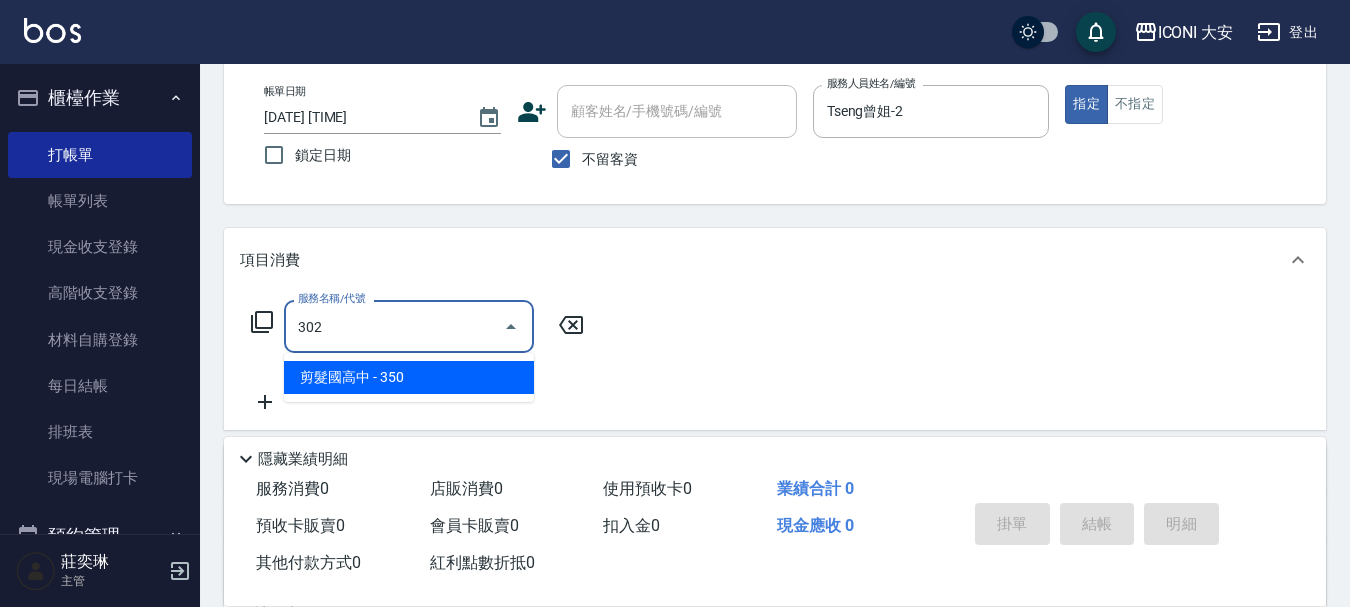 type on "剪髮國高中(302)" 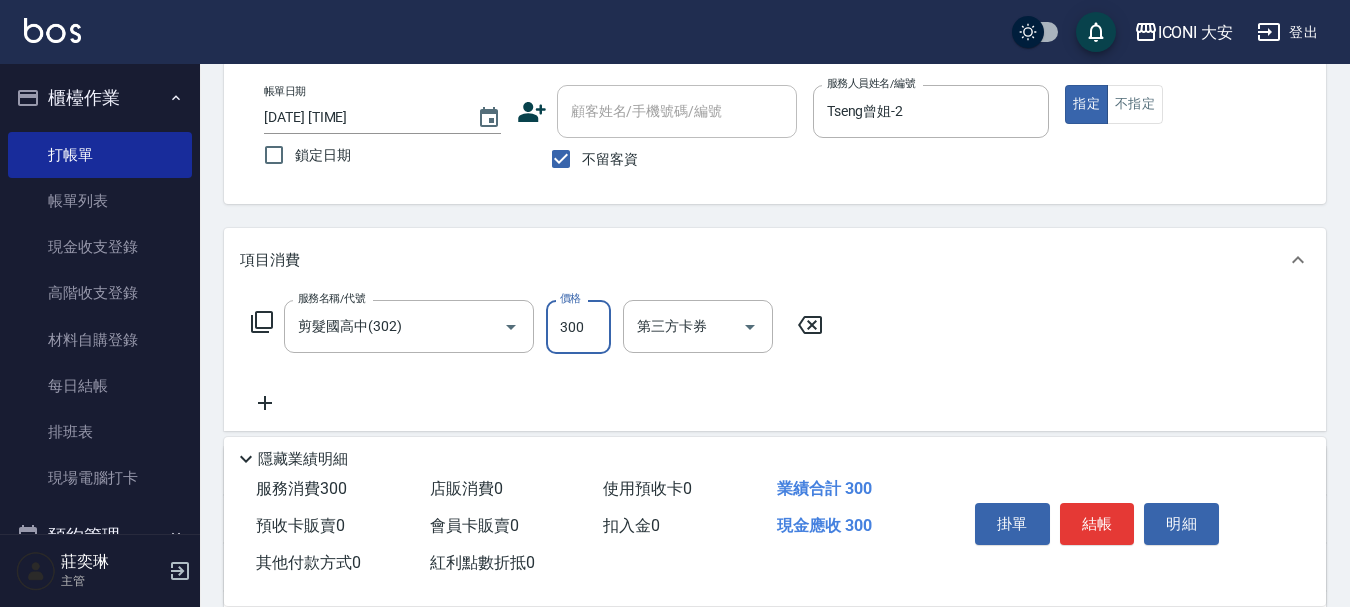 type on "300" 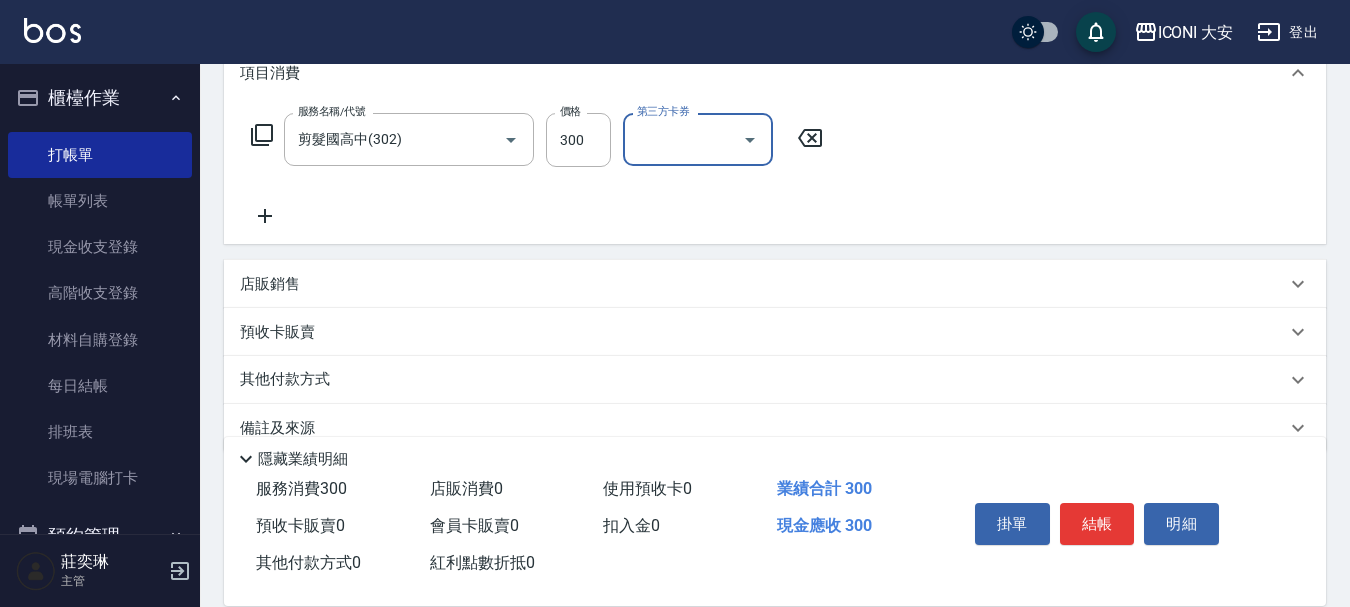 scroll, scrollTop: 324, scrollLeft: 0, axis: vertical 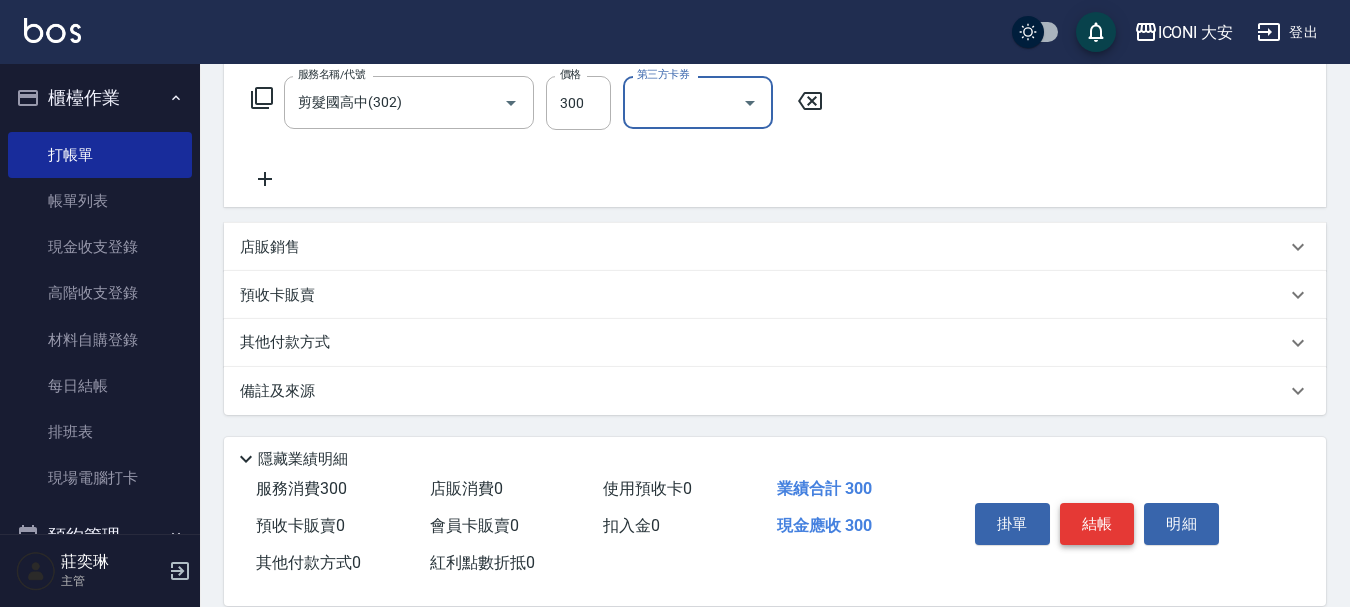 click on "結帳" at bounding box center [1097, 524] 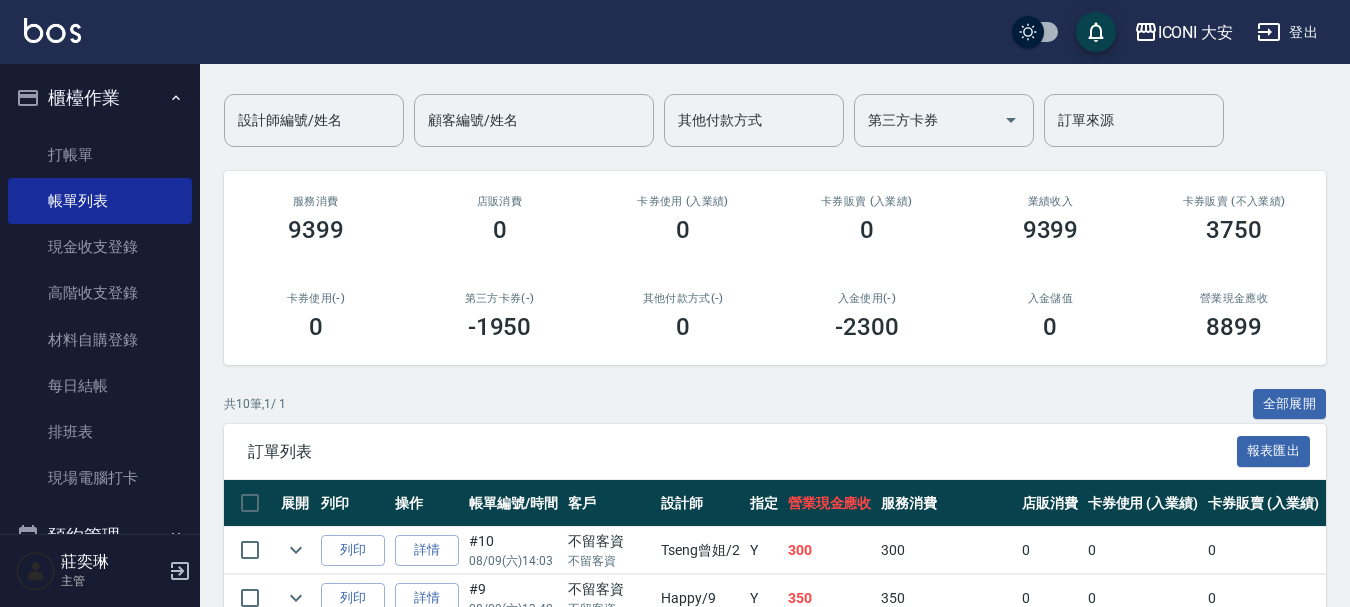 scroll, scrollTop: 131, scrollLeft: 0, axis: vertical 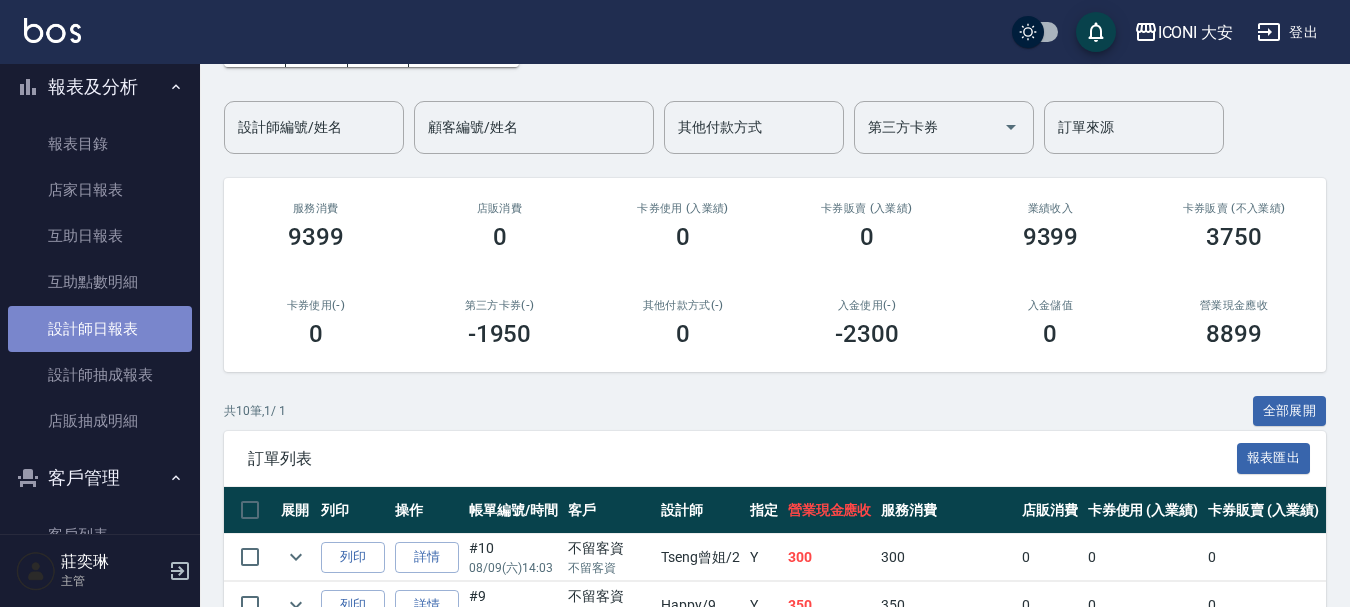 click on "設計師日報表" at bounding box center [100, 329] 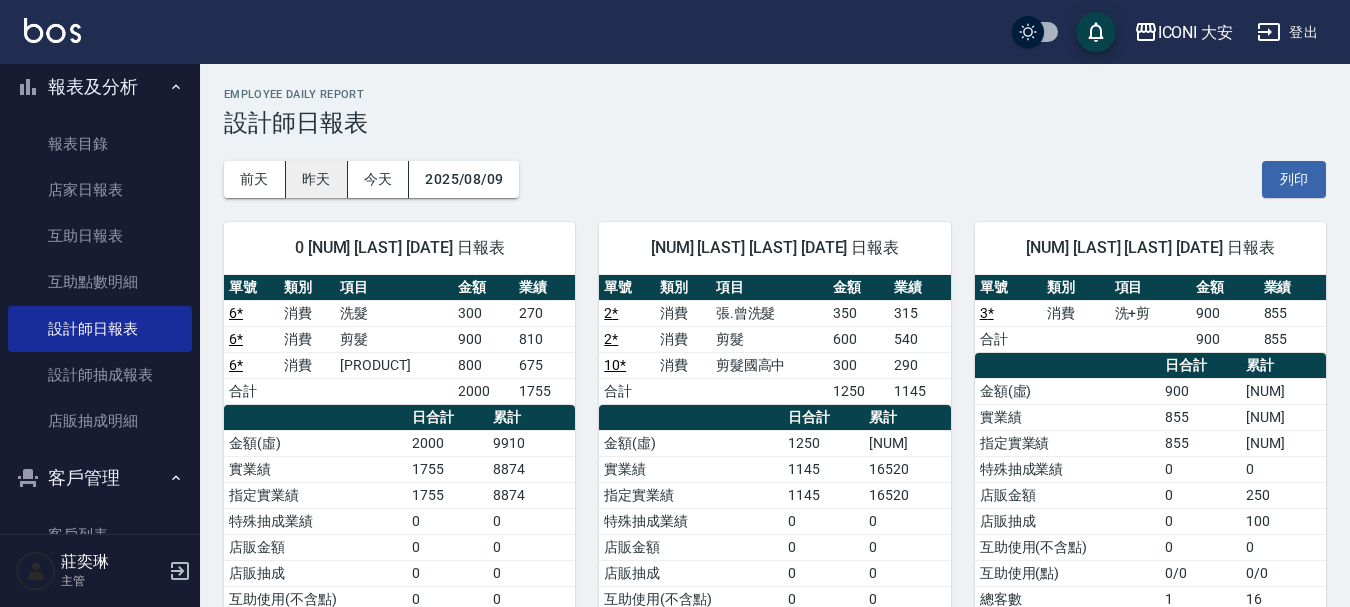 click on "昨天" at bounding box center [317, 179] 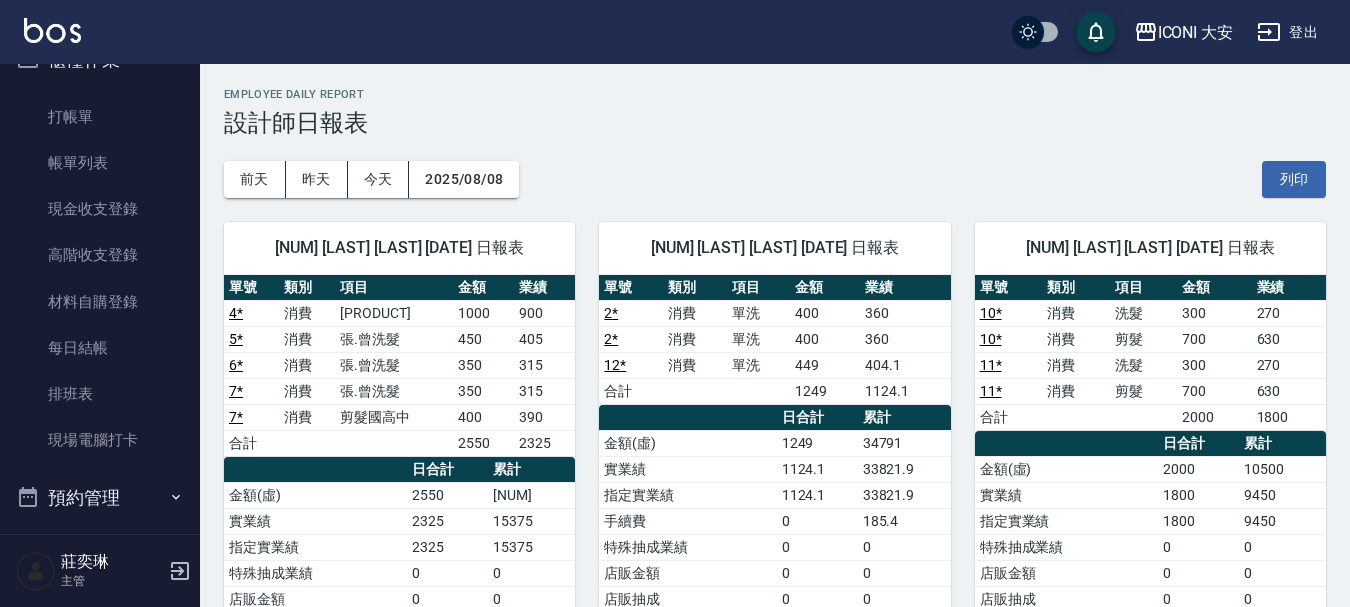 scroll, scrollTop: 0, scrollLeft: 0, axis: both 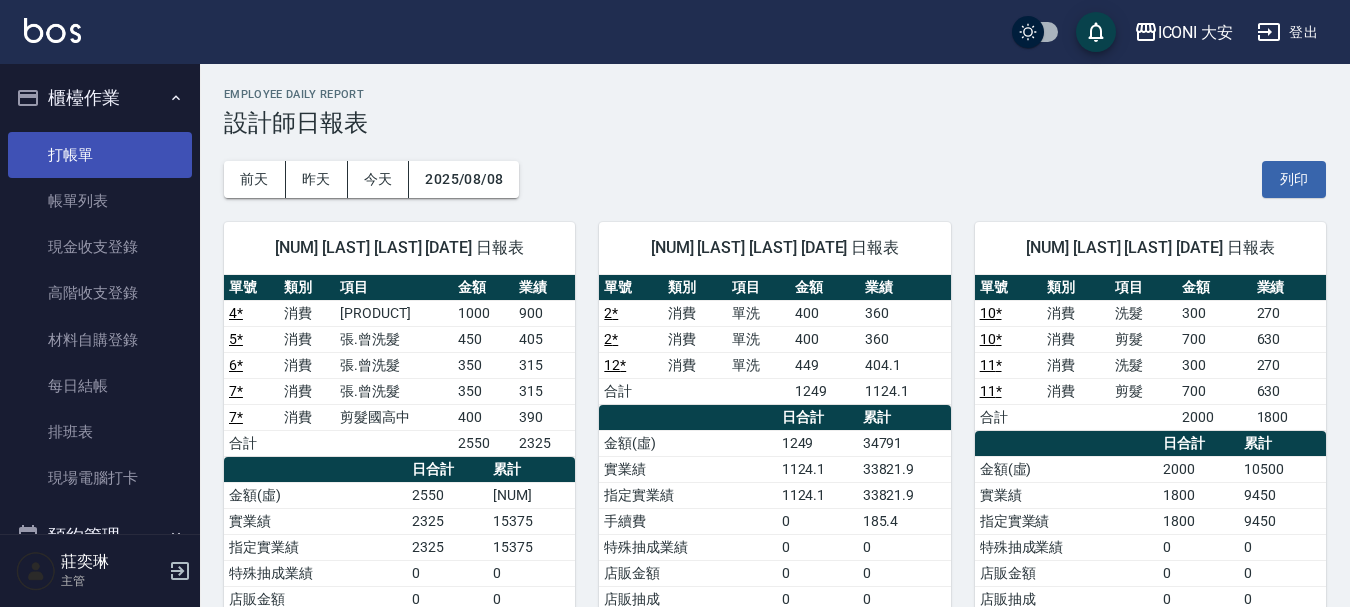 click on "打帳單" at bounding box center [100, 155] 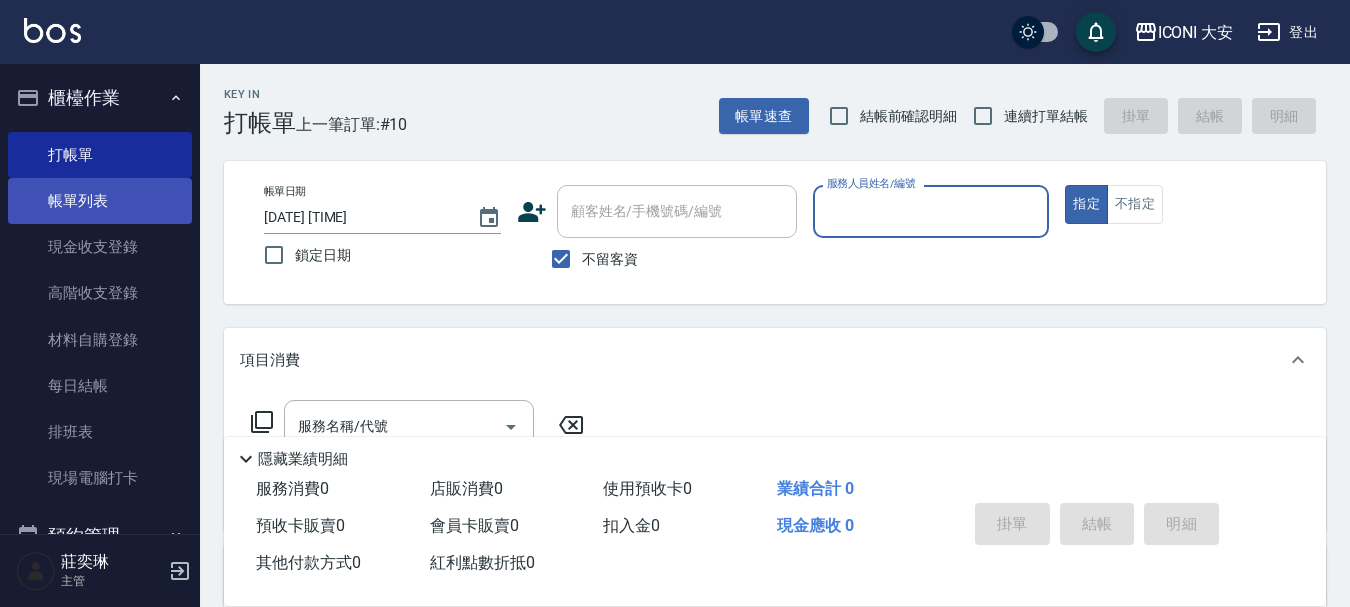 click on "帳單列表" at bounding box center [100, 201] 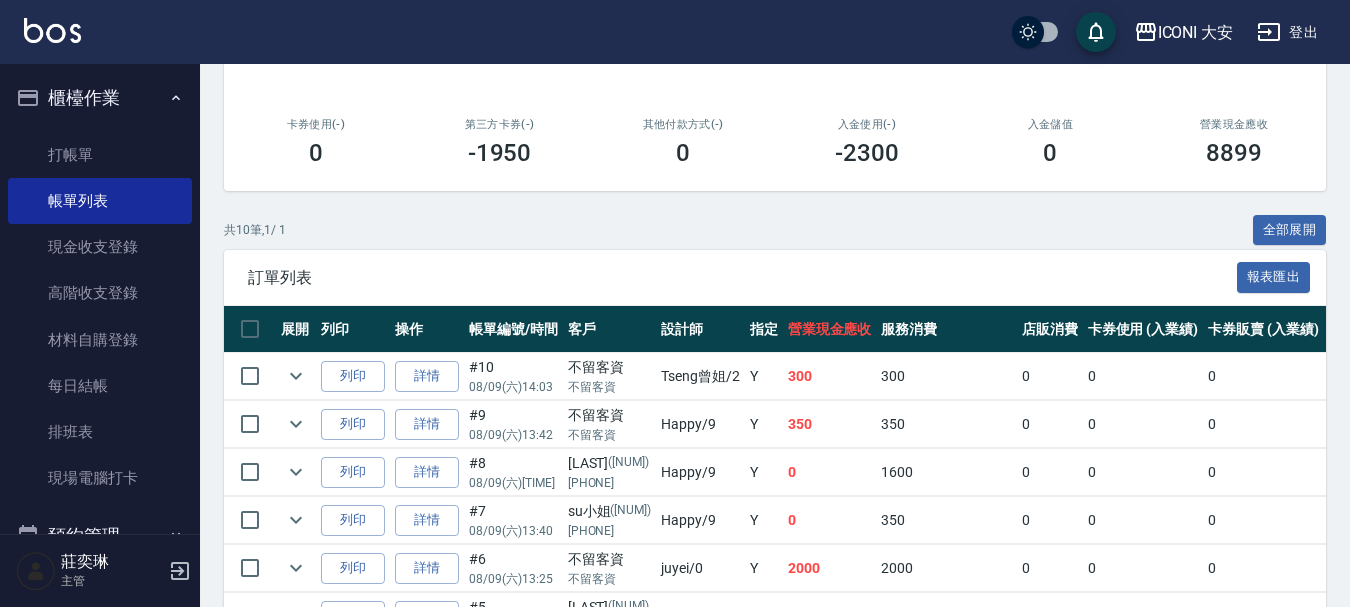 scroll, scrollTop: 0, scrollLeft: 0, axis: both 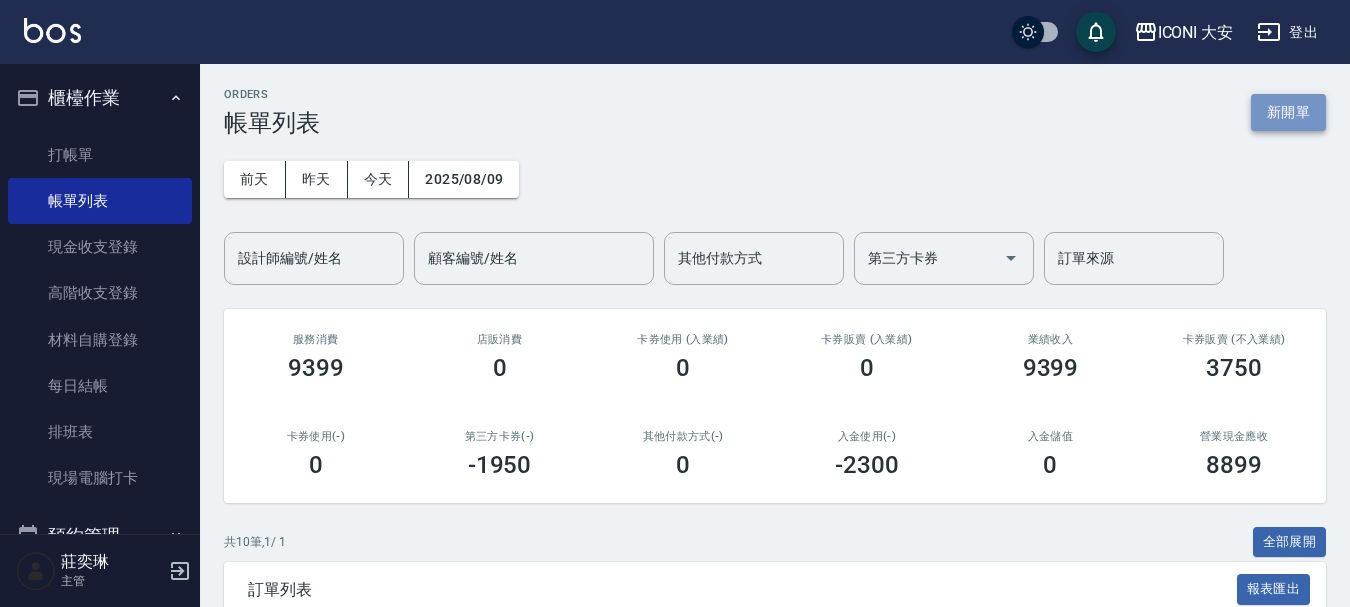 click on "新開單" at bounding box center (1288, 112) 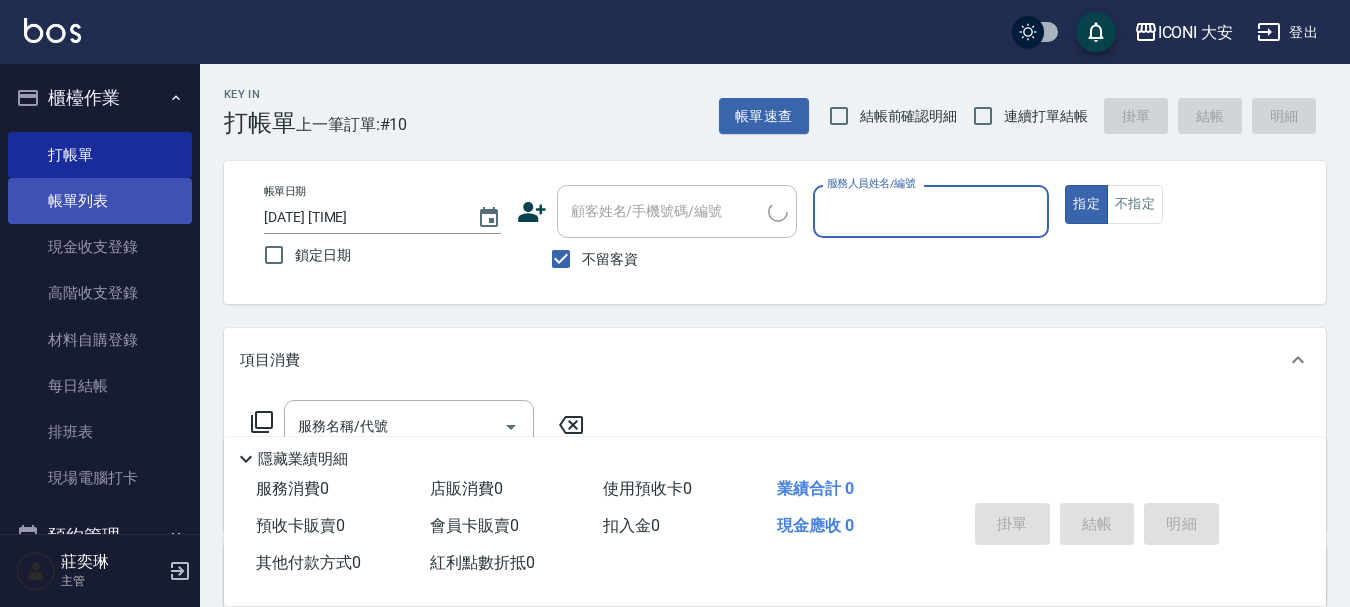 click on "帳單列表" at bounding box center (100, 201) 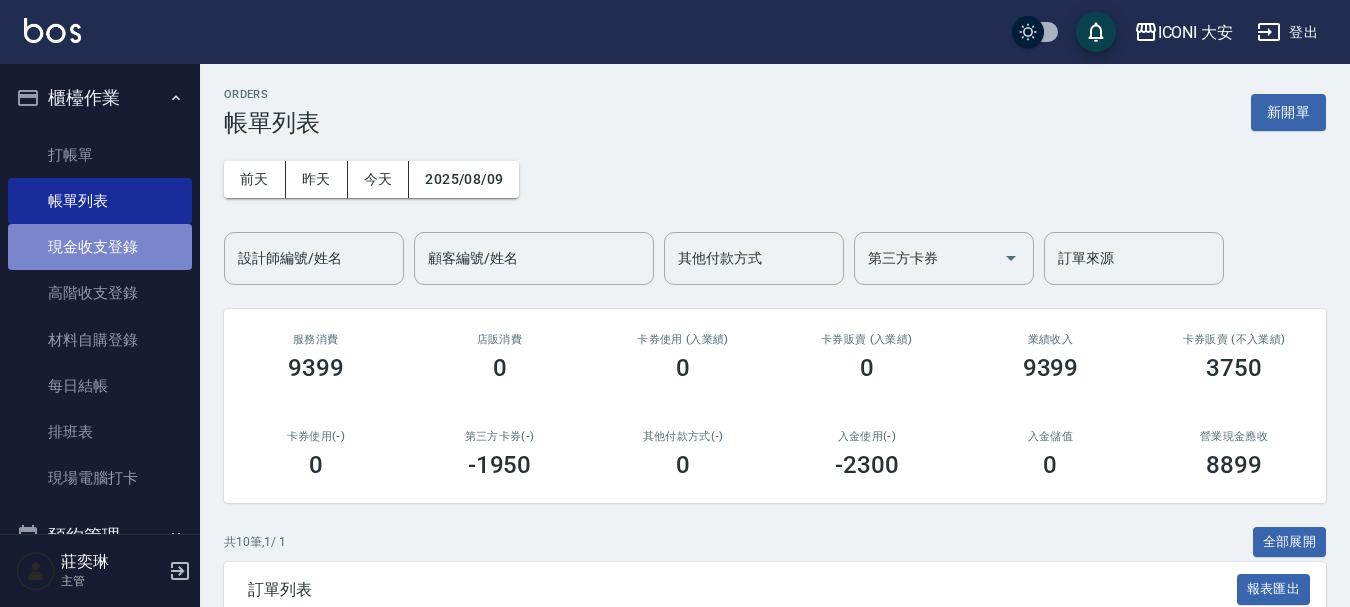 click on "現金收支登錄" at bounding box center [100, 247] 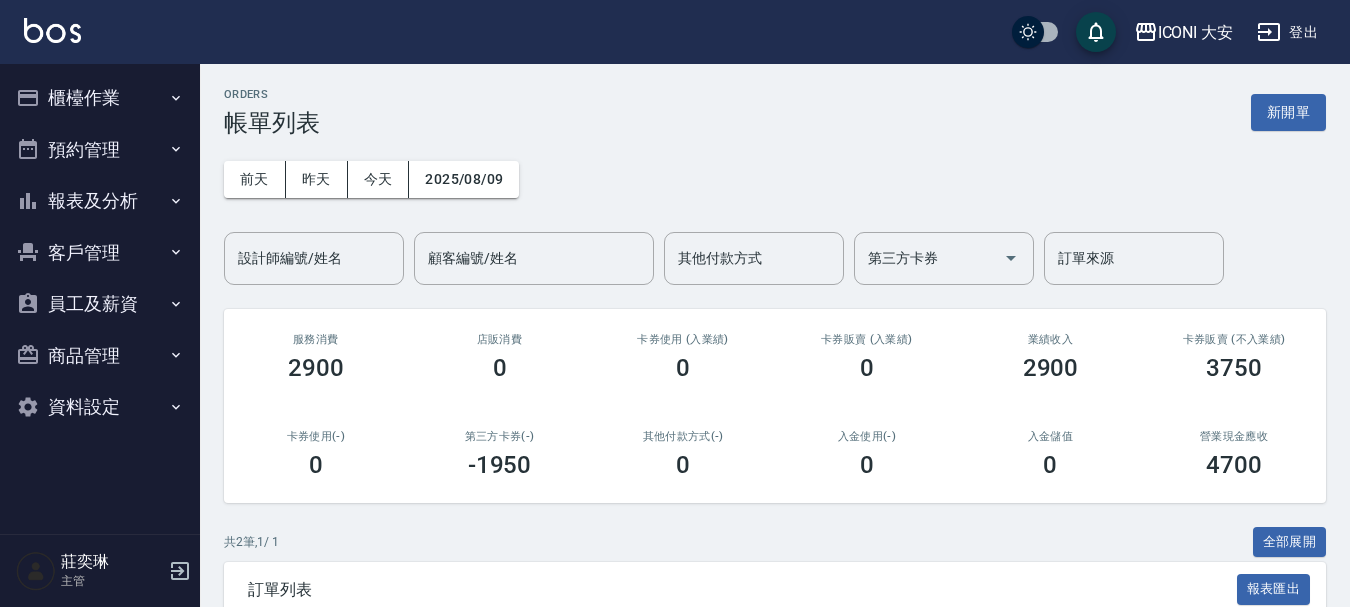 scroll, scrollTop: 0, scrollLeft: 0, axis: both 